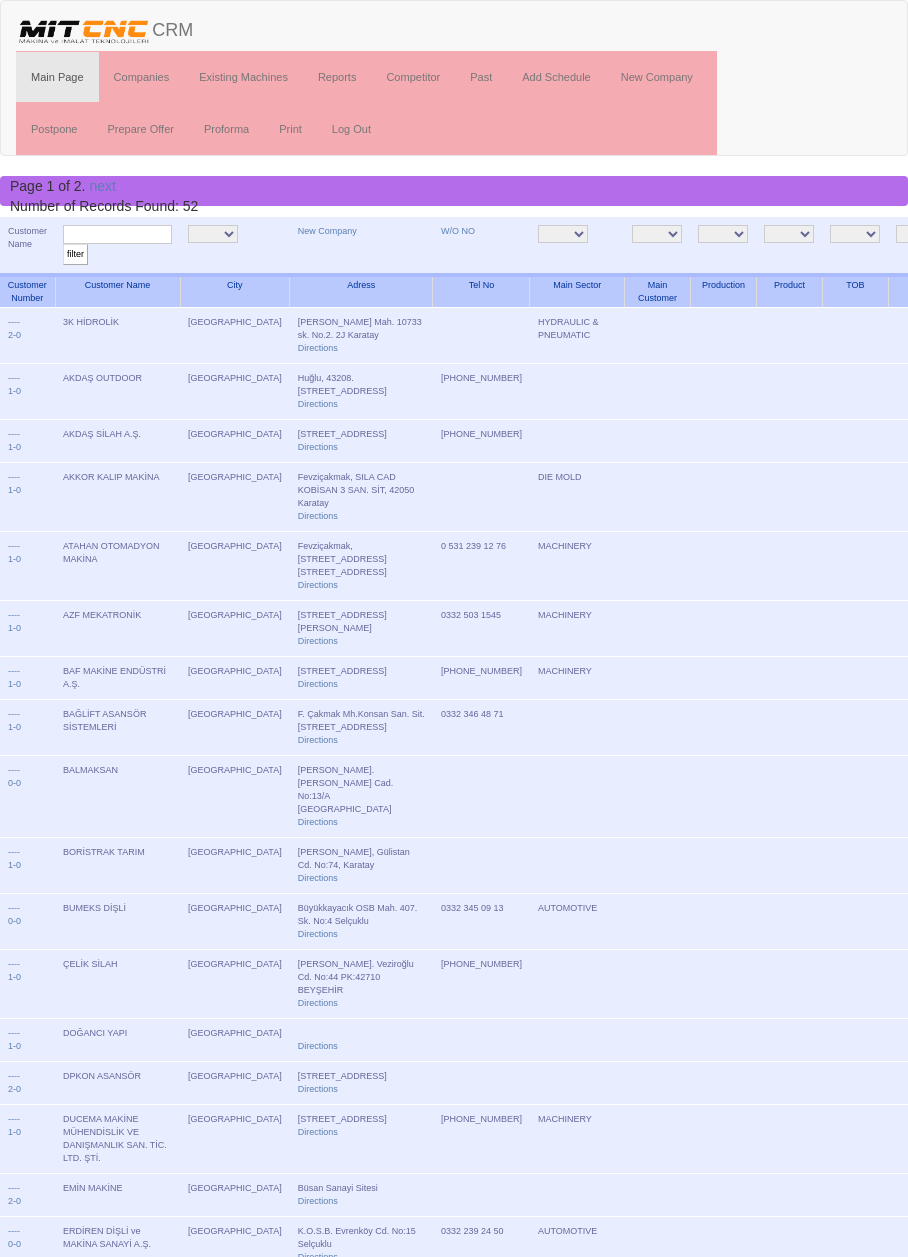 scroll, scrollTop: 0, scrollLeft: 0, axis: both 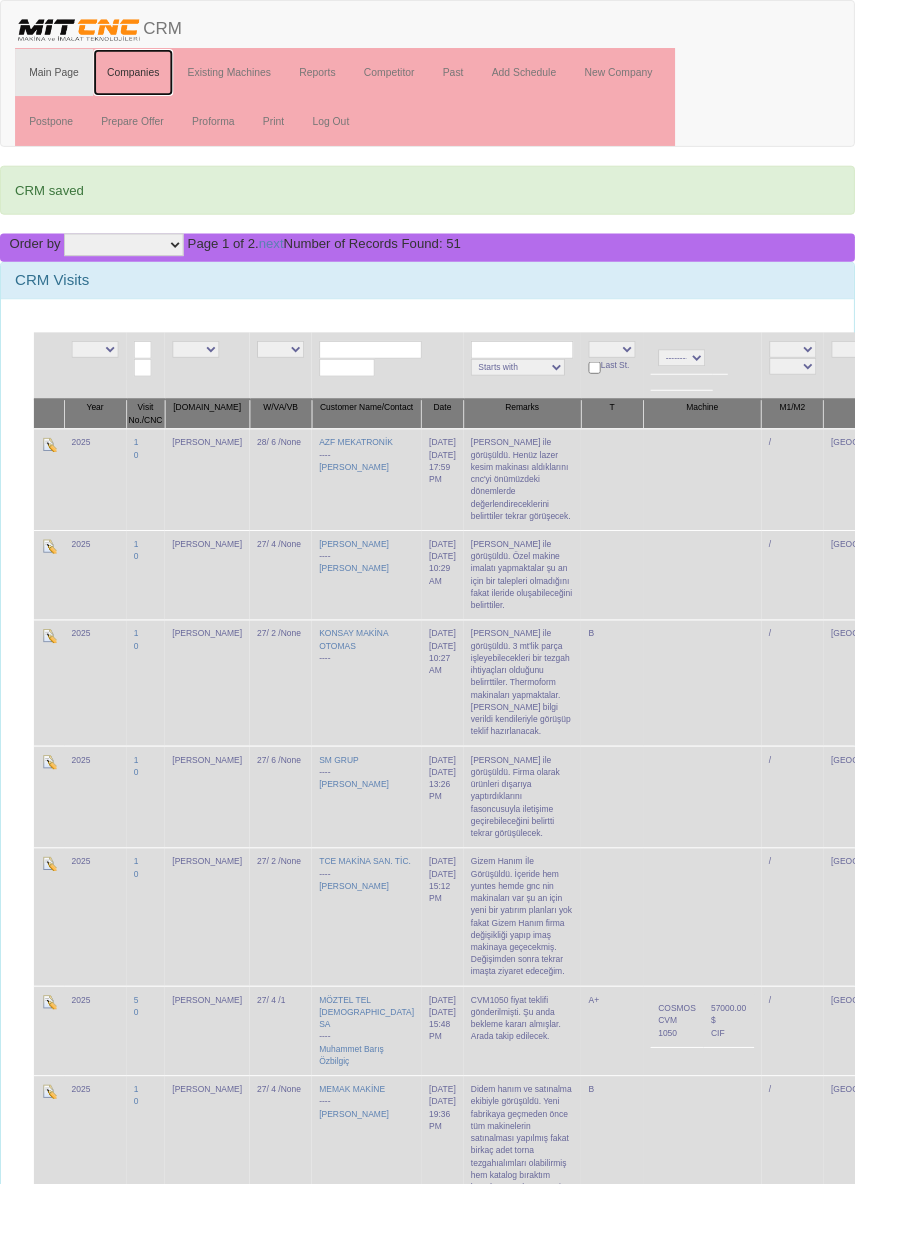 click on "Companies" at bounding box center [142, 77] 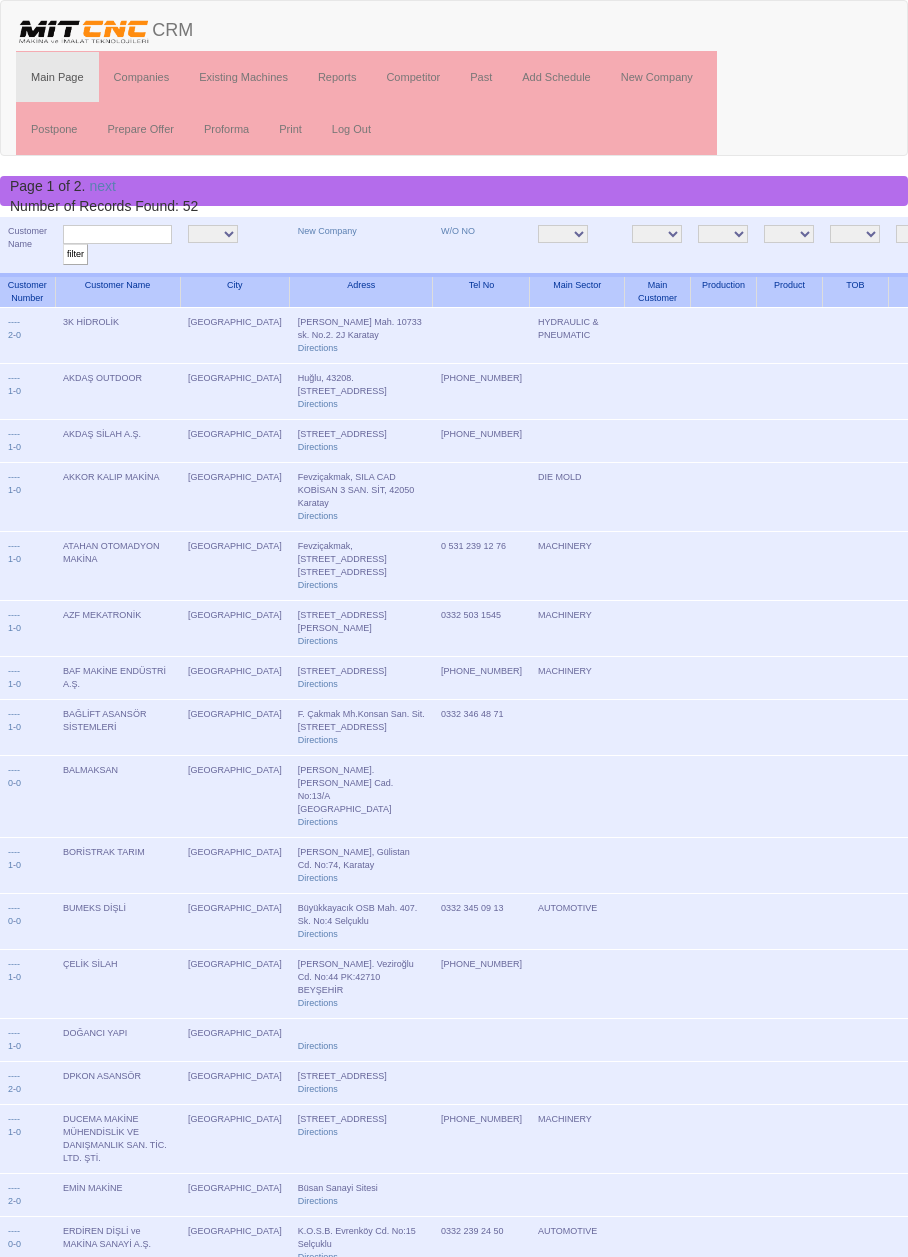 scroll, scrollTop: 0, scrollLeft: 0, axis: both 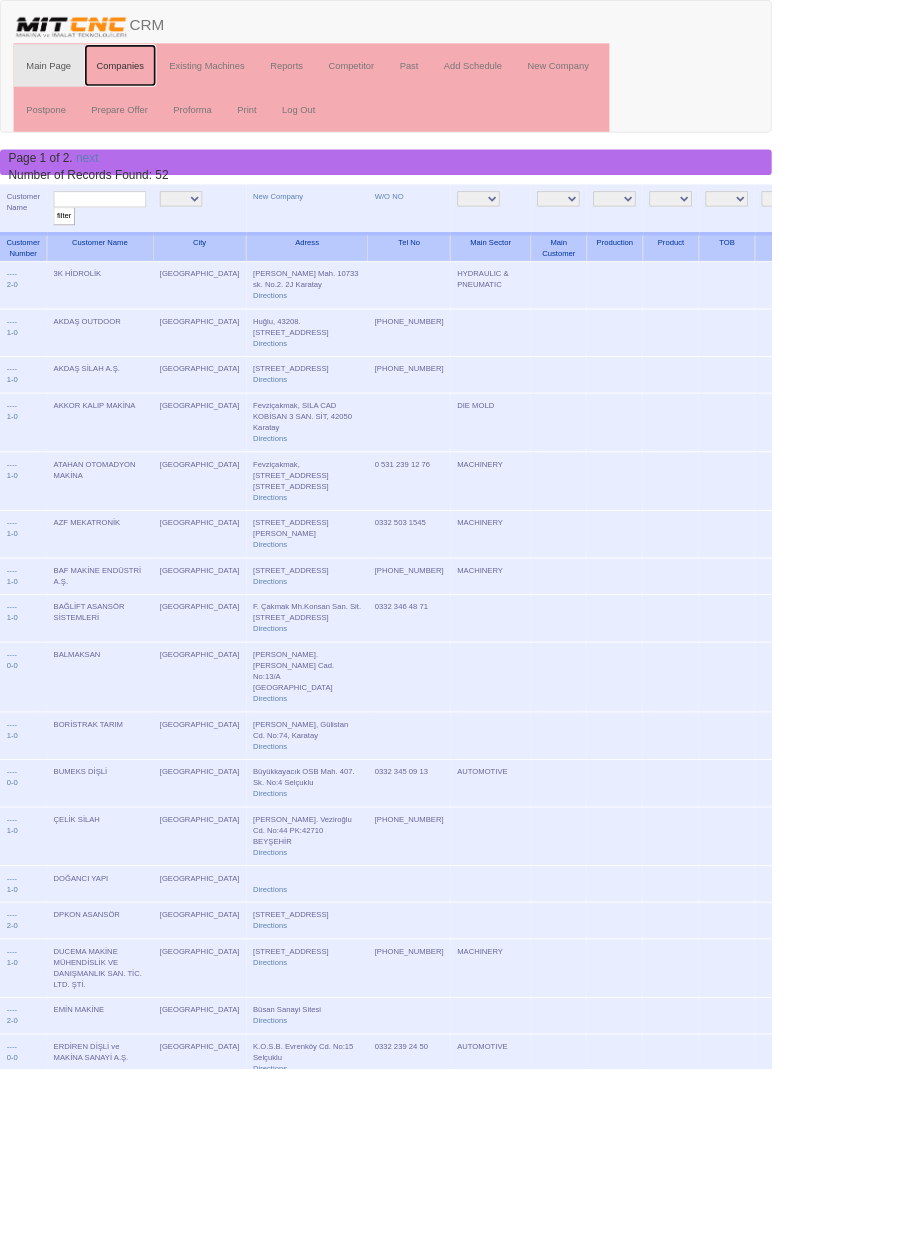 click on "Companies" at bounding box center (142, 77) 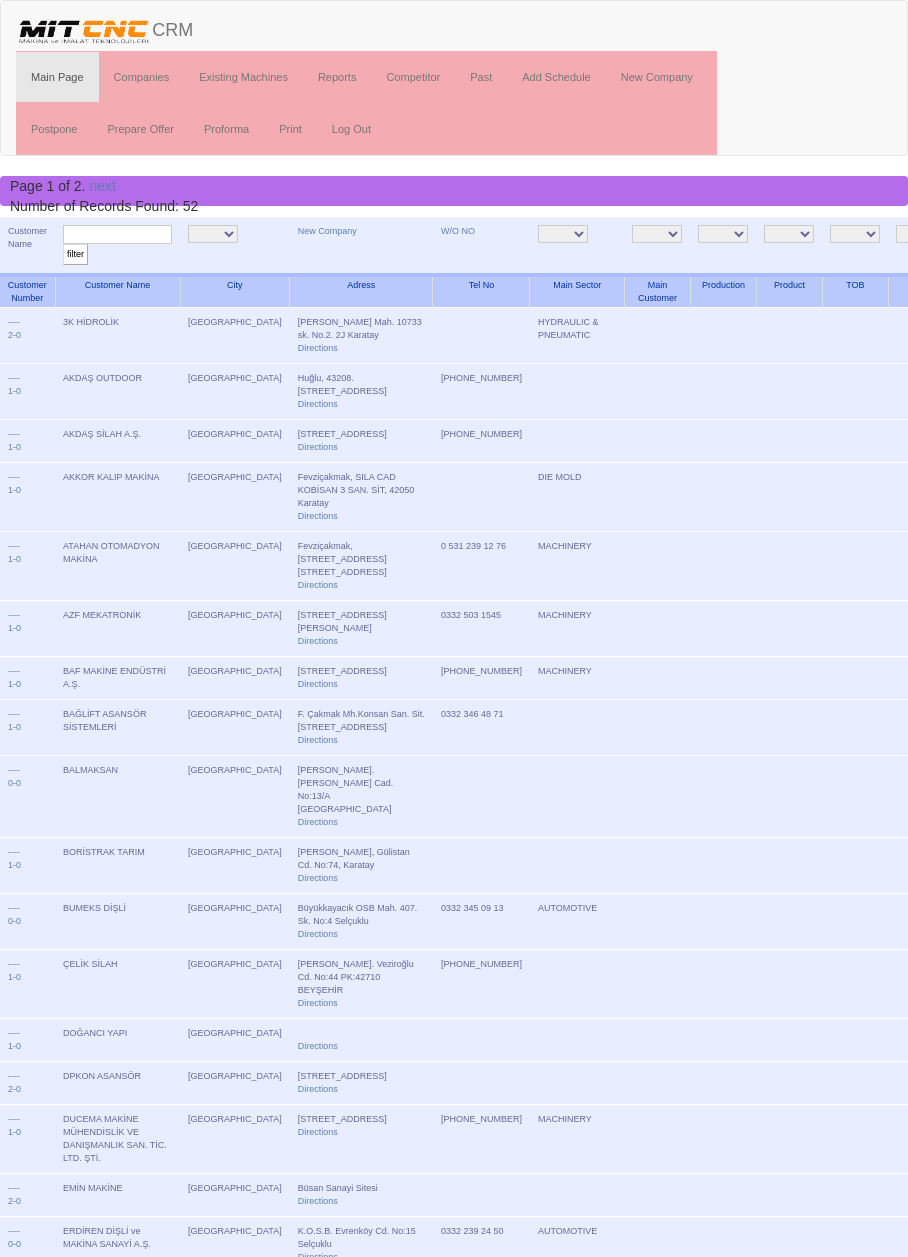 scroll, scrollTop: 0, scrollLeft: 0, axis: both 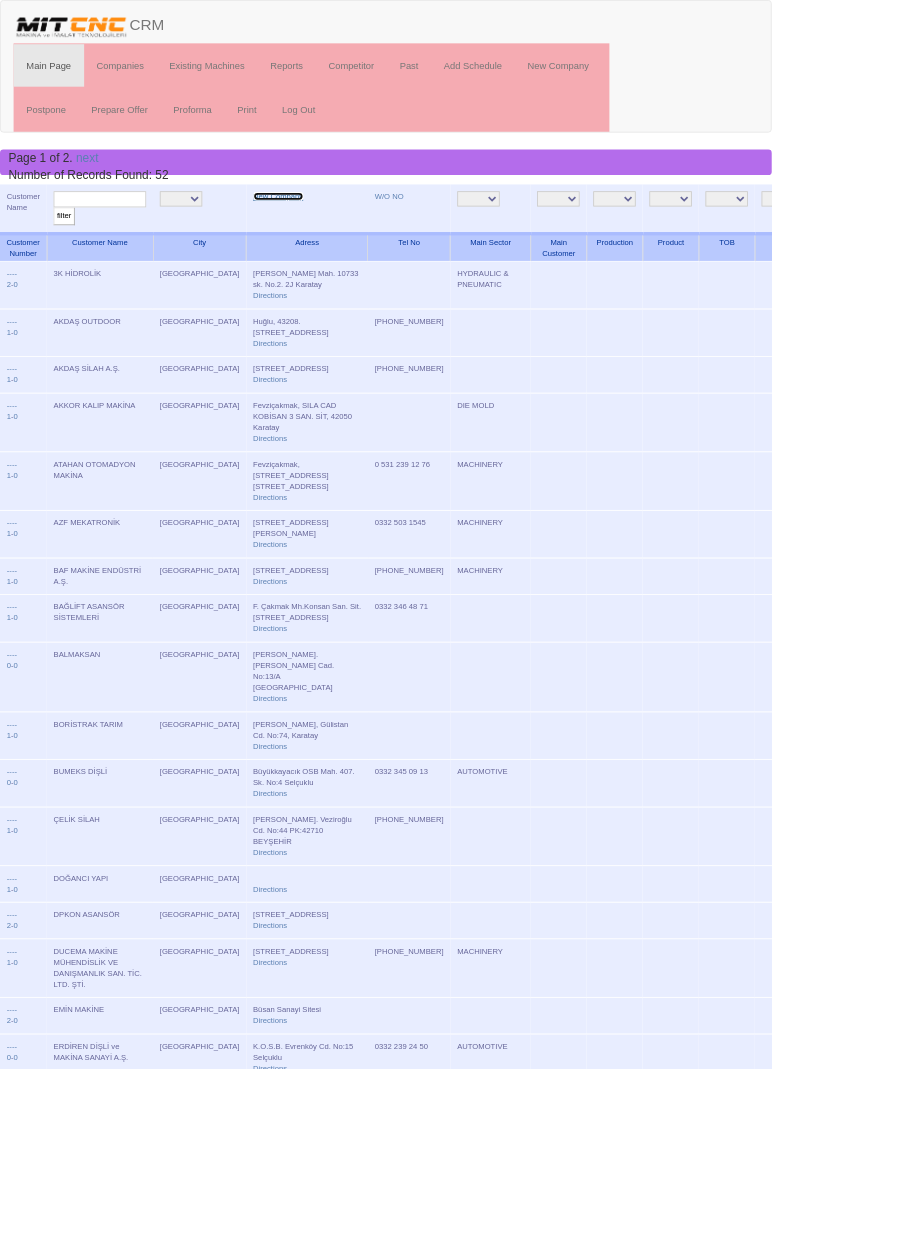 click on "New Company" at bounding box center (327, 231) 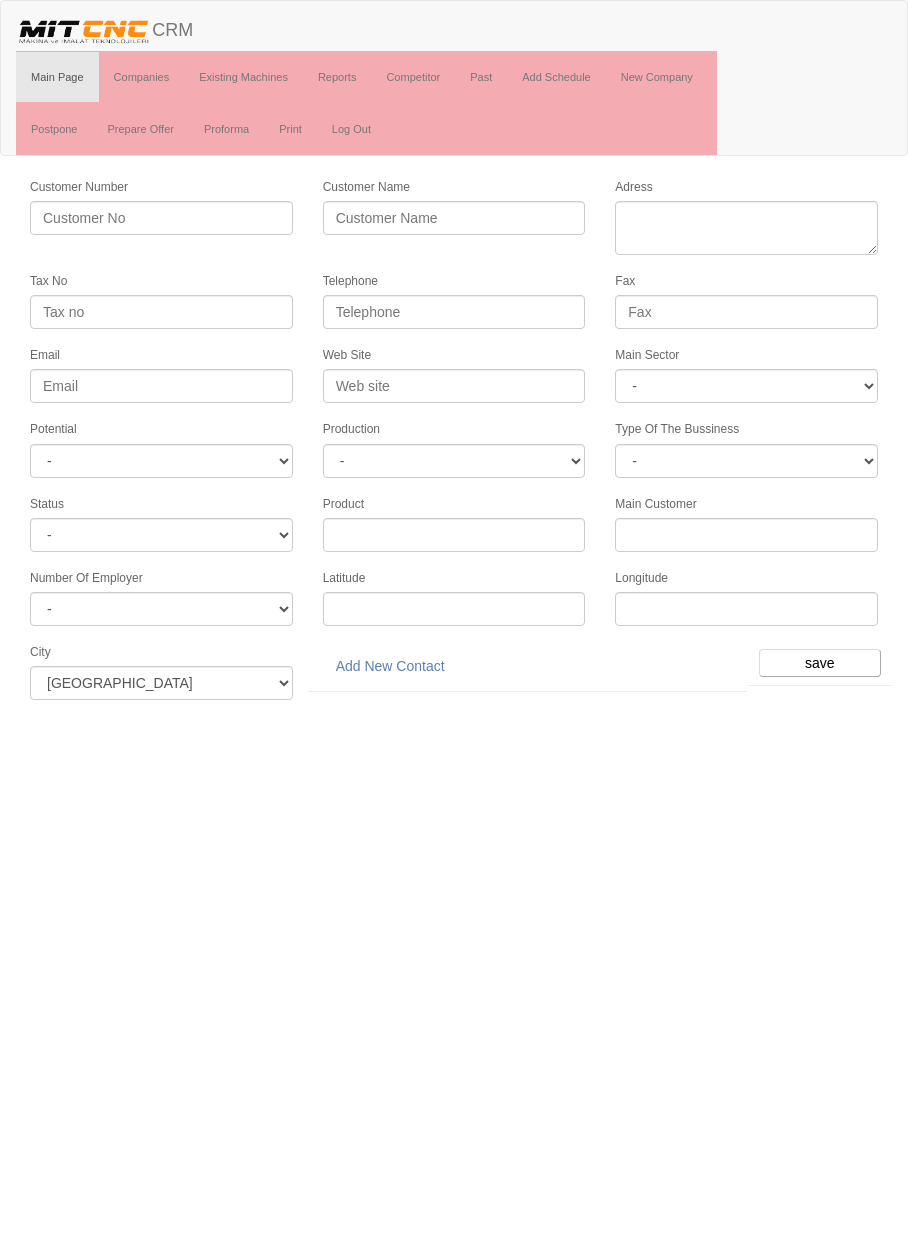 scroll, scrollTop: 0, scrollLeft: 0, axis: both 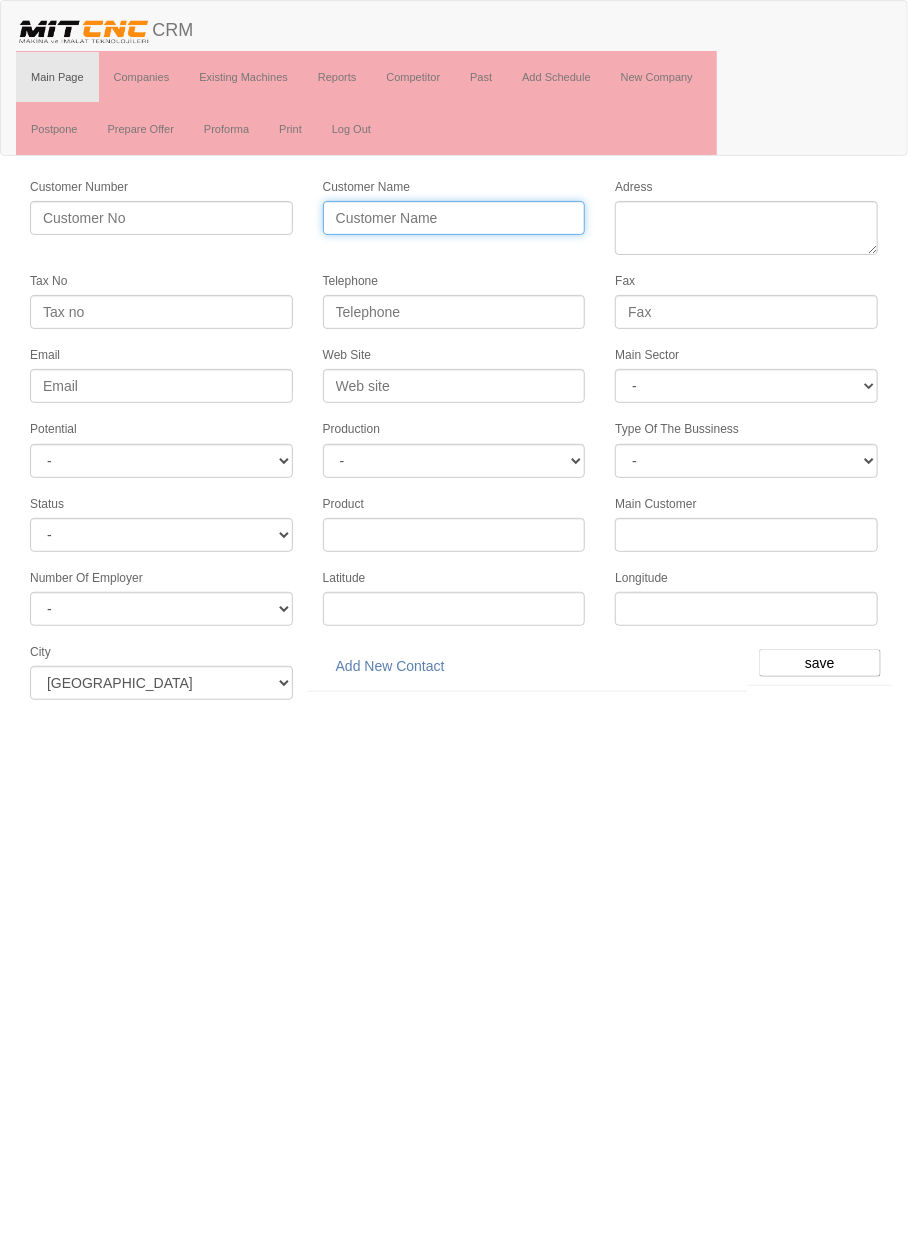 click on "Customer Name" at bounding box center [454, 218] 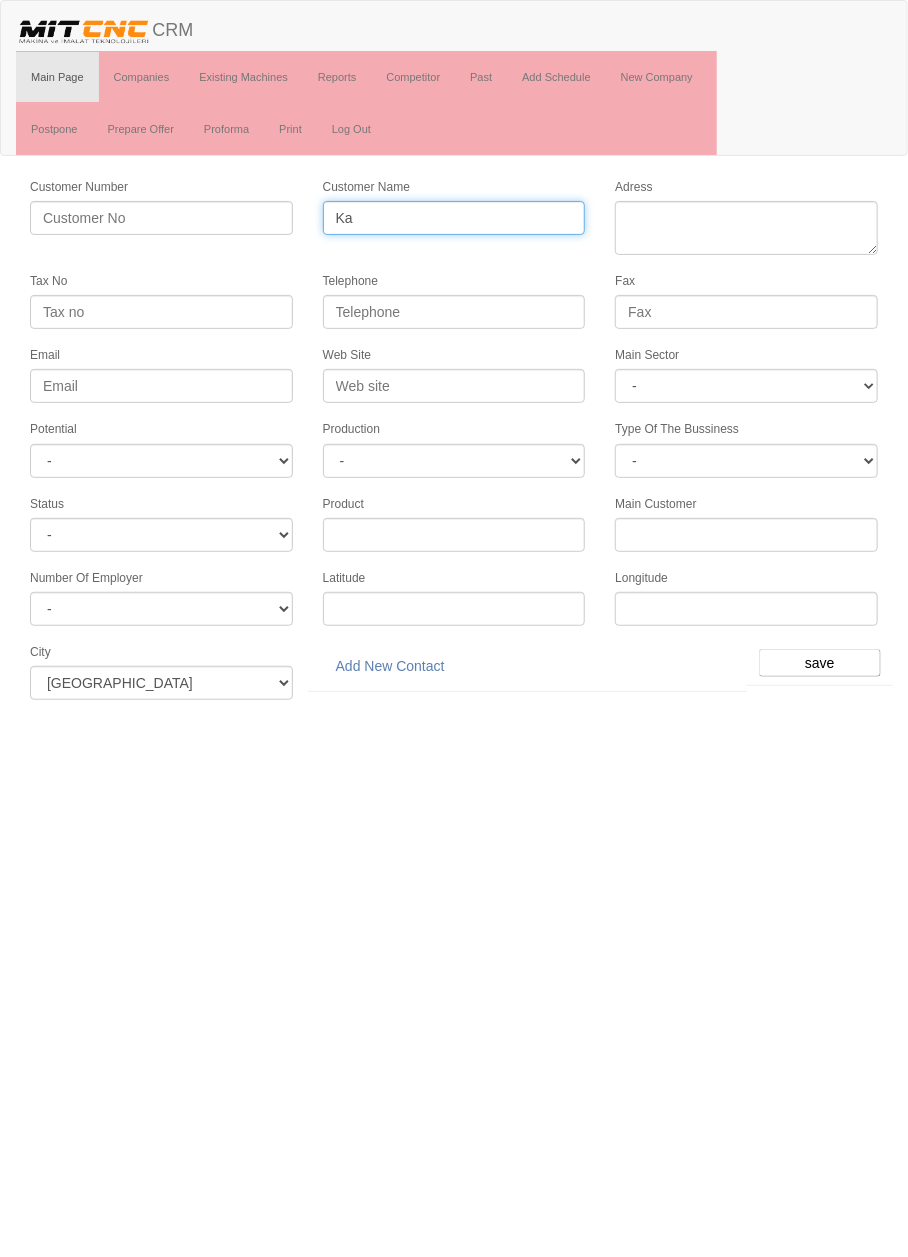 type on "K" 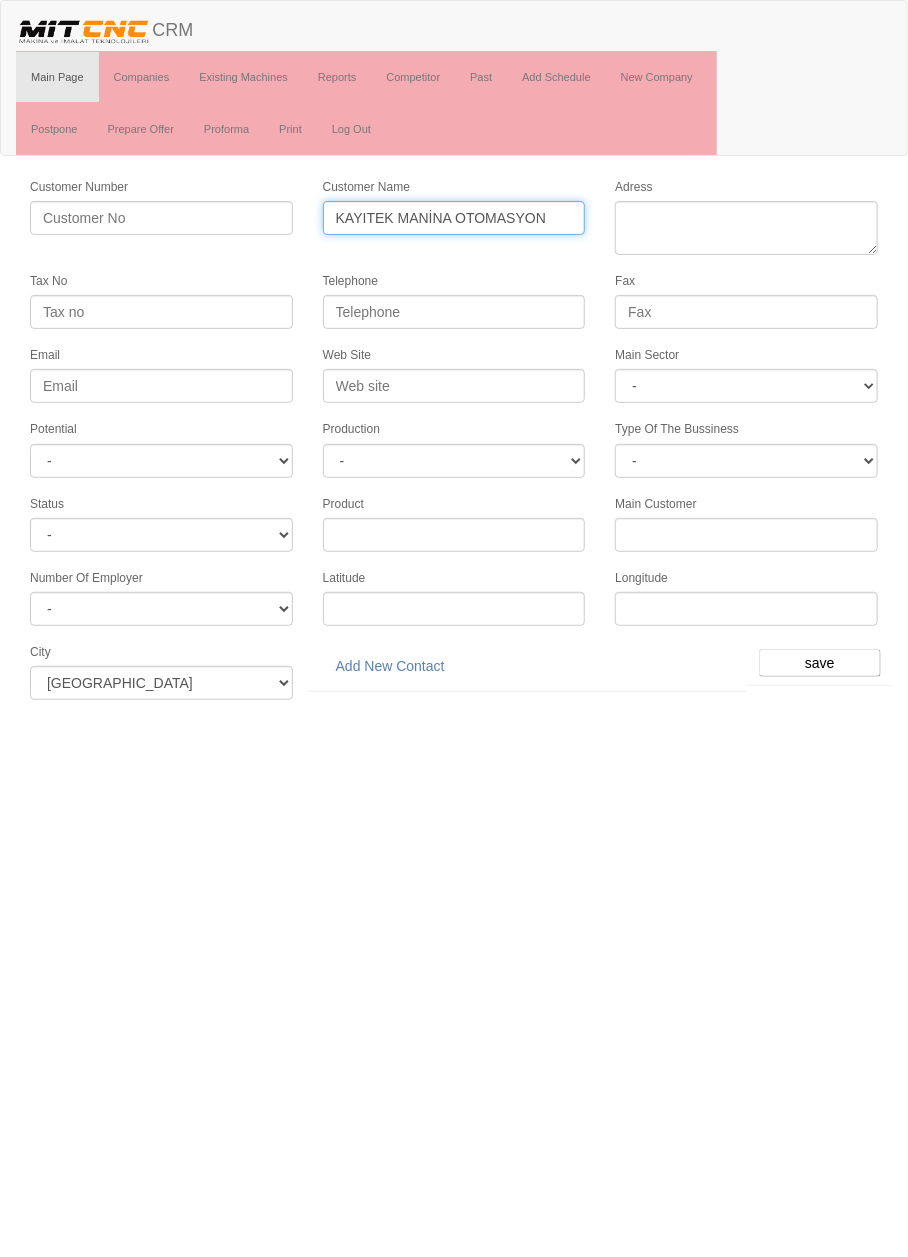 type on "KAYITEK MANİNA OTOMASYON" 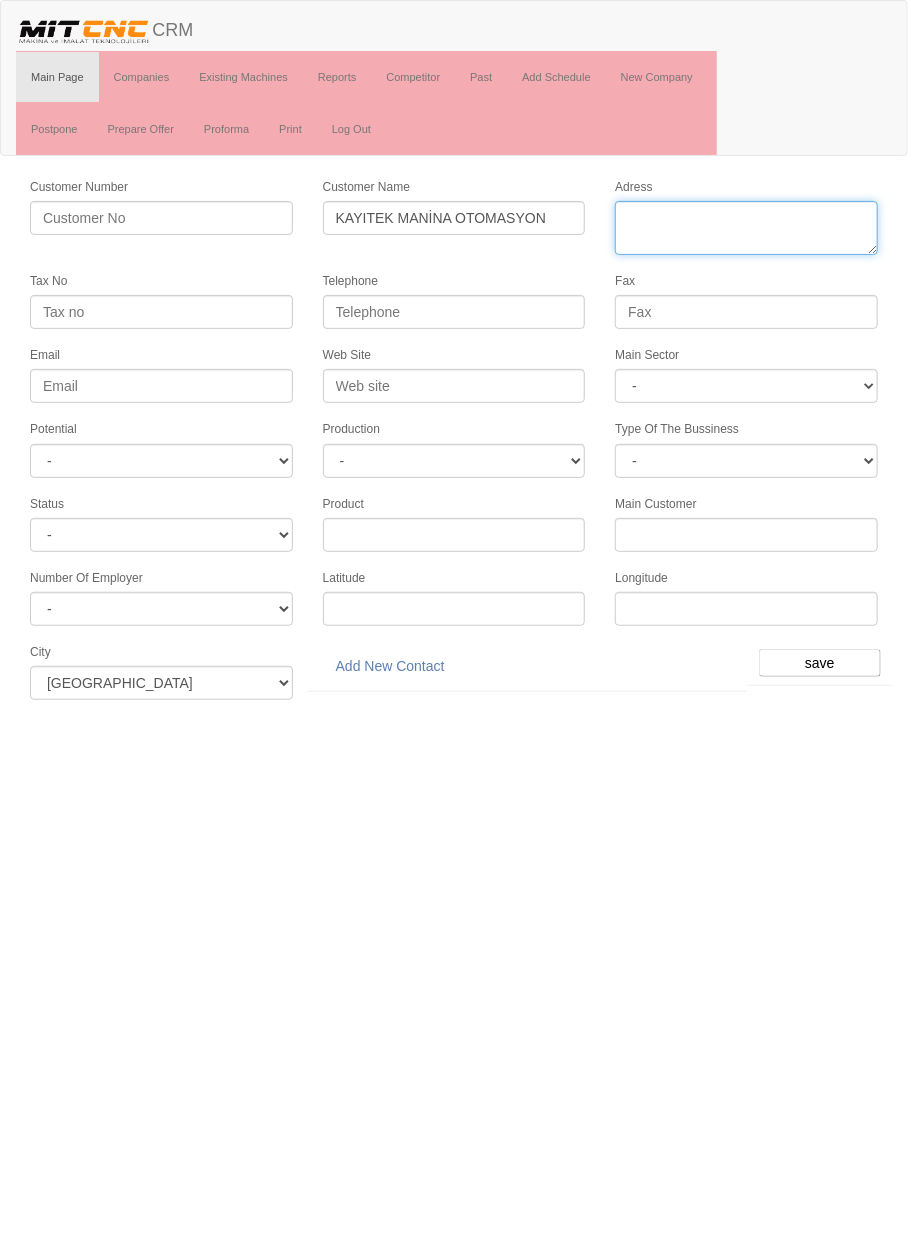 click on "Adress" at bounding box center [746, 228] 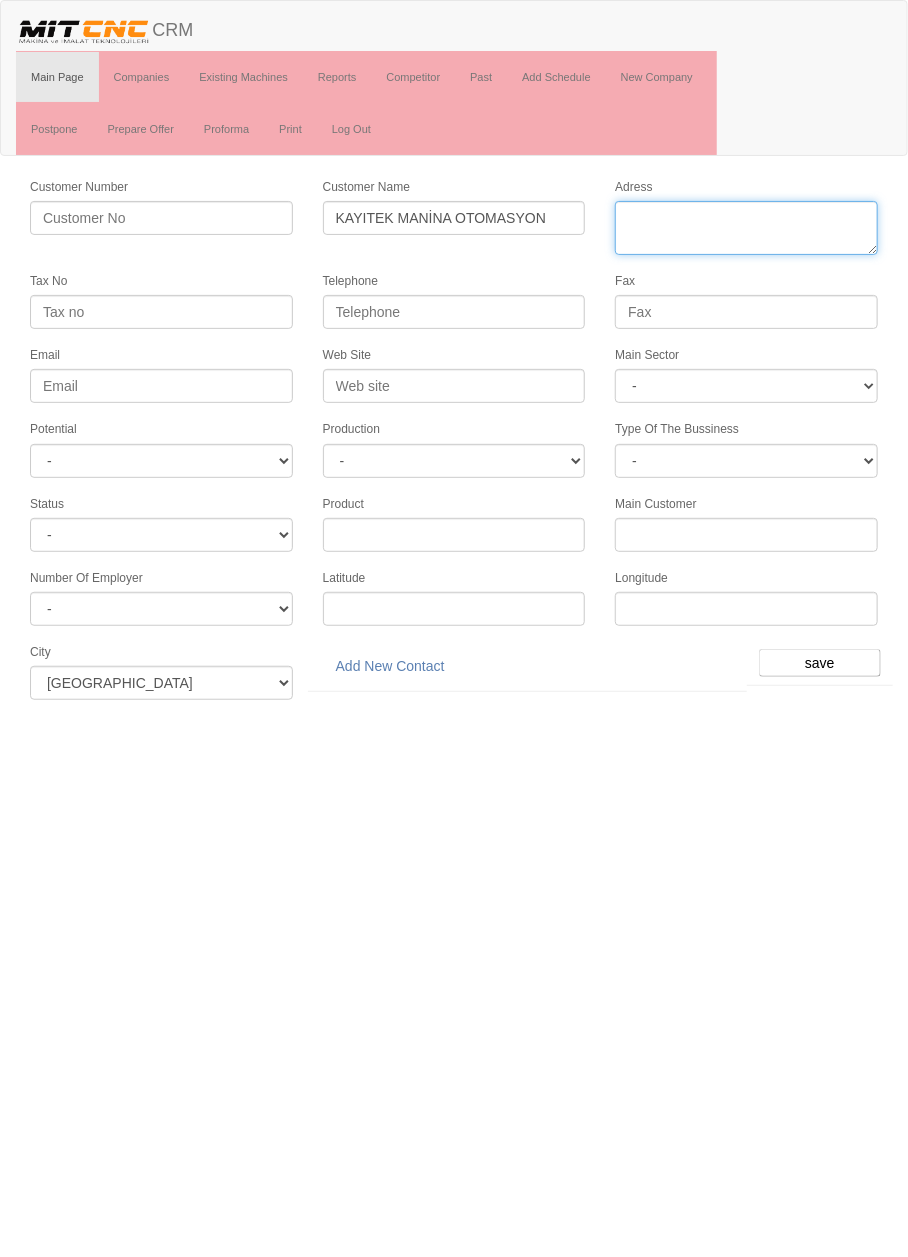 paste on "FEVZİ ÇAKMAK MAH. ŞEHİT HAMDİ KARAGÖZ CD.
NO:4/1L
KARATAY" 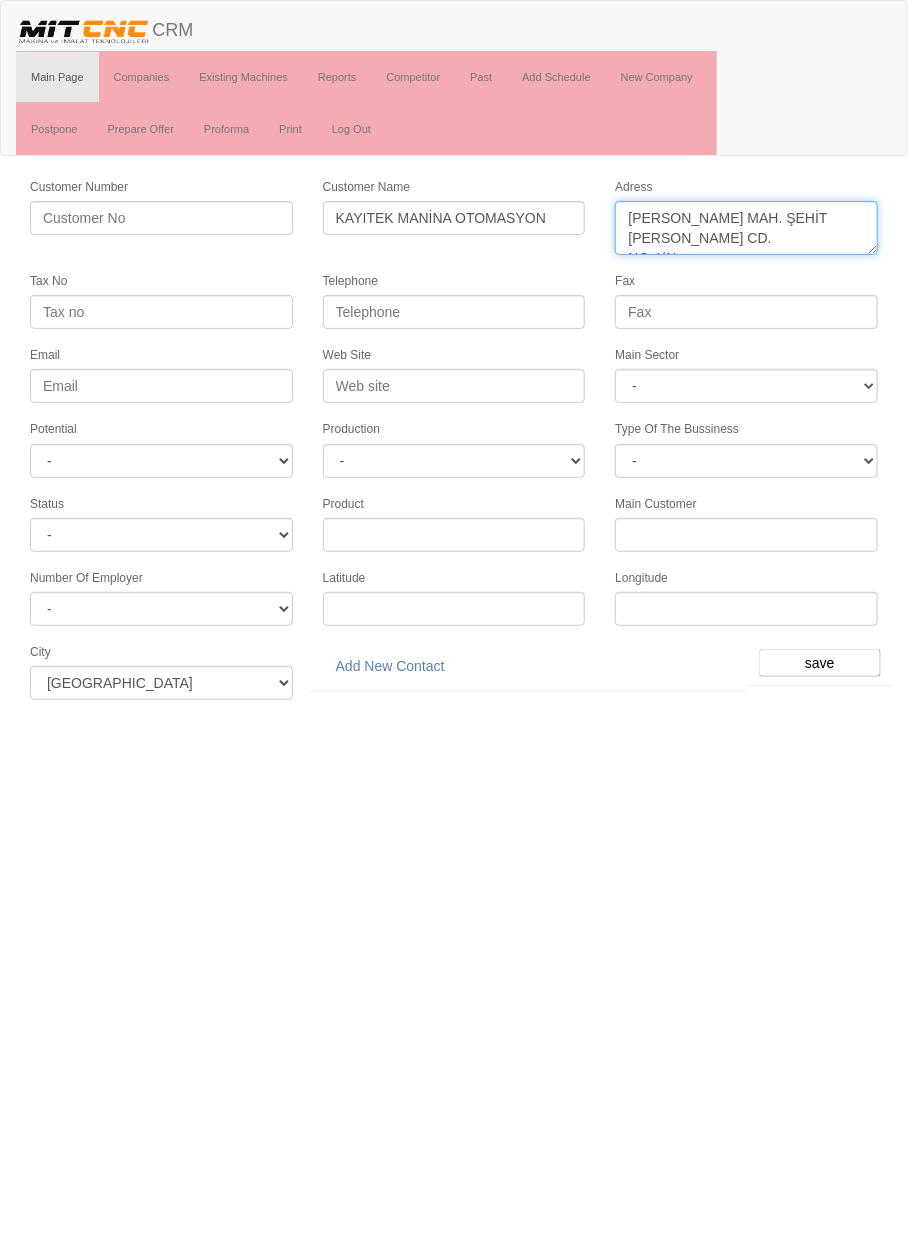 scroll, scrollTop: 32, scrollLeft: 0, axis: vertical 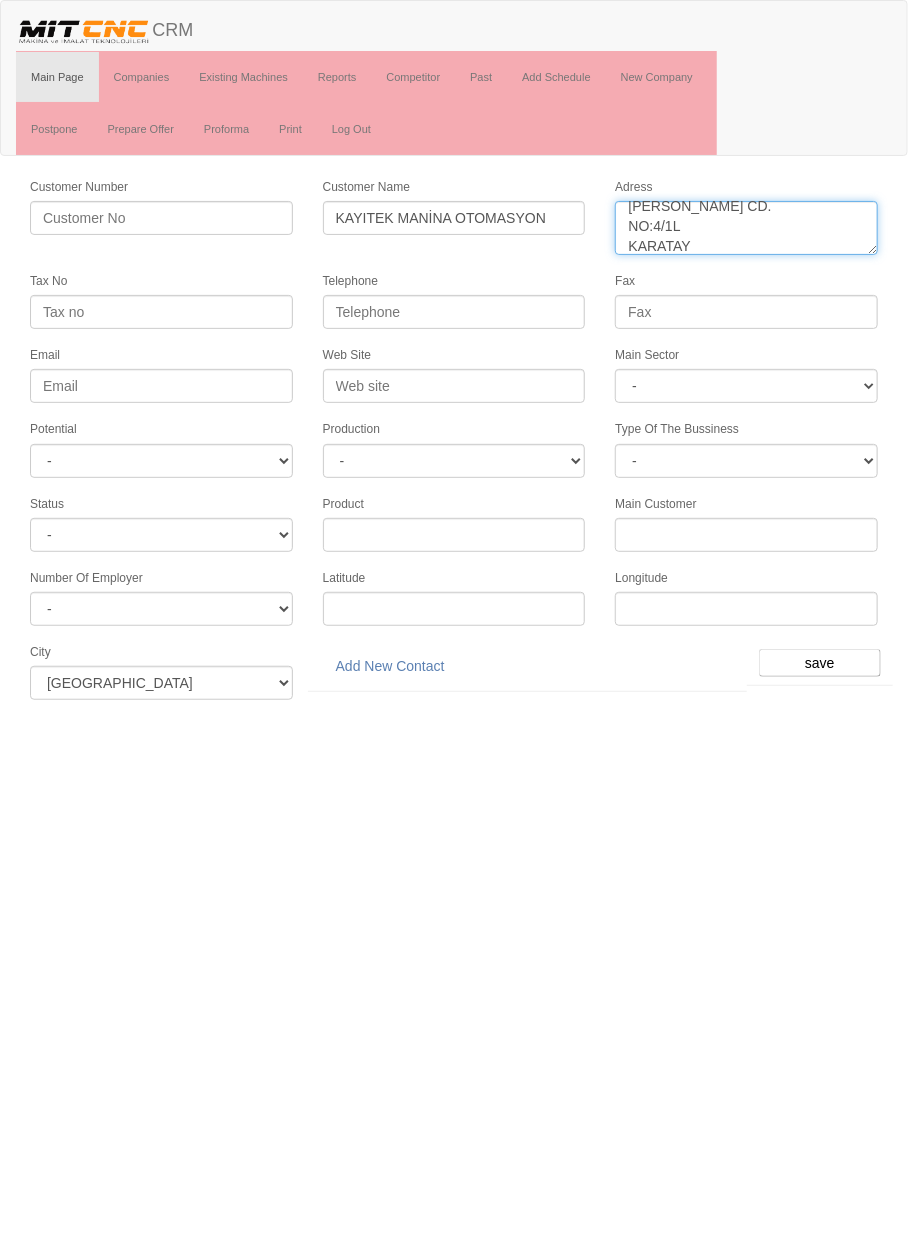 click on "Adress" at bounding box center (746, 228) 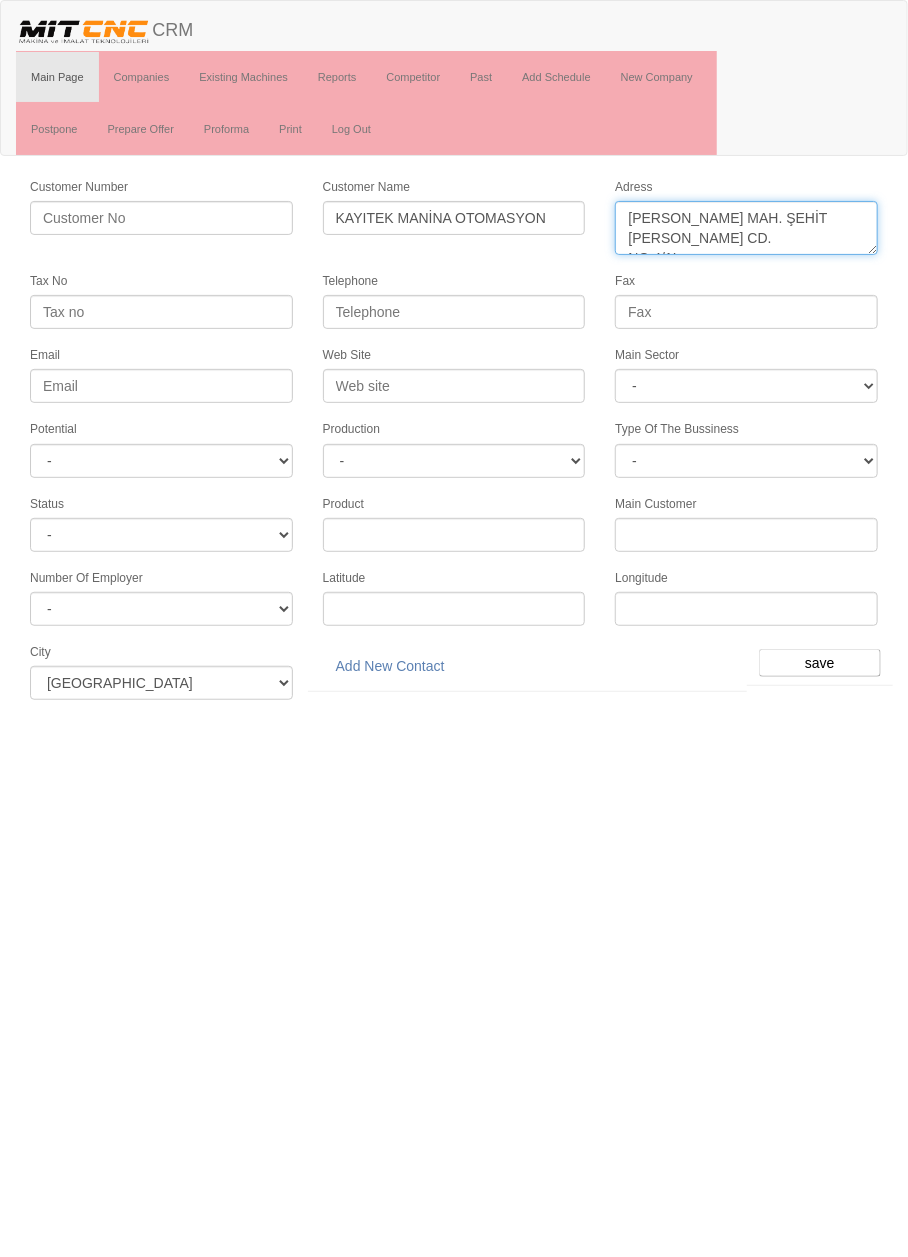 scroll, scrollTop: 0, scrollLeft: 0, axis: both 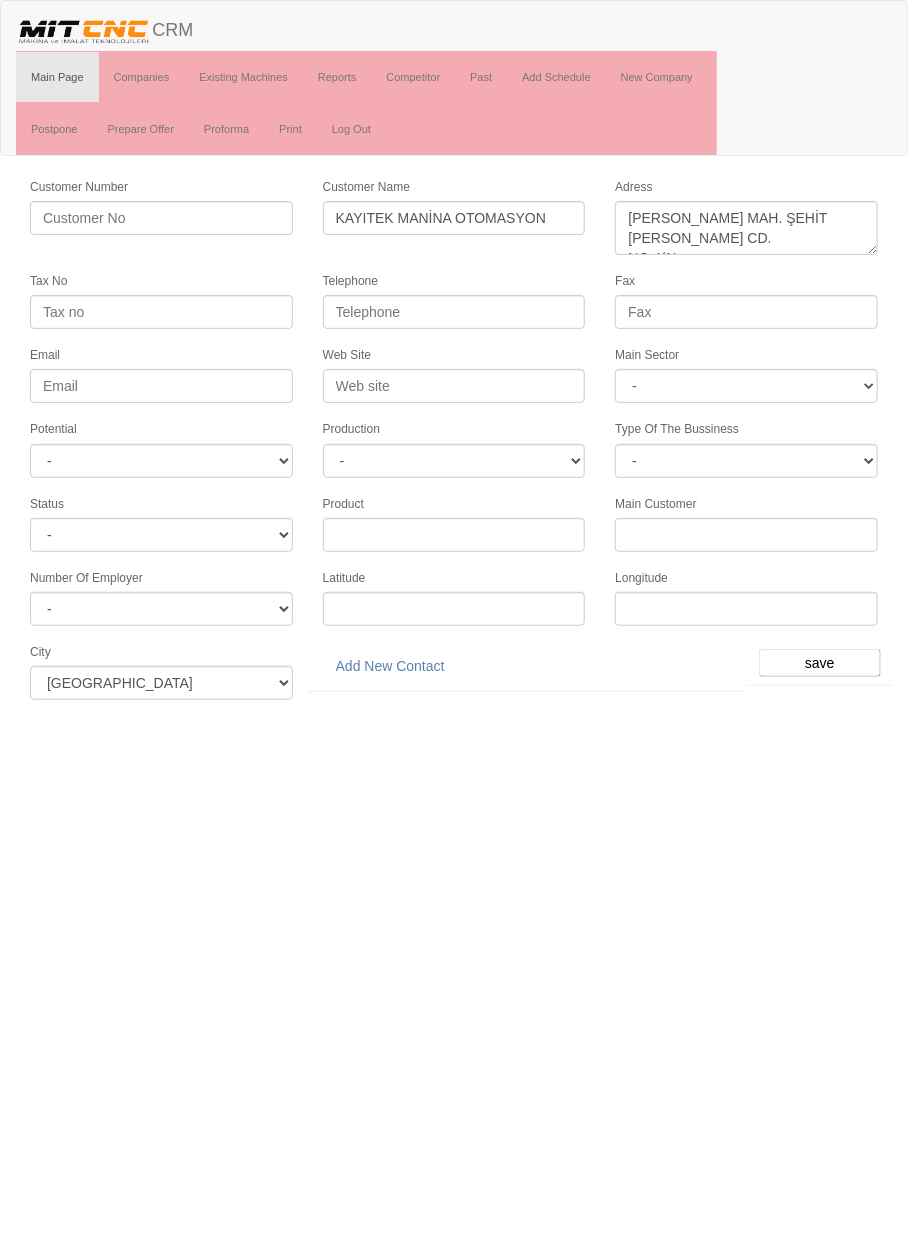 click on "Customer Number
Customer Name
KAYITEK MANİNA OTOMASYON
Adress
Tax No
Telephone
Fax
Email
Web Site
Main Sector
-
DIE MOLD
MACHINERY
DEFENCE
ELECTRICAL COMPONENTS
MEDICAL
TOOL MANUFACTURING
JEWELERY
AGRICULTURE
AUTOMOTIVE
WHITE GOODS
HYDRAULIC & PNEUMATIC
CASTING
STAMPING DIE
AEROSPACE
CONSTRUCTION MAC.
GEN. PART. MAN.
EDUCATION
LASER POTENTIALS
FURNUTURE
Potential
-
A1
A2
A3
B1
B2
B3
C1
C2
C3
Production
-
- PM" at bounding box center (454, 445) 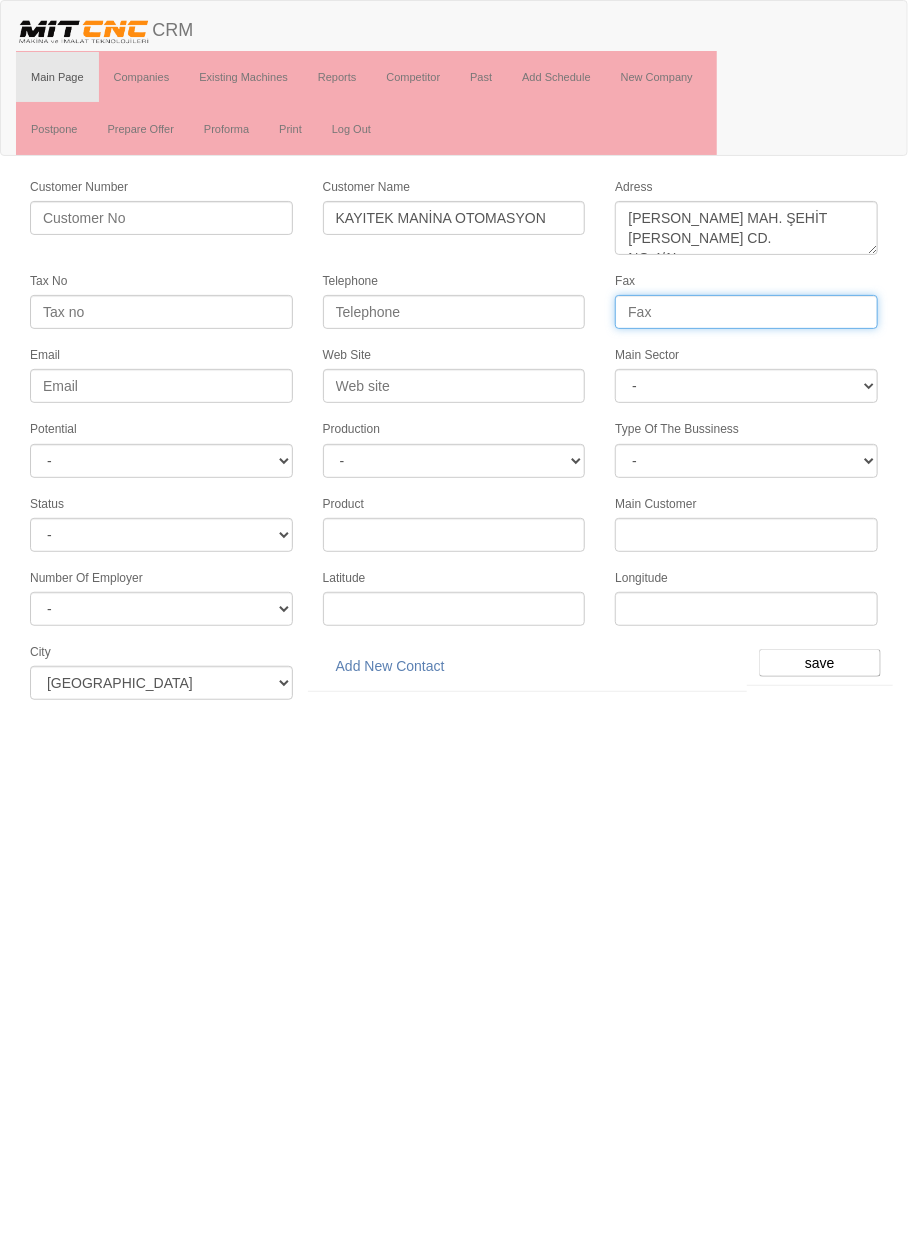 click on "Fax" at bounding box center [746, 312] 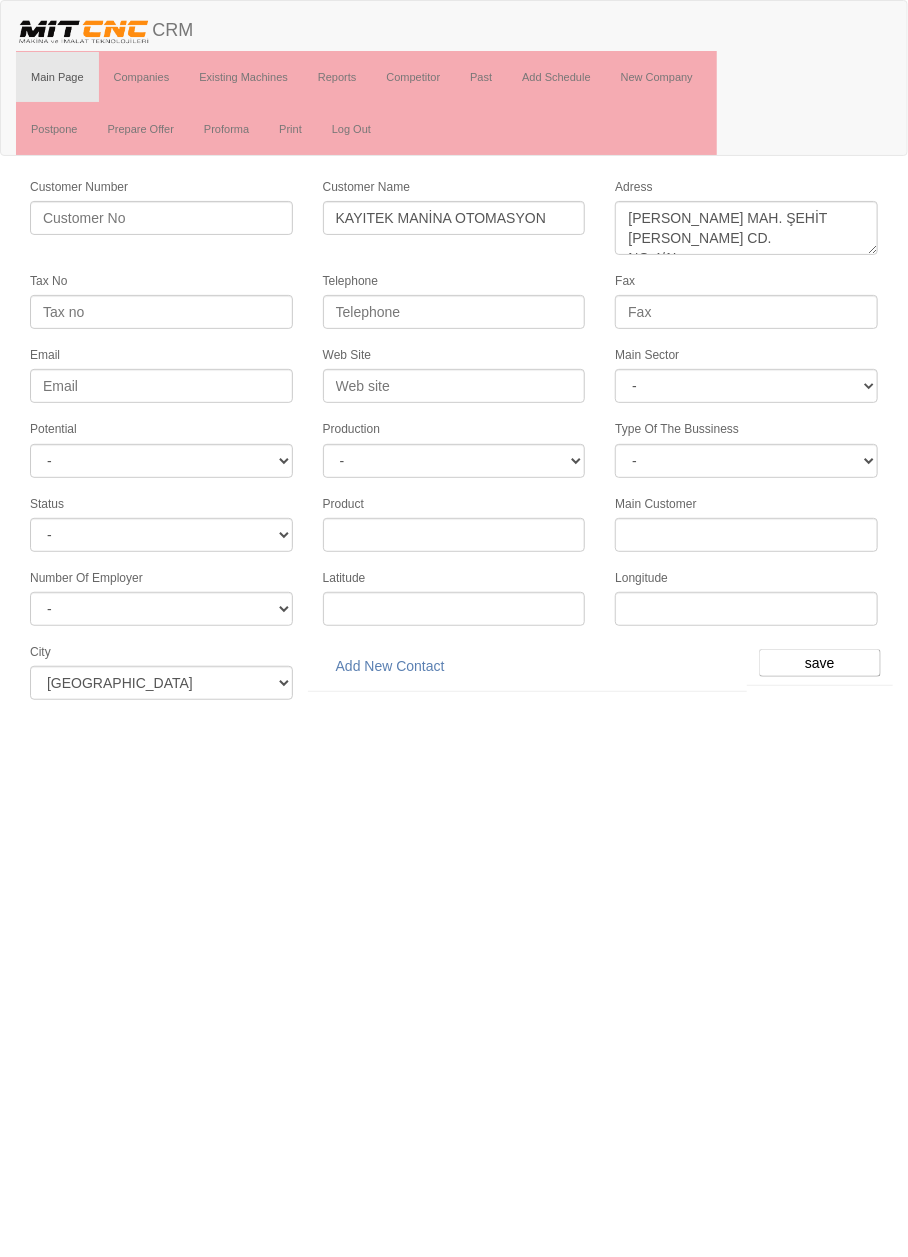 click on "Customer Number
Customer Name
KAYITEK MANİNA OTOMASYON
Adress
Tax No
Telephone
Fax
Email
Web Site
Main Sector
-
DIE MOLD
MACHINERY
DEFENCE
ELECTRICAL COMPONENTS
MEDICAL
TOOL MANUFACTURING
JEWELERY
AGRICULTURE
AUTOMOTIVE
WHITE GOODS
HYDRAULIC & PNEUMATIC
CASTING
STAMPING DIE
AEROSPACE
CONSTRUCTION MAC.
GEN. PART. MAN.
EDUCATION
LASER POTENTIALS
FURNUTURE
Potential
-
A1
A2
A3
B1
B2
B3
C1
C2
C3
Production
-
- PM" at bounding box center (454, 445) 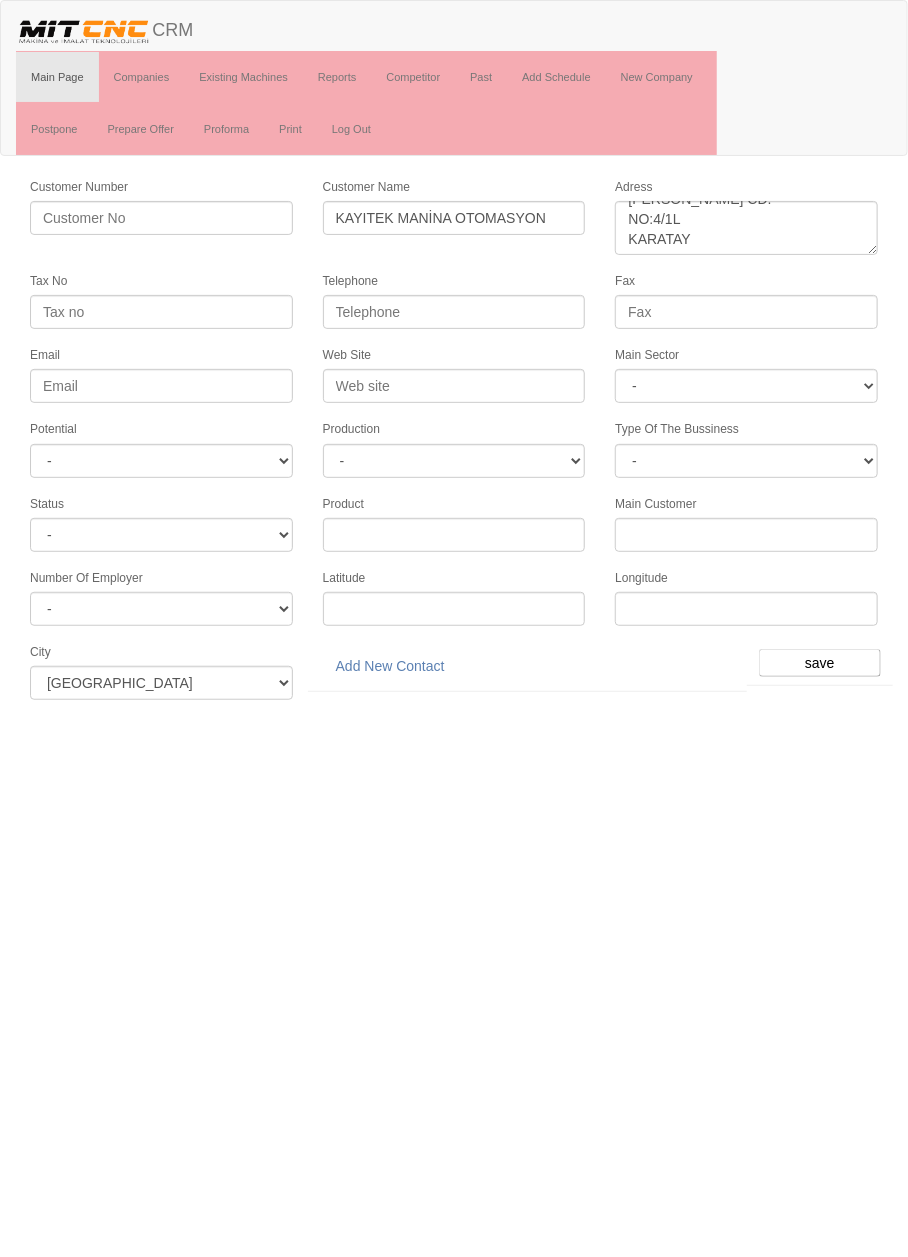 scroll, scrollTop: 33, scrollLeft: 0, axis: vertical 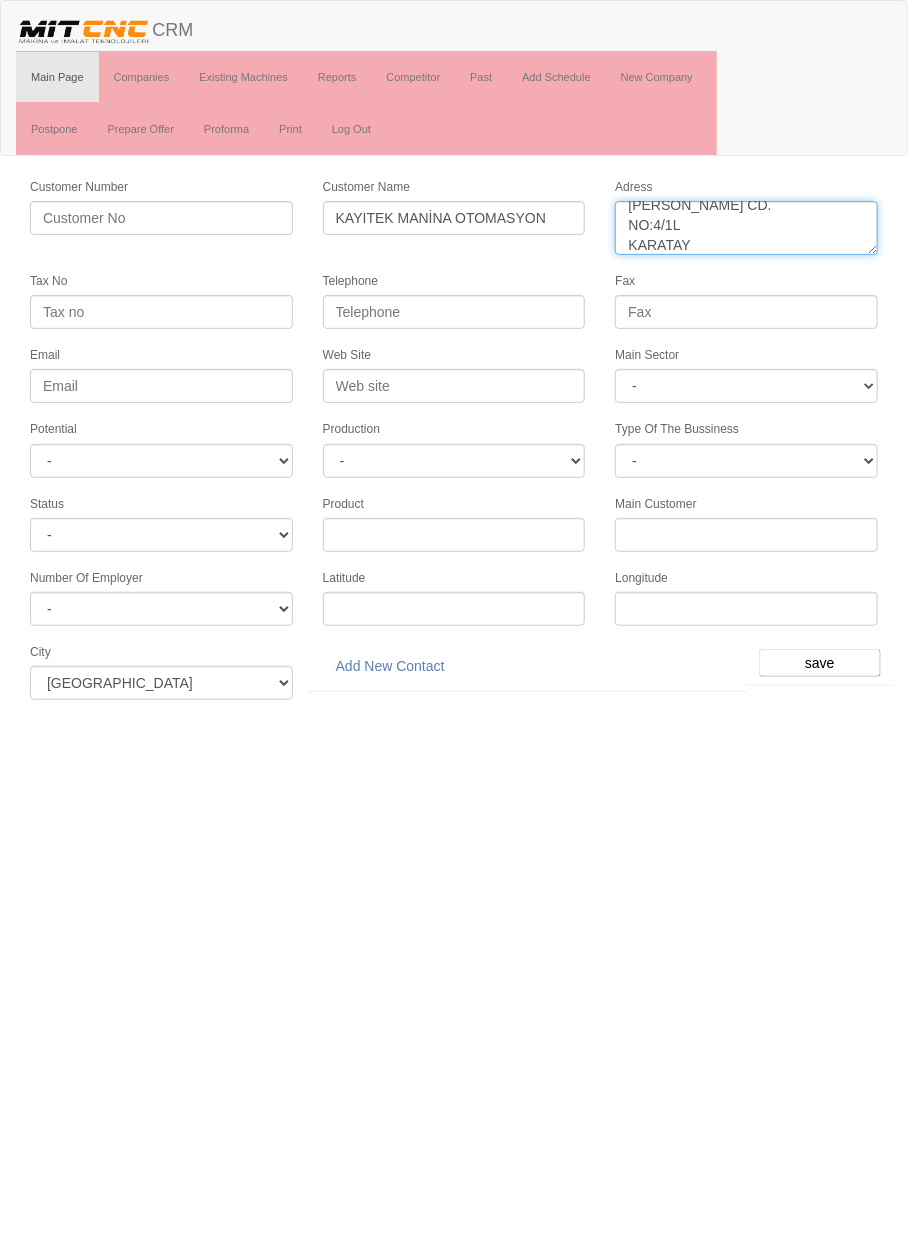 click on "Adress" at bounding box center [746, 228] 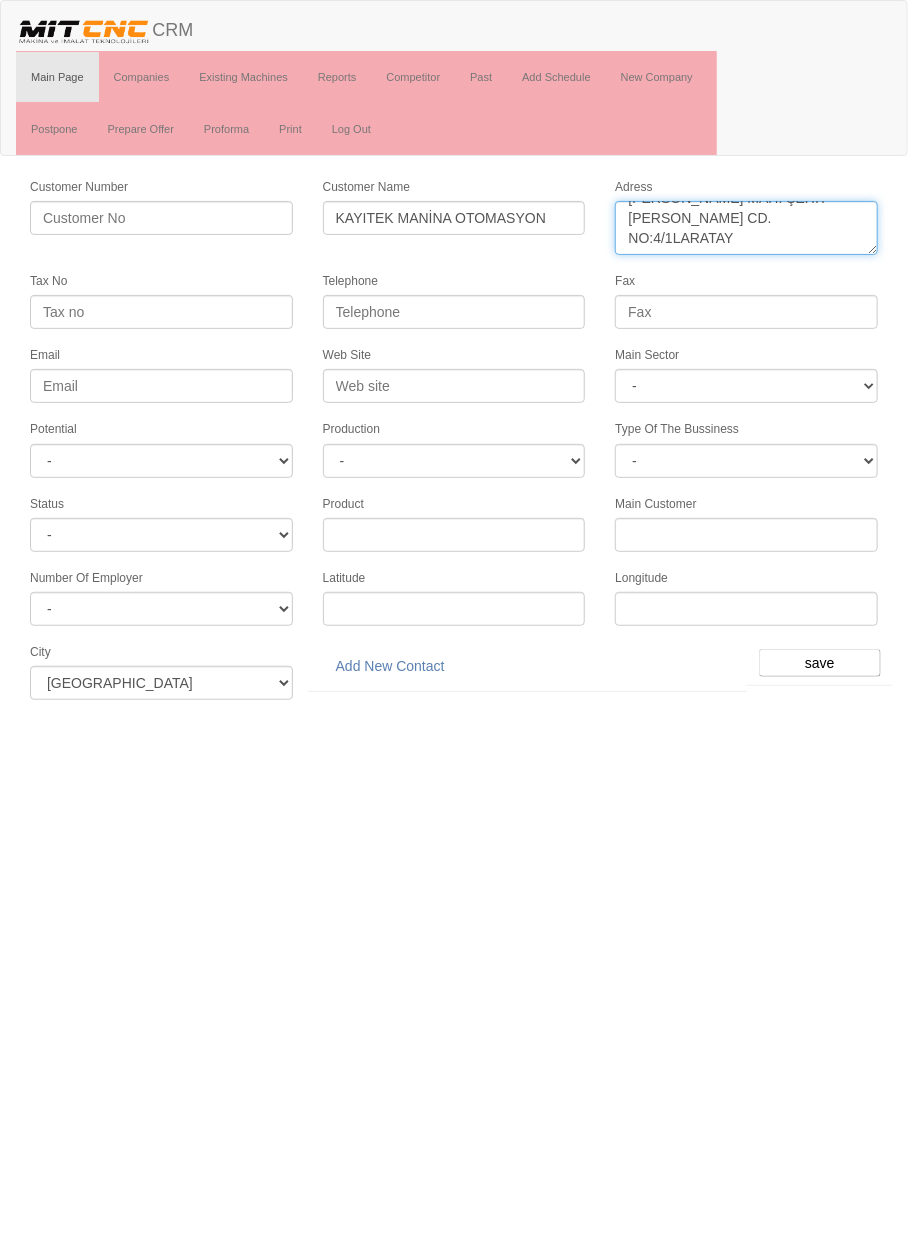 scroll, scrollTop: 19, scrollLeft: 0, axis: vertical 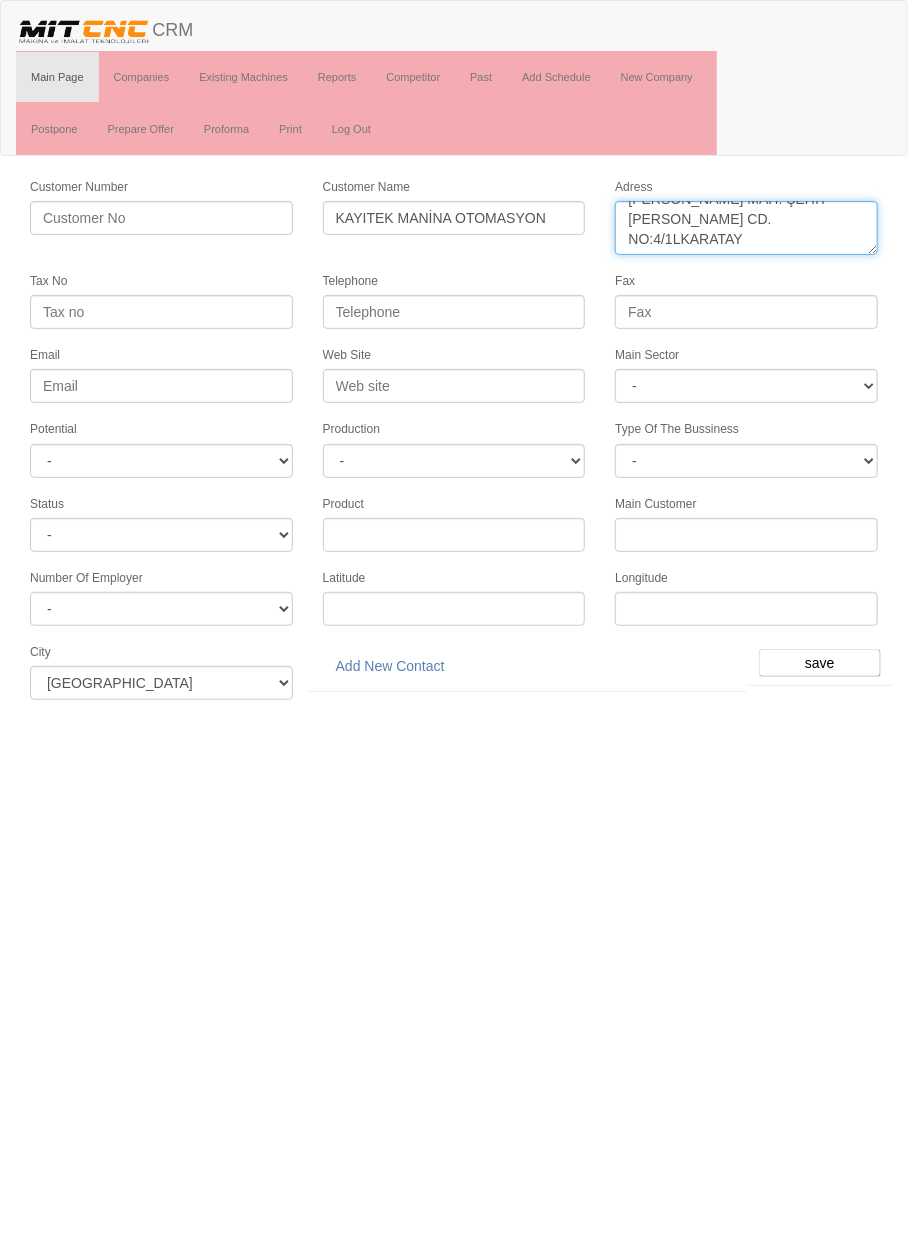 click on "Adress" at bounding box center (746, 228) 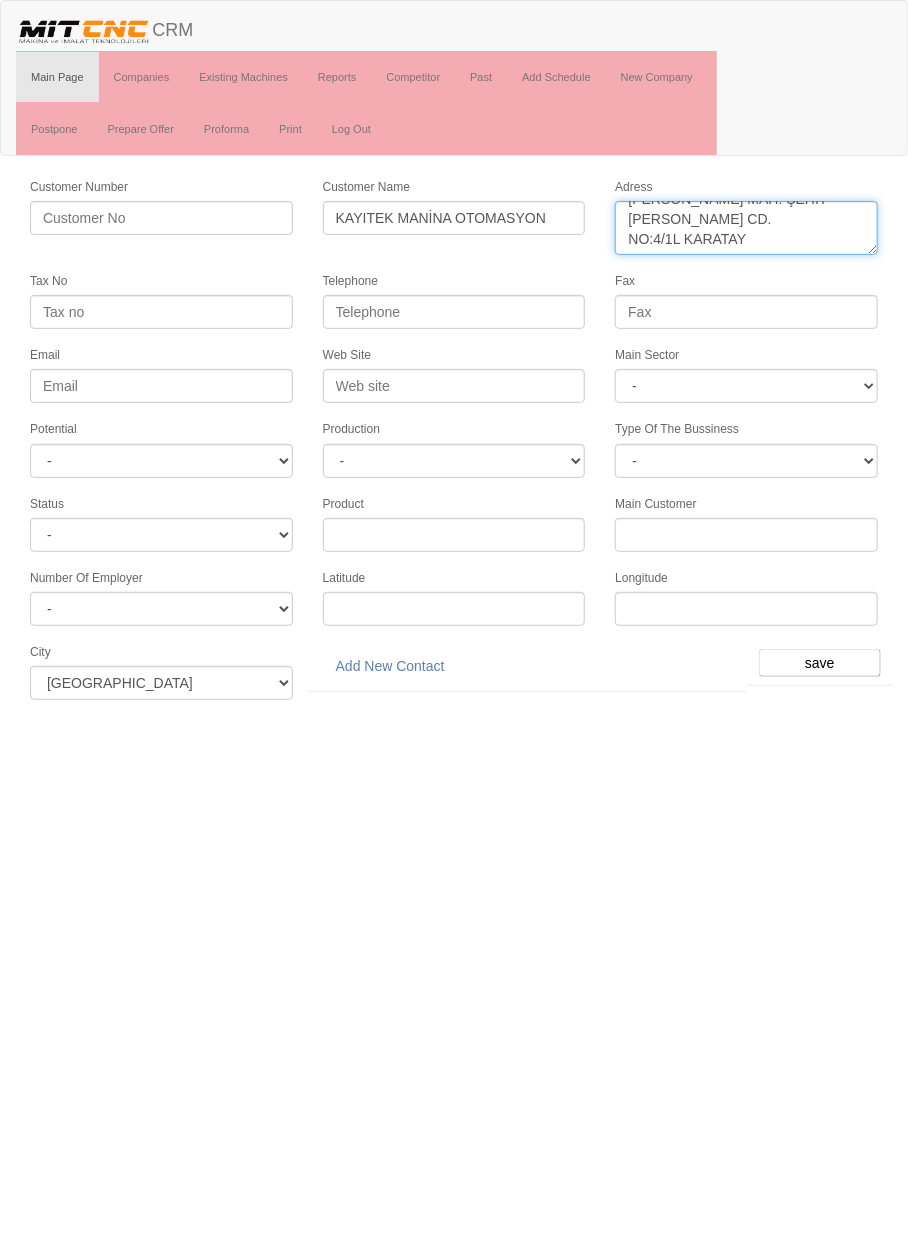 click on "Adress" at bounding box center (746, 228) 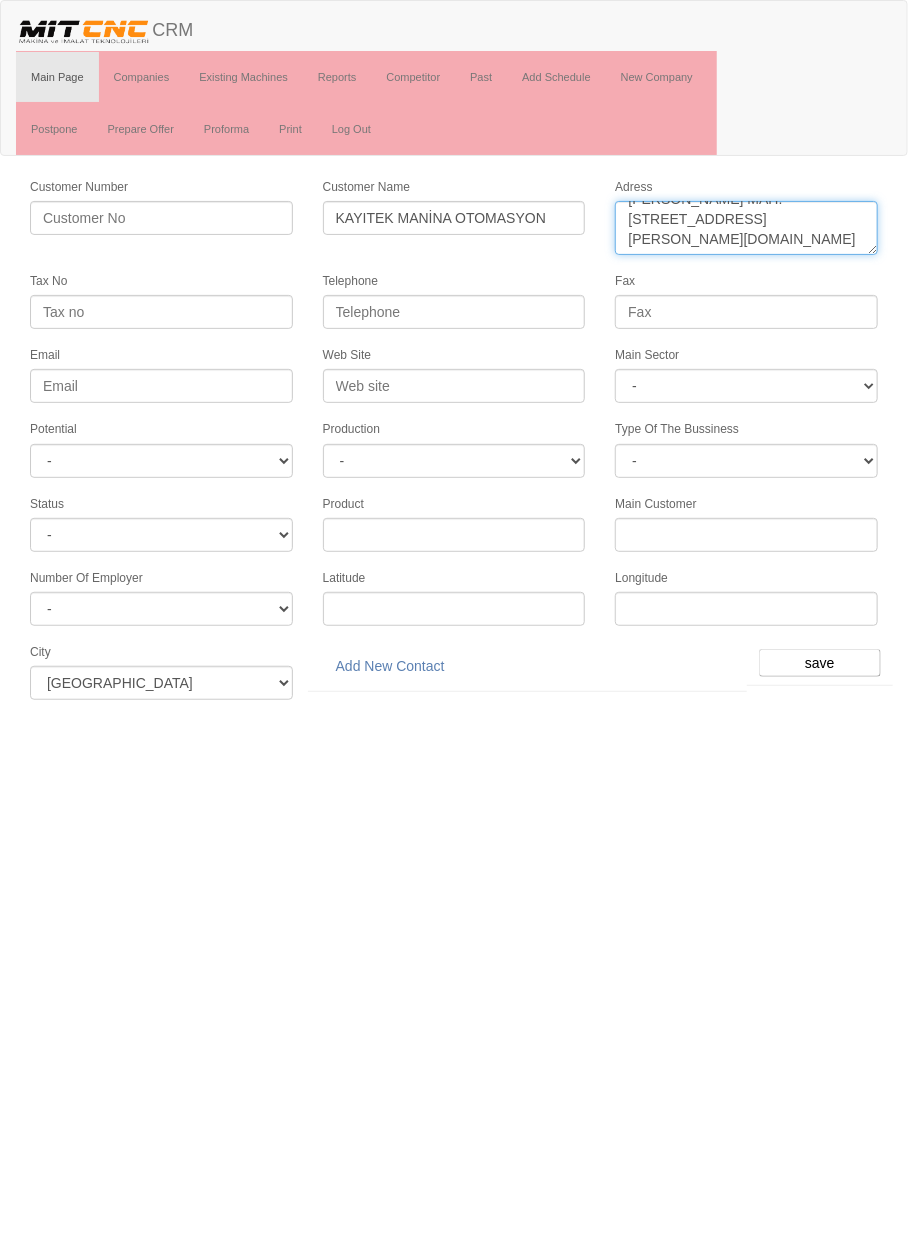 scroll, scrollTop: 0, scrollLeft: 0, axis: both 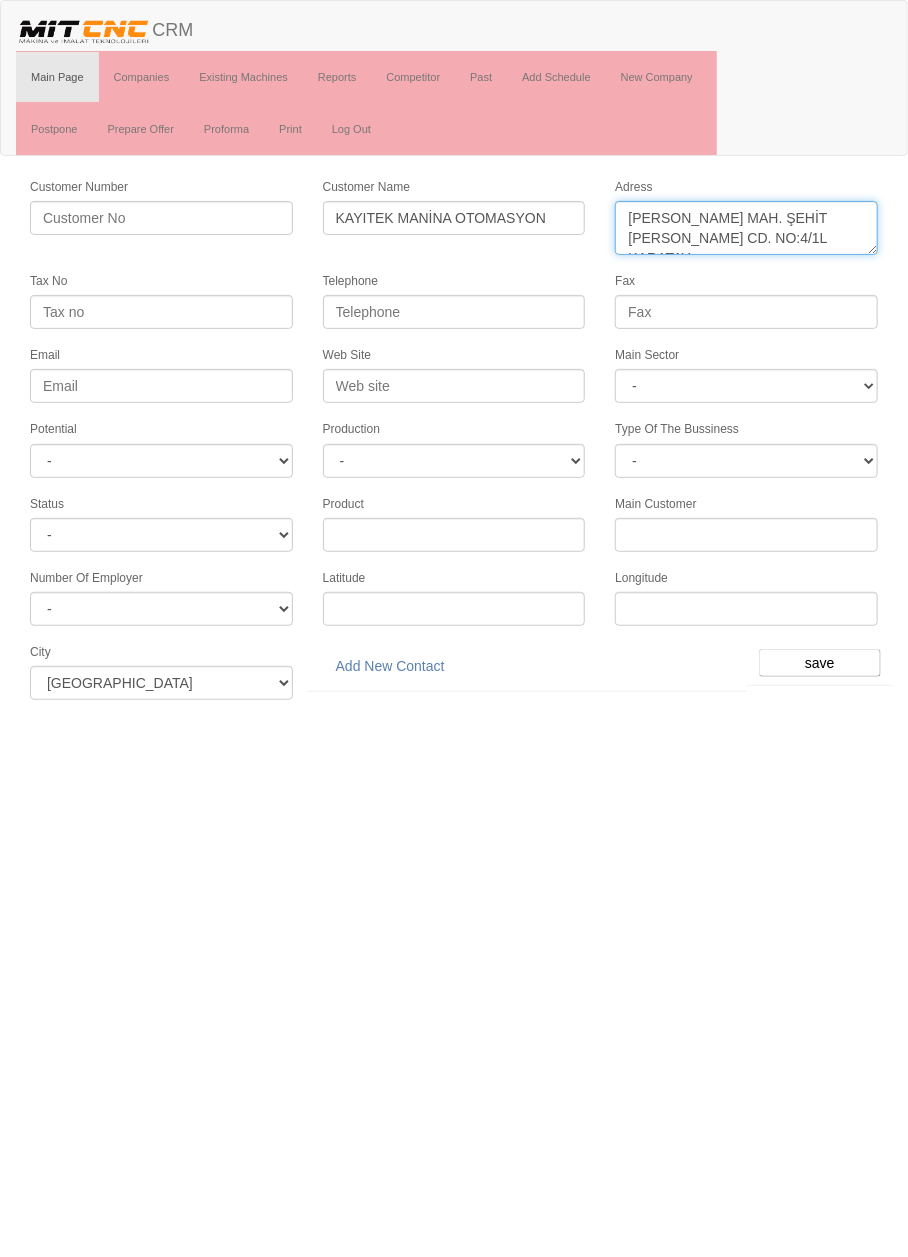 type on "[PERSON_NAME] MAH. ŞEHİT [PERSON_NAME] CD. NO:4/1L KARATAY" 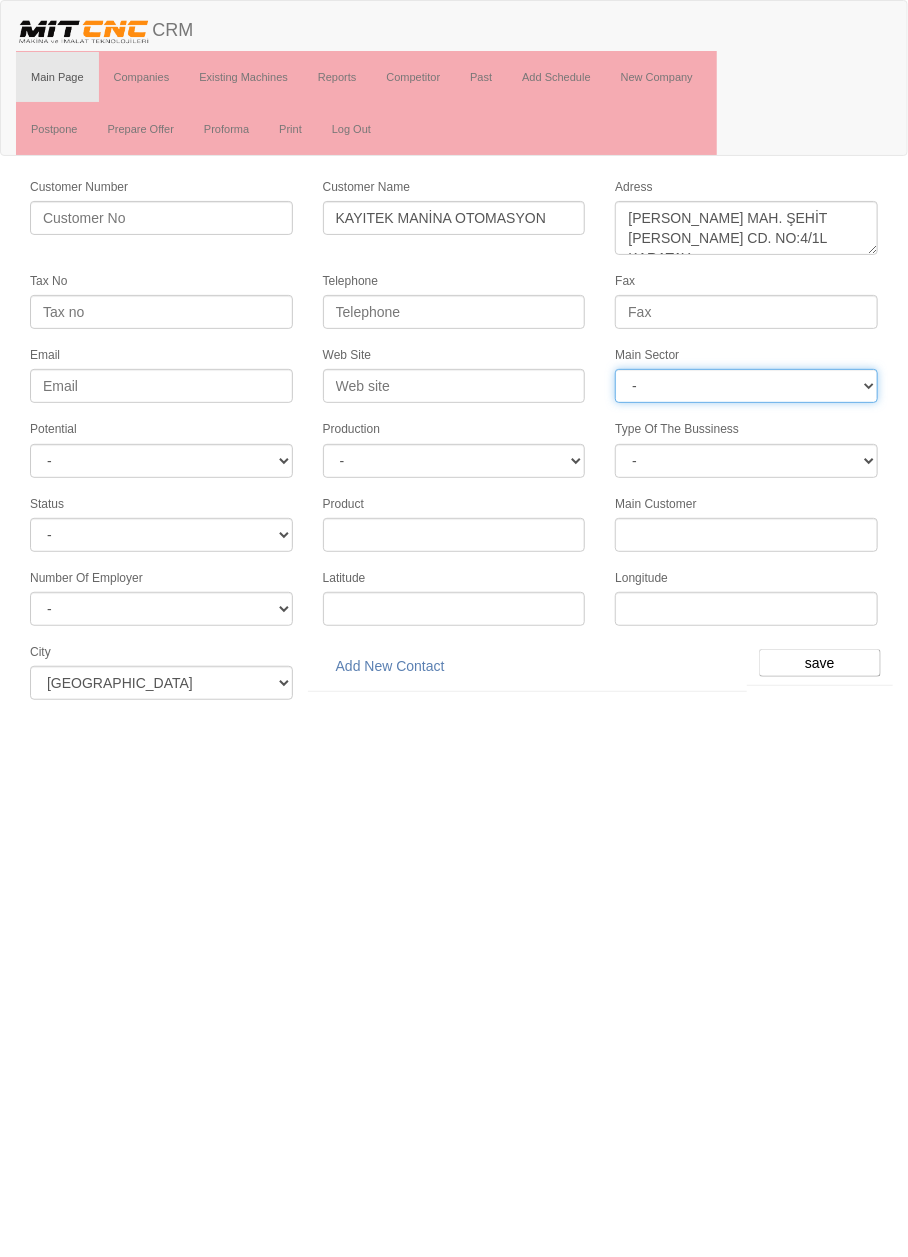 click on "-
DIE MOLD
MACHINERY
DEFENCE
ELECTRICAL COMPONENTS
MEDICAL
TOOL MANUFACTURING
JEWELERY
AGRICULTURE
AUTOMOTIVE
WHITE GOODS
HYDRAULIC & PNEUMATIC
CASTING
STAMPING DIE
AEROSPACE
CONSTRUCTION MAC.
GEN. PART. MAN.
EDUCATION
LASER POTENTIALS
FURNUTURE" at bounding box center (746, 386) 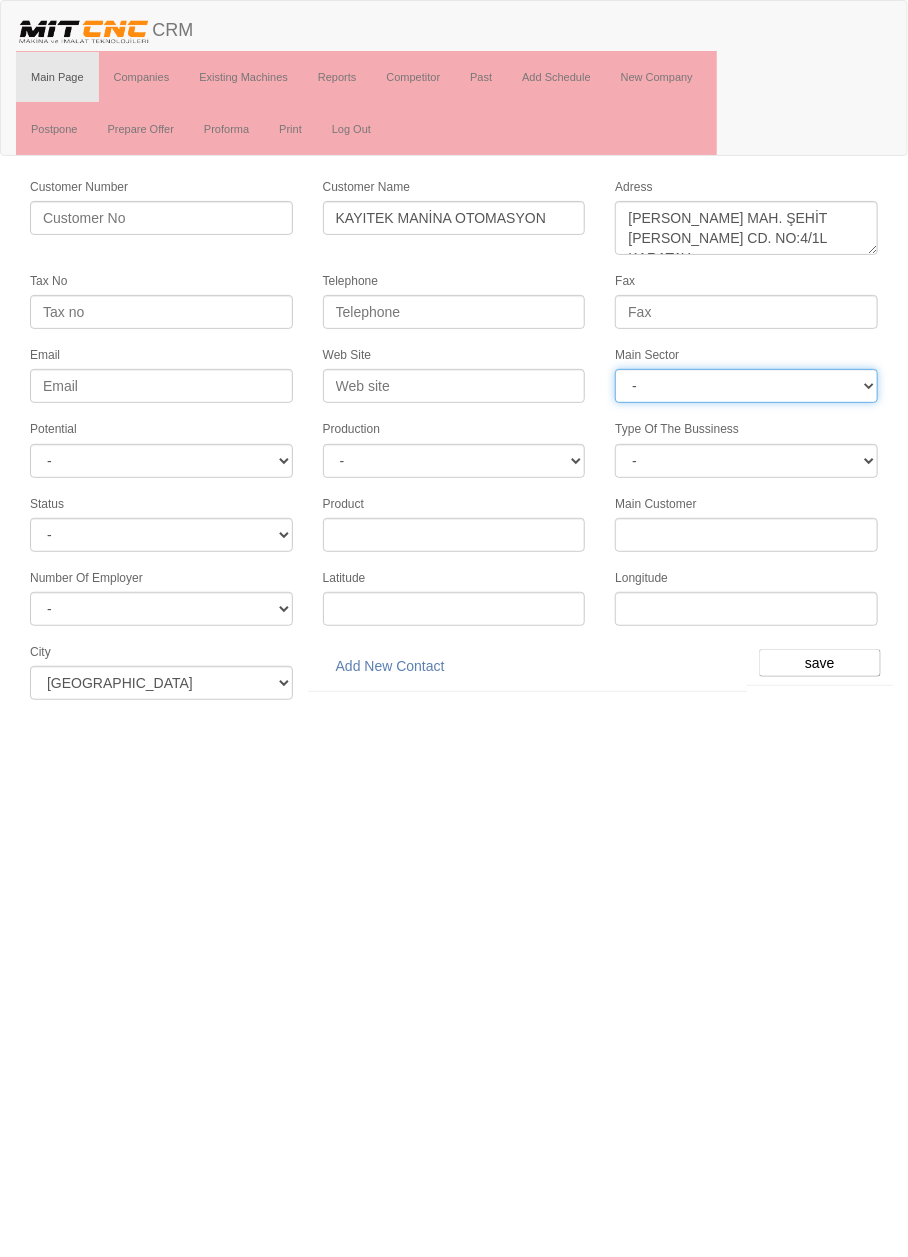 select on "363" 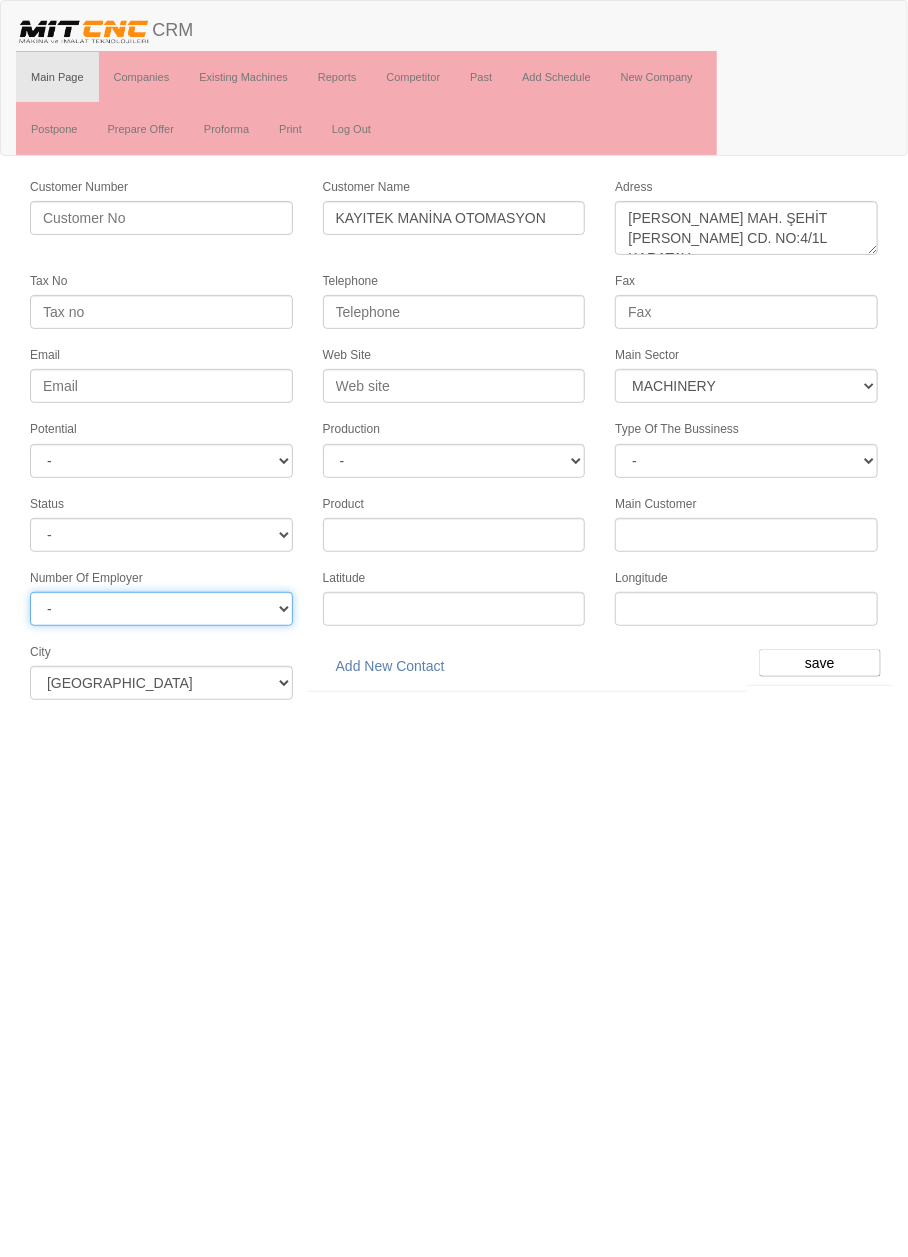 click on "-
1-50
201- <
51-200
15-50
0-15" at bounding box center [161, 609] 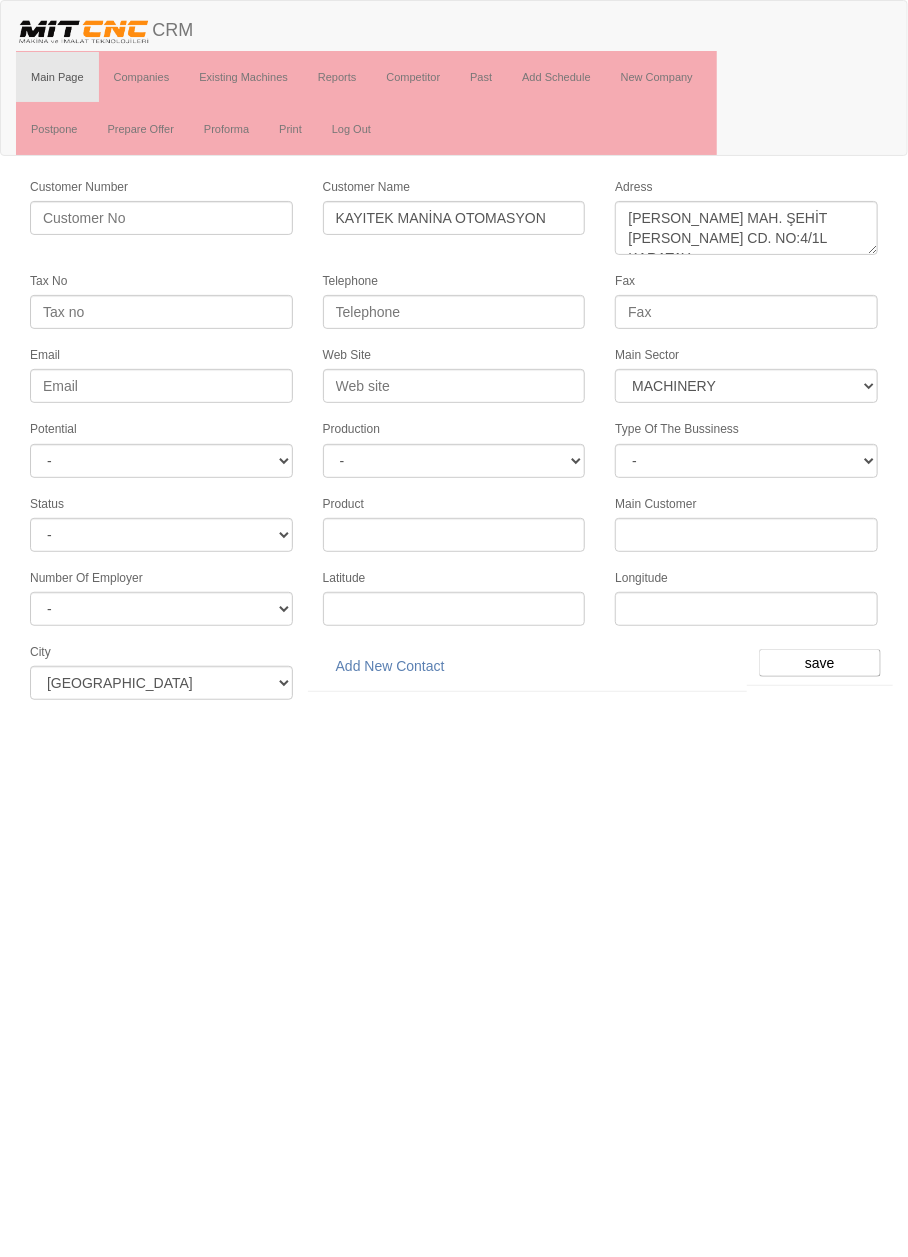 click on "Toggle navigation
CRM
Main Page
Companies
Existing Machines
Reports
Competitor
Past
Add Schedule
New Company
Postpone
Prepare Offer
Proforma
Print
Log Out
Customer Number
Customer Name
KAYITEK MANİNA OTOMASYON
Adress
Tax No
Telephone
Fax
Email
Web Site
Main Sector
-
DIE MOLD
MACHINERY
DEFENCE
ELECTRICAL COMPONENTS
-" at bounding box center [454, 357] 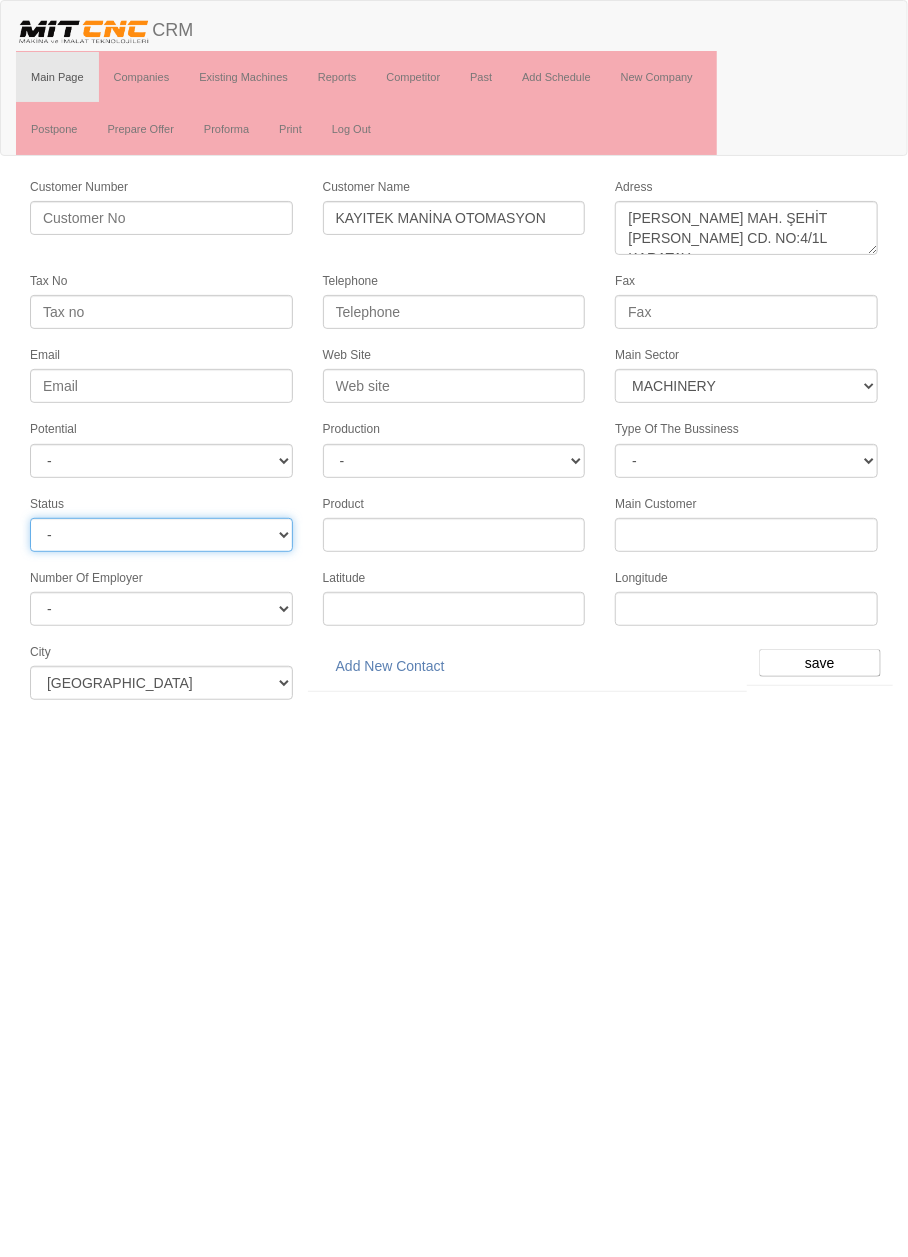 click on "-
Active
Inactive
Potential
Unreachable" at bounding box center [161, 535] 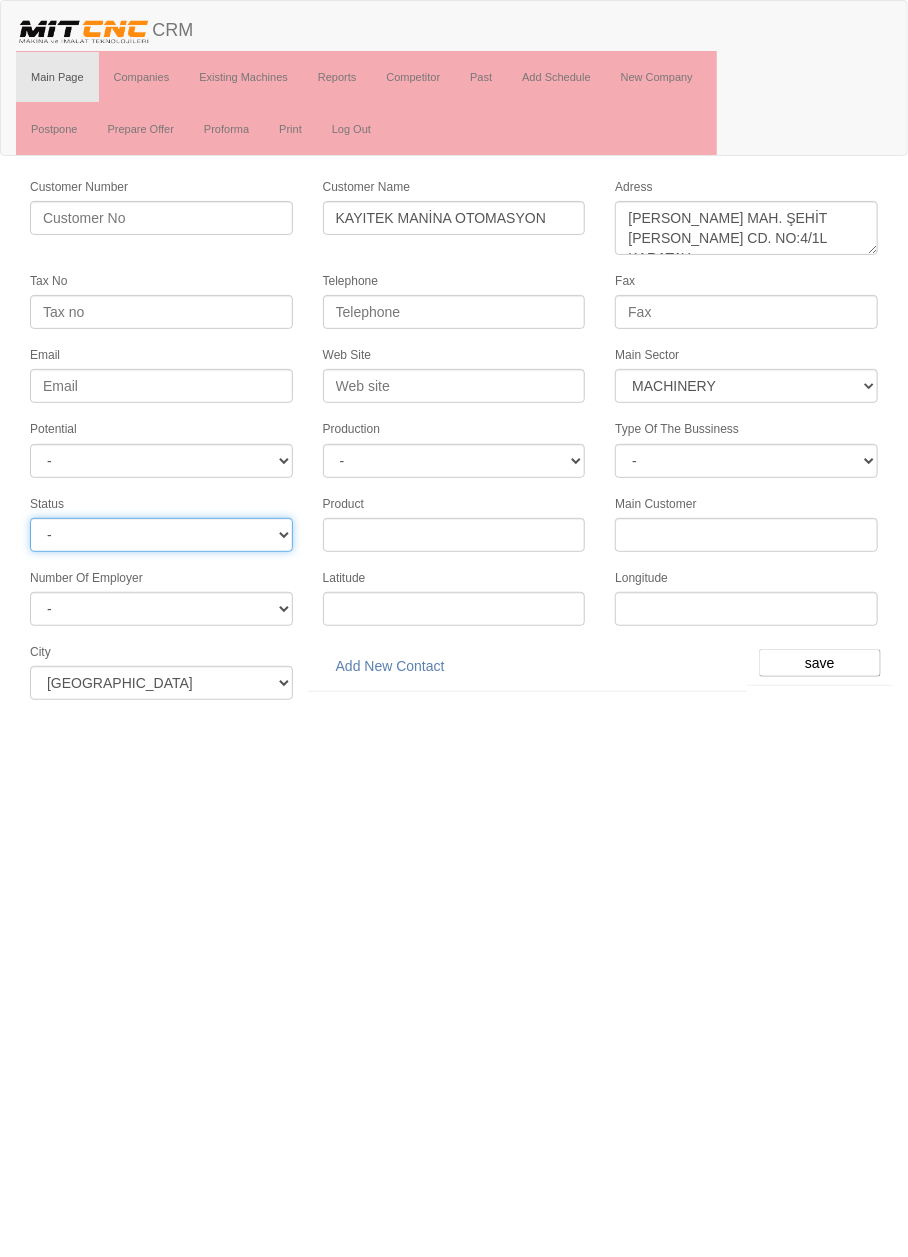 select on "Active" 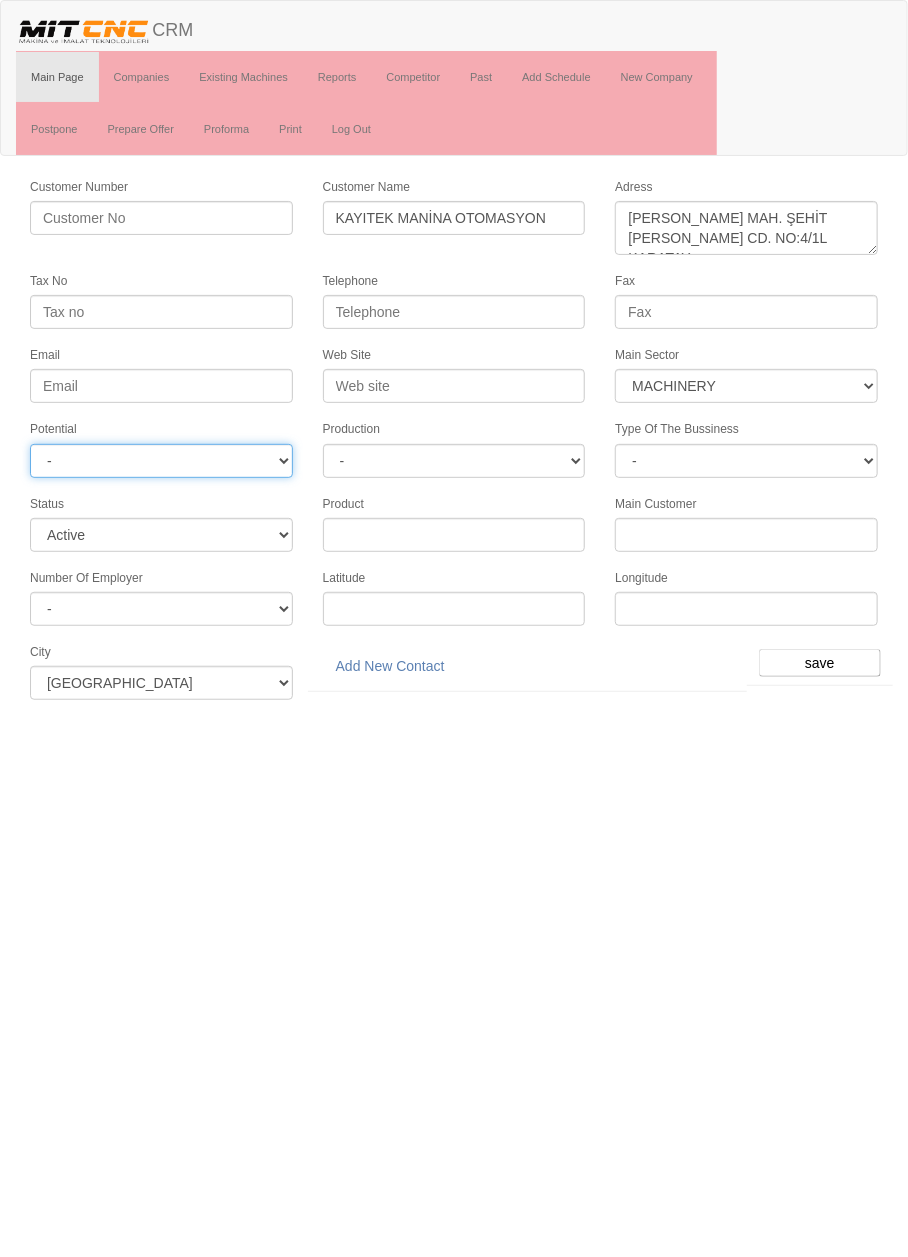 click on "-
A1
A2
A3
B1
B2
B3
C1
C2
C3" at bounding box center [161, 461] 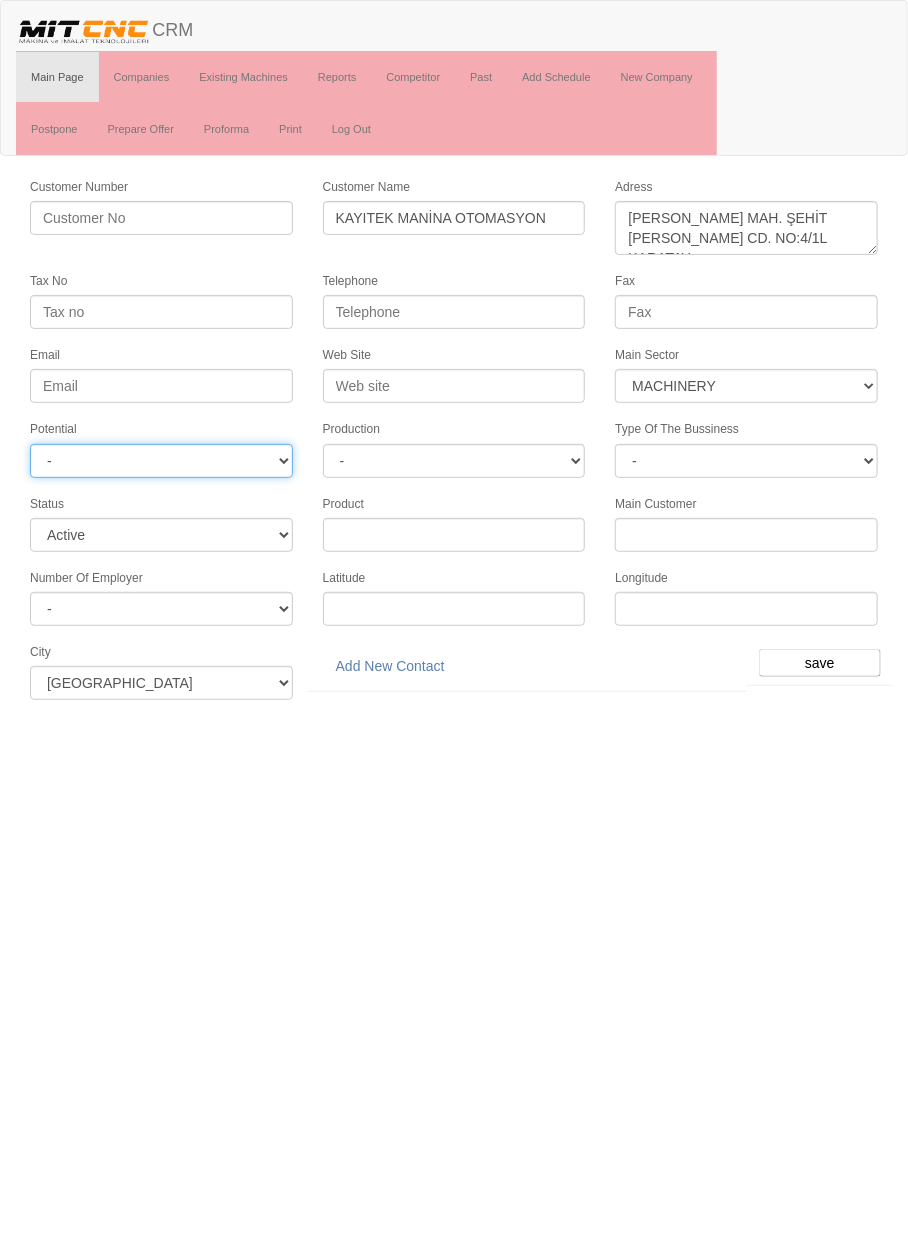 select on "5" 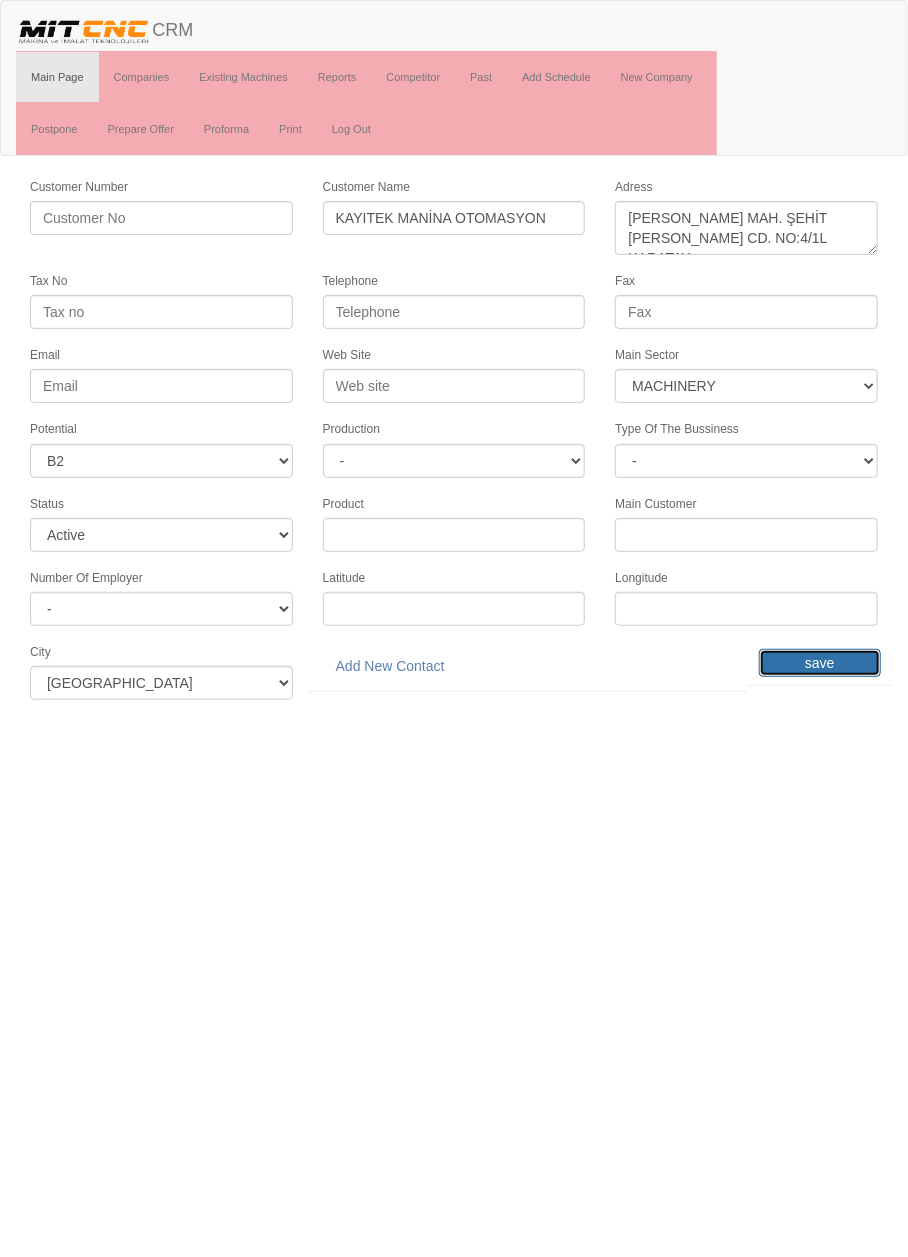 click on "save" at bounding box center [820, 663] 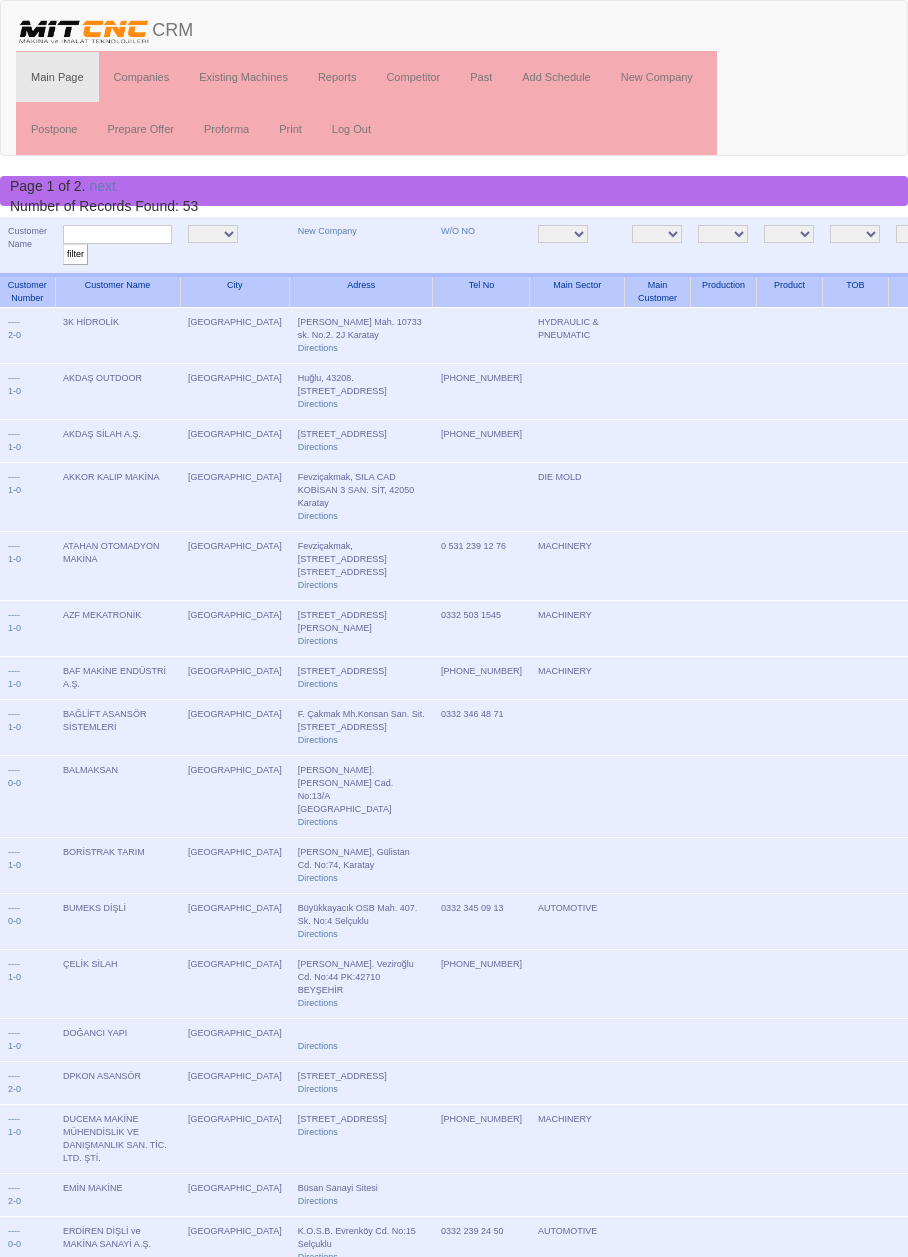 scroll, scrollTop: 0, scrollLeft: 0, axis: both 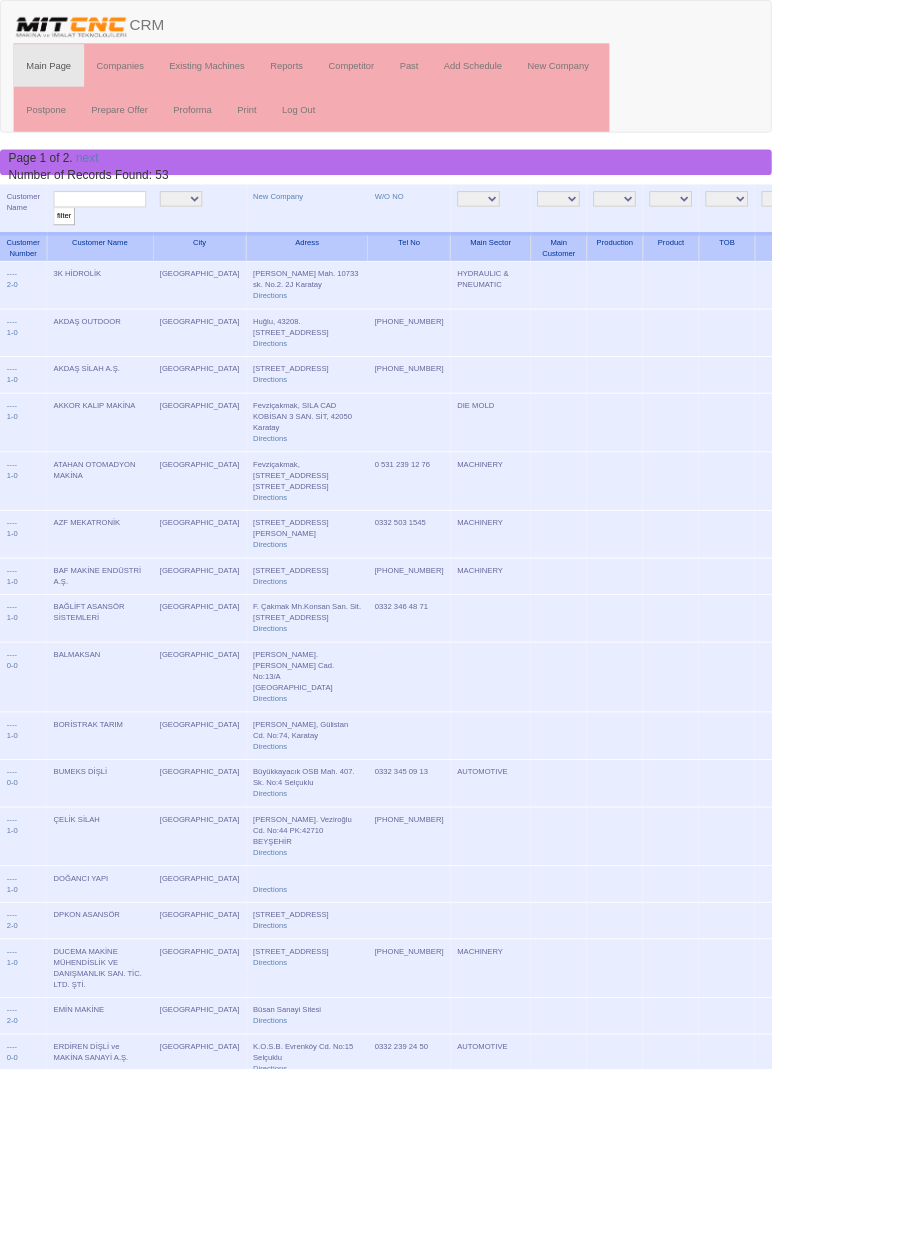 click at bounding box center [117, 234] 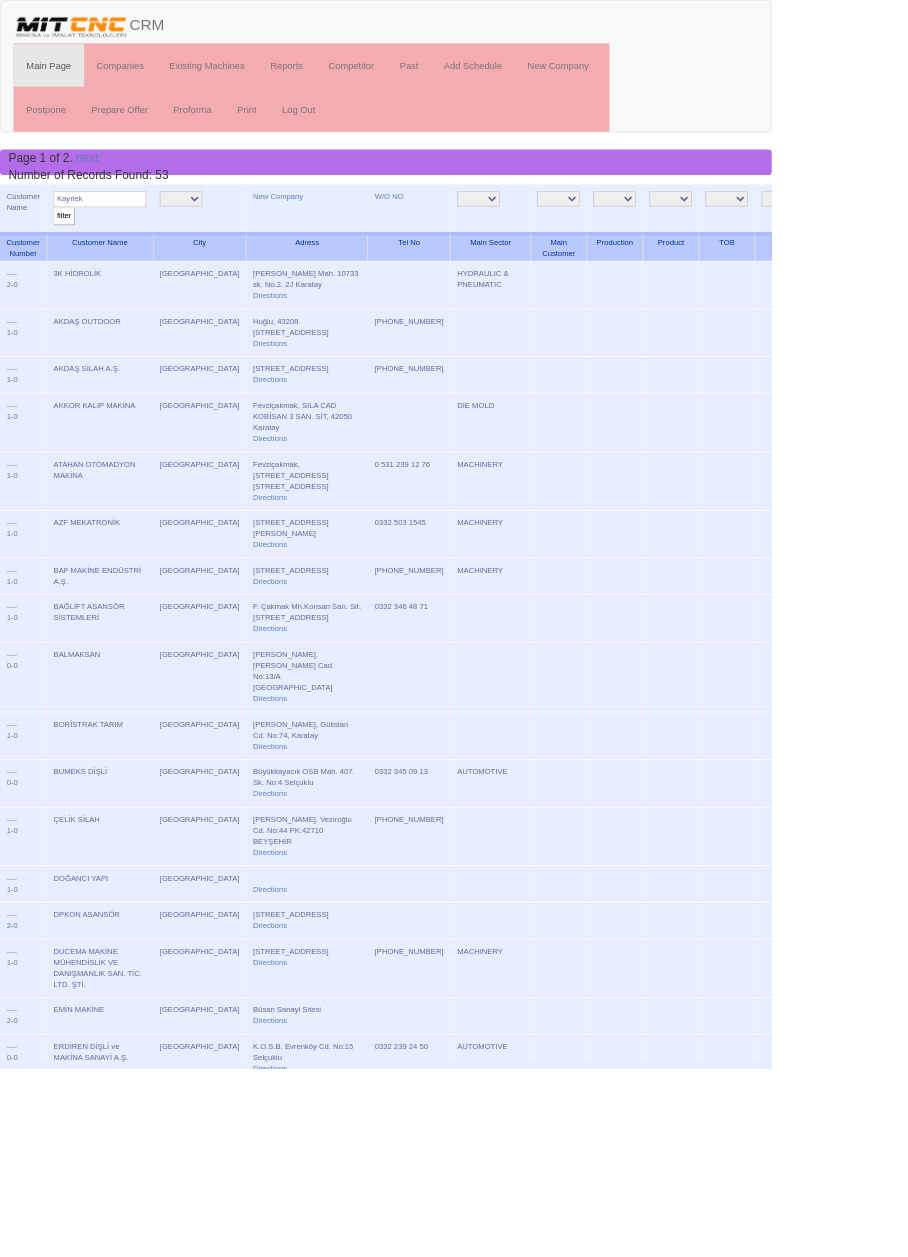 type on "Kayıtek" 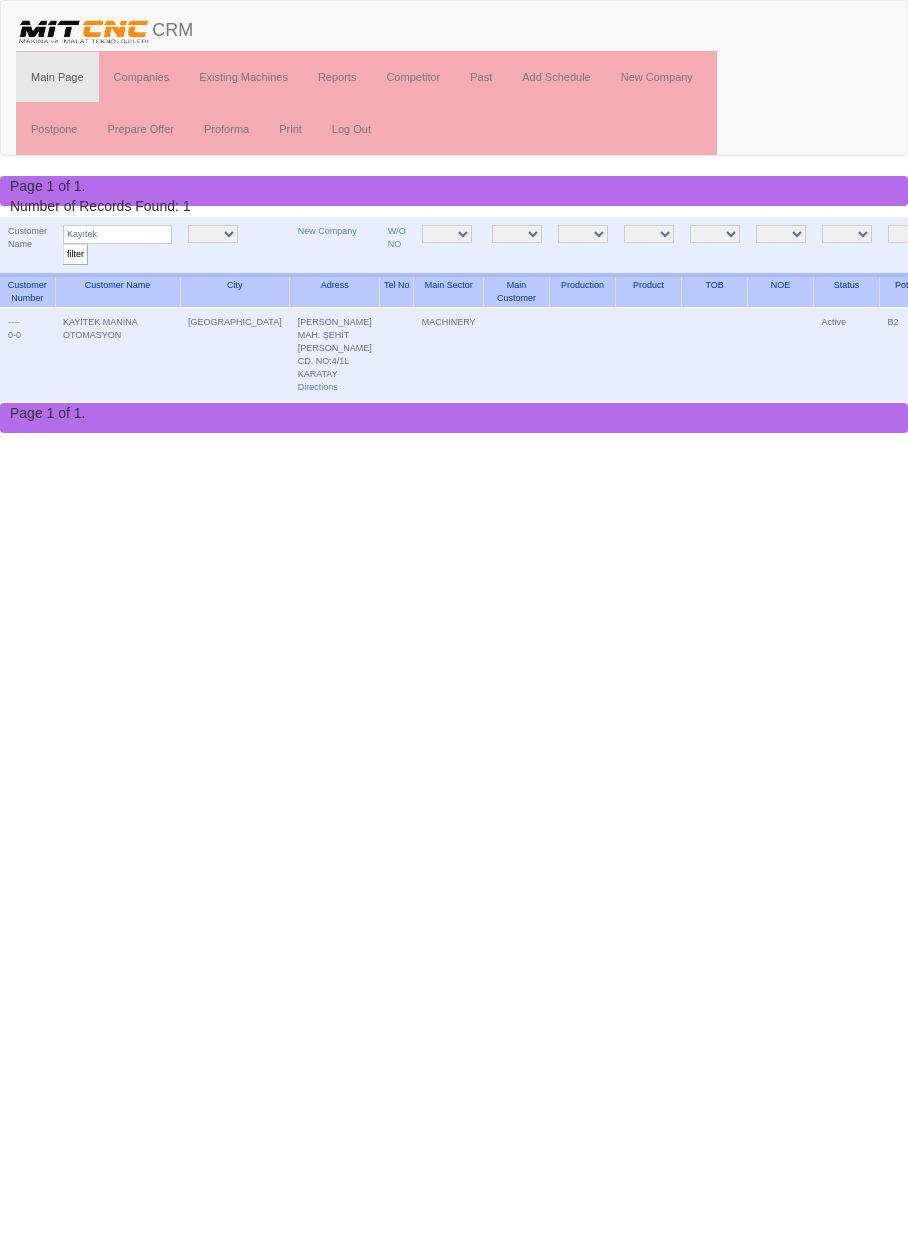 scroll, scrollTop: 0, scrollLeft: 0, axis: both 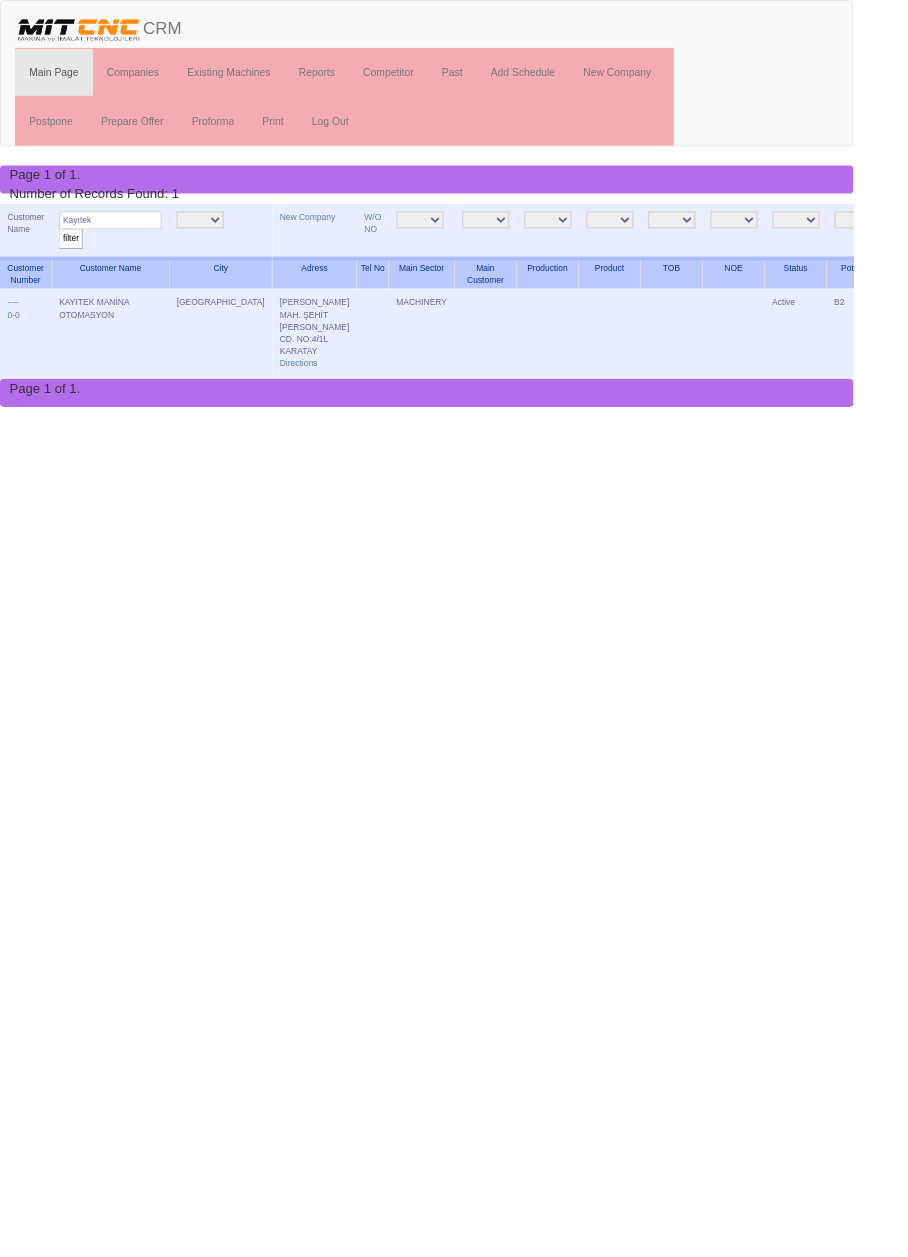 click on "Edit" at bounding box center [1028, 322] 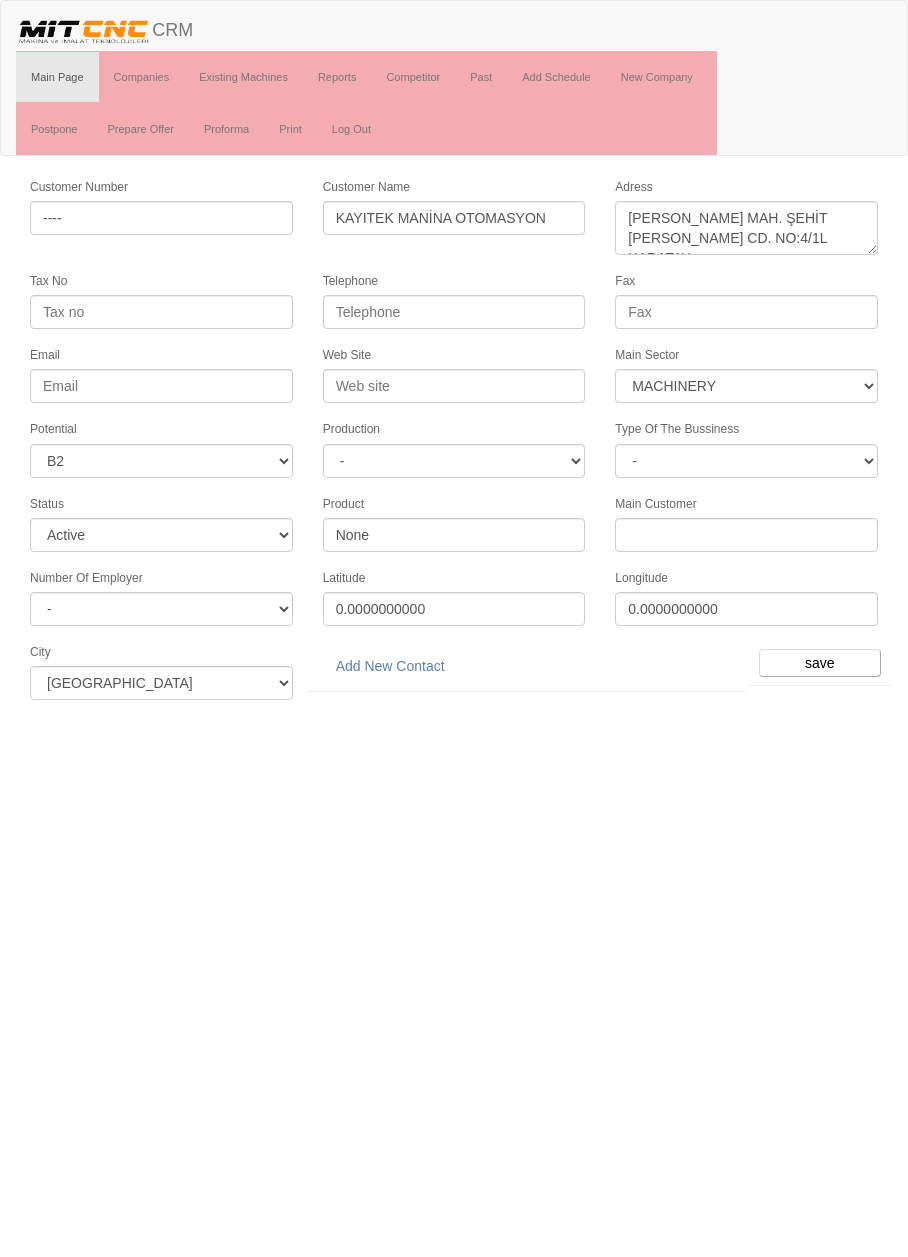 select on "363" 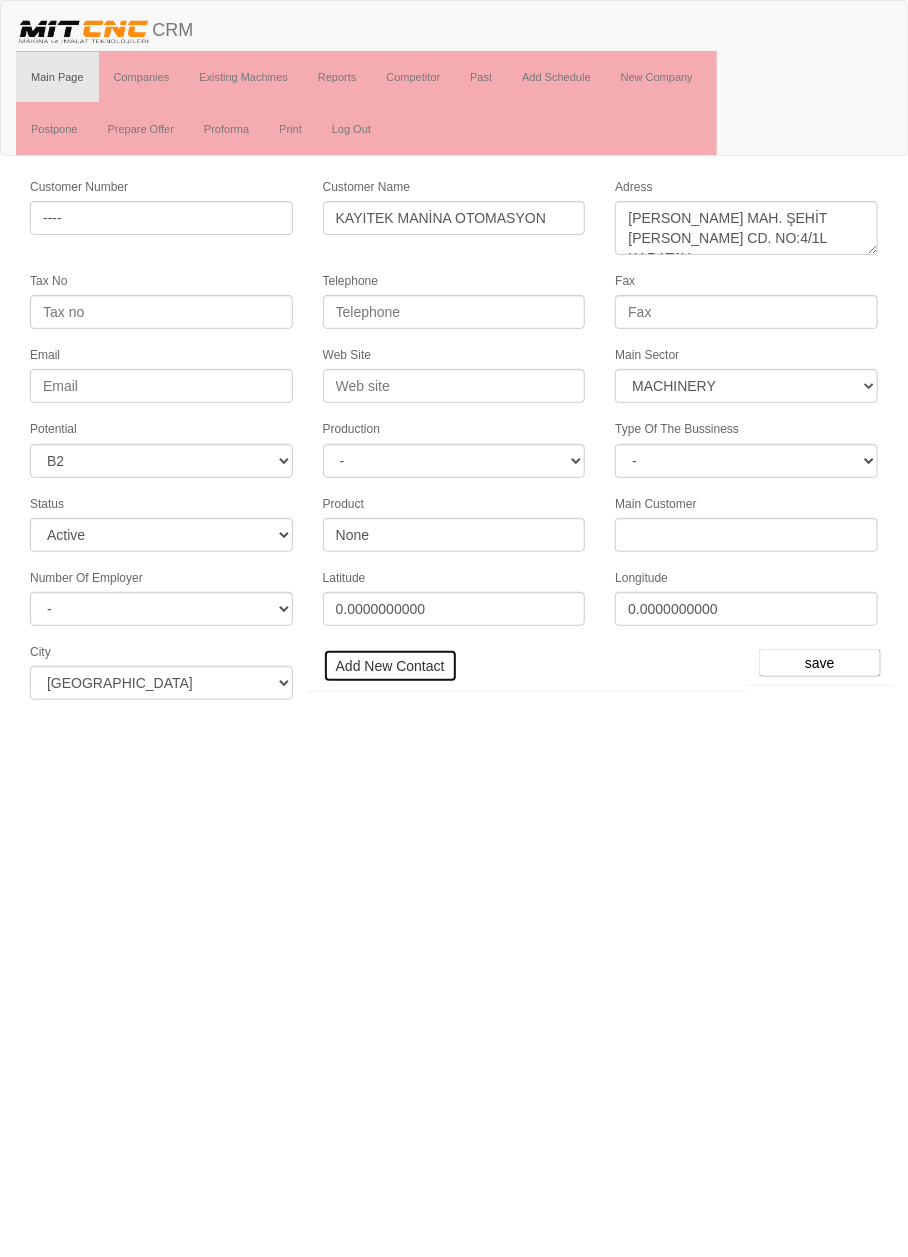click on "Add New Contact" at bounding box center [390, 666] 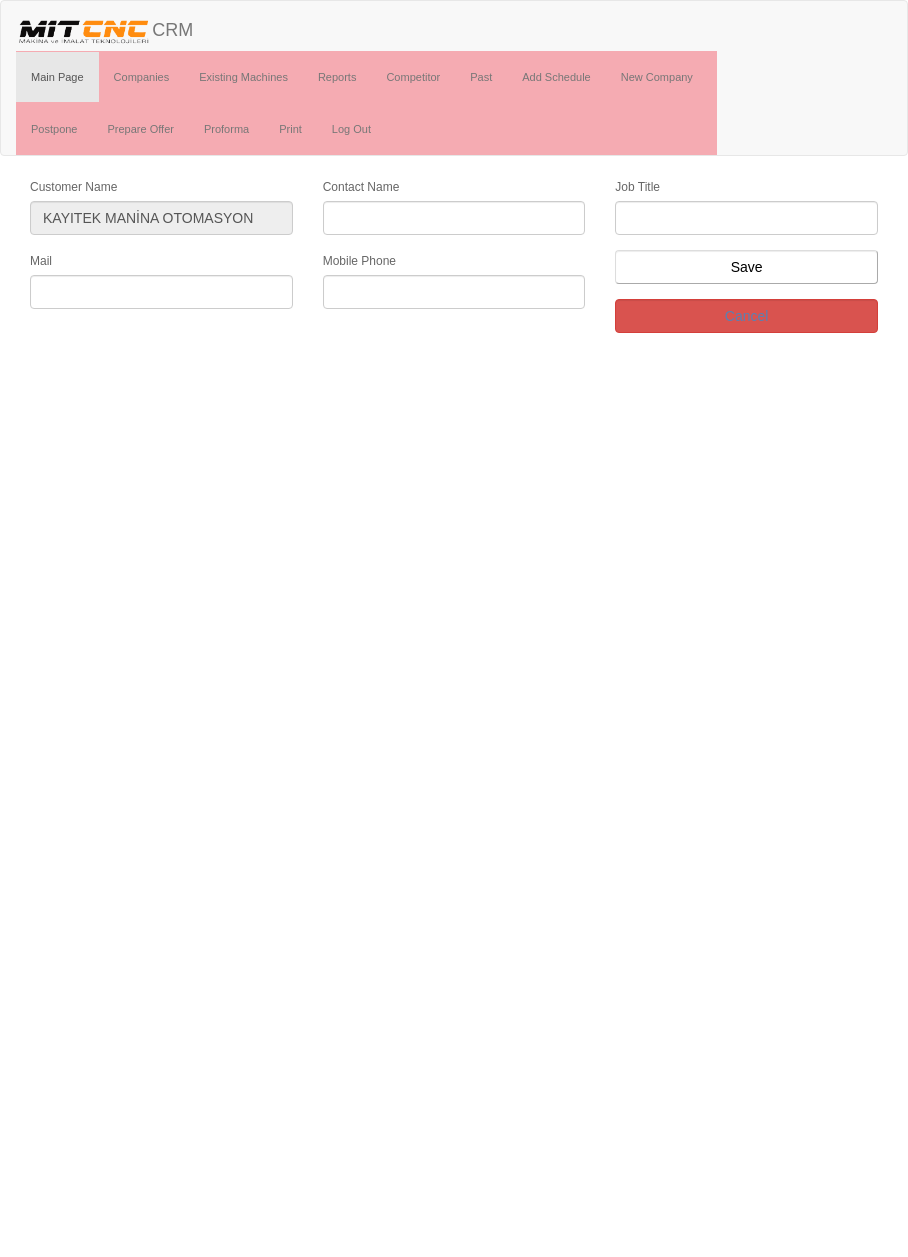 scroll, scrollTop: 0, scrollLeft: 0, axis: both 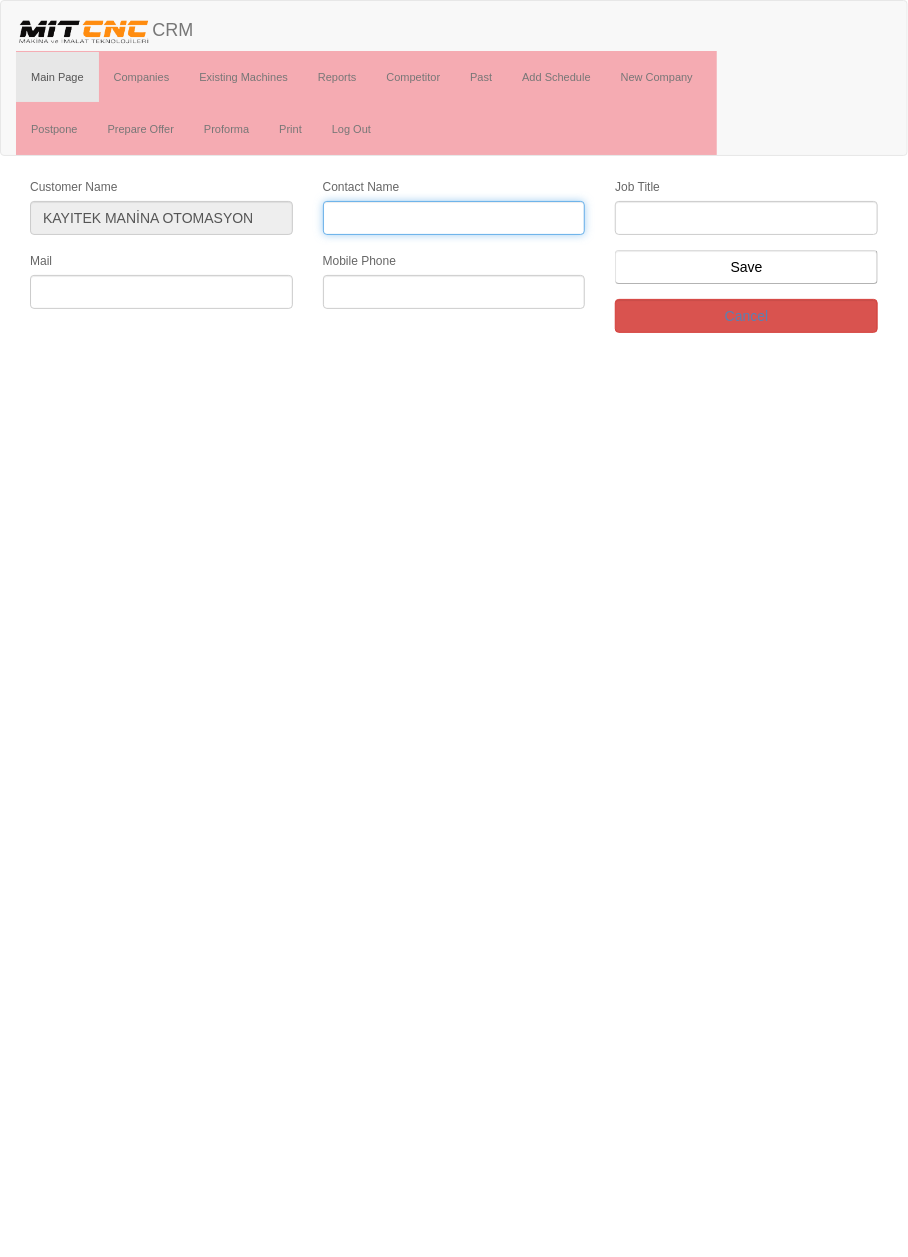 click on "Contact Name" at bounding box center (454, 218) 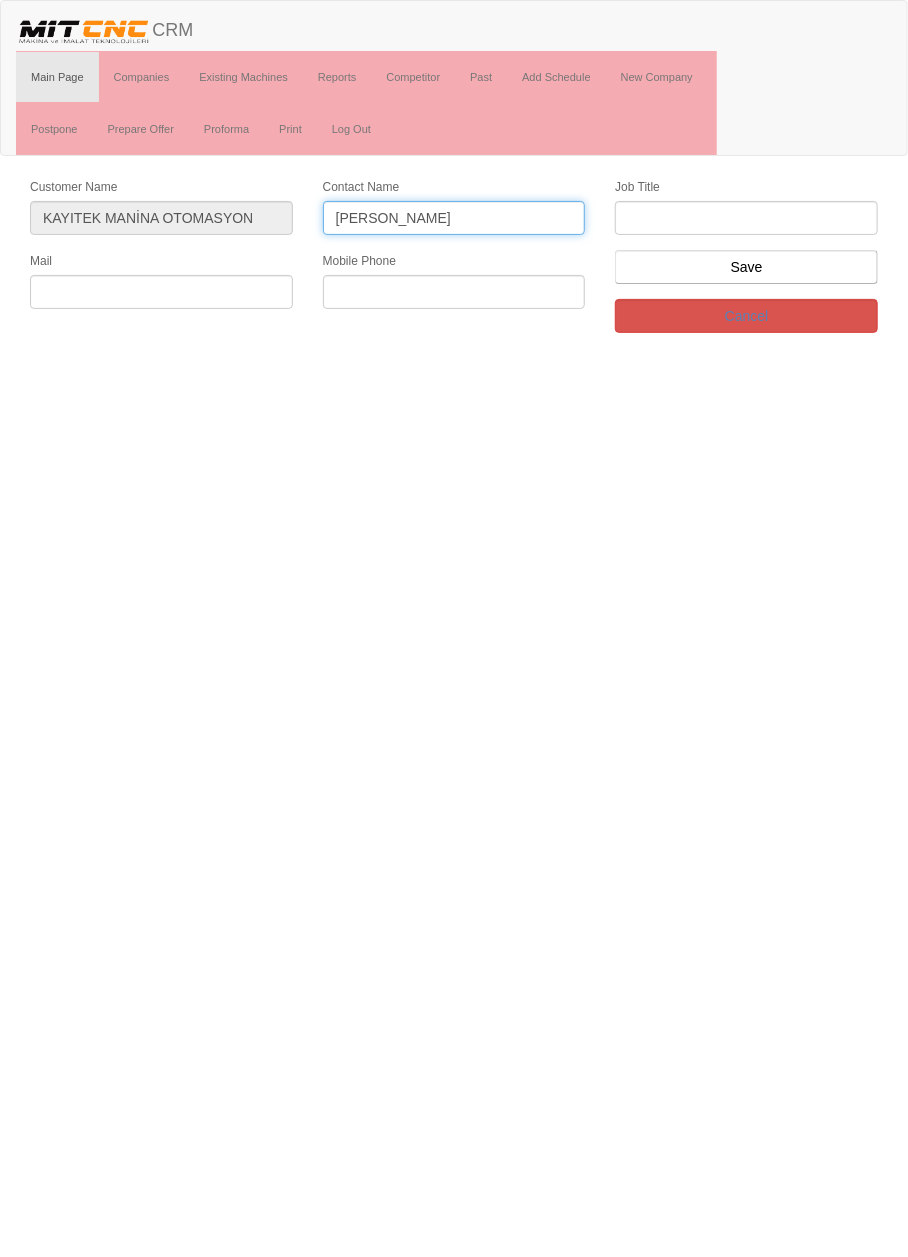 type on "Hüseyin Yılmaz" 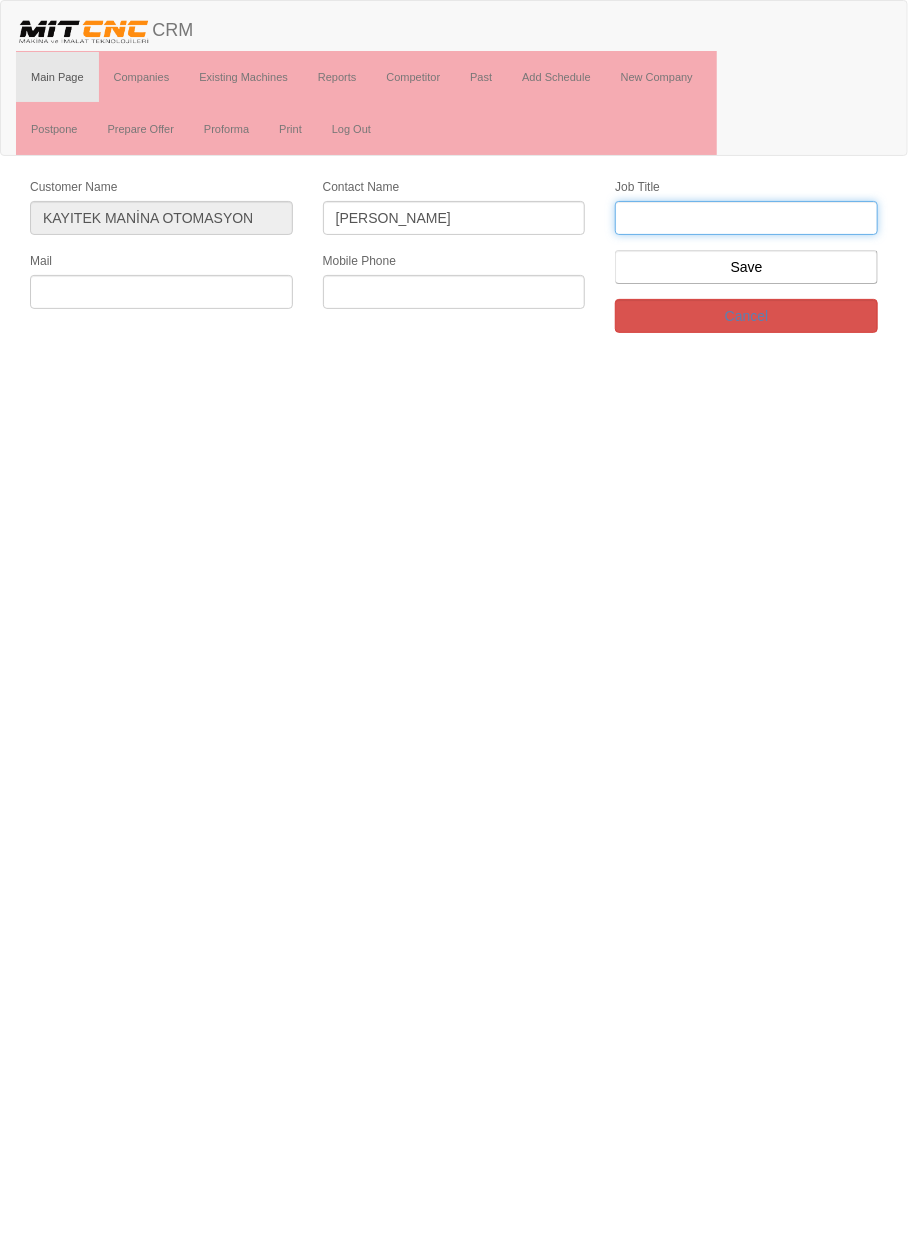 click at bounding box center (746, 218) 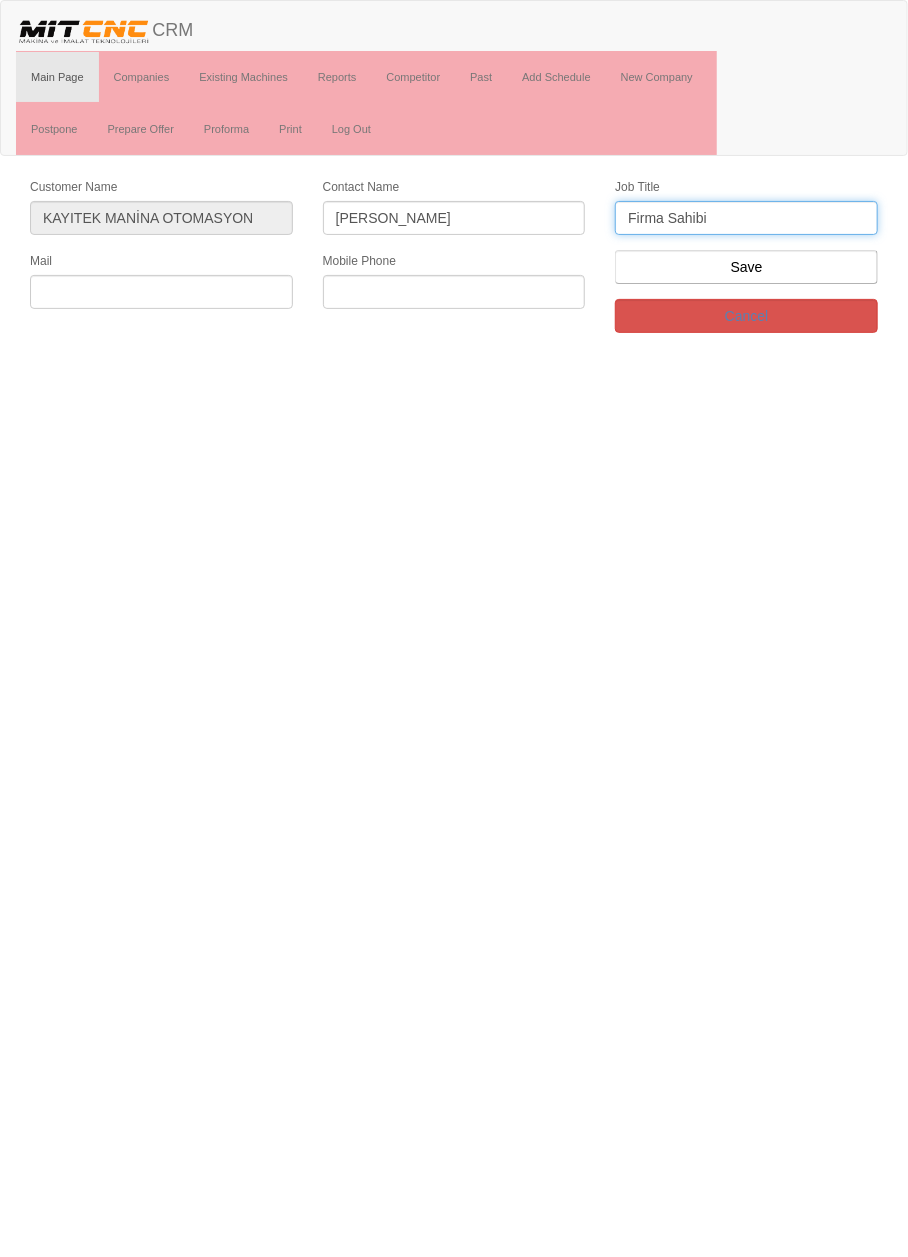 type on "Firma Sahibi" 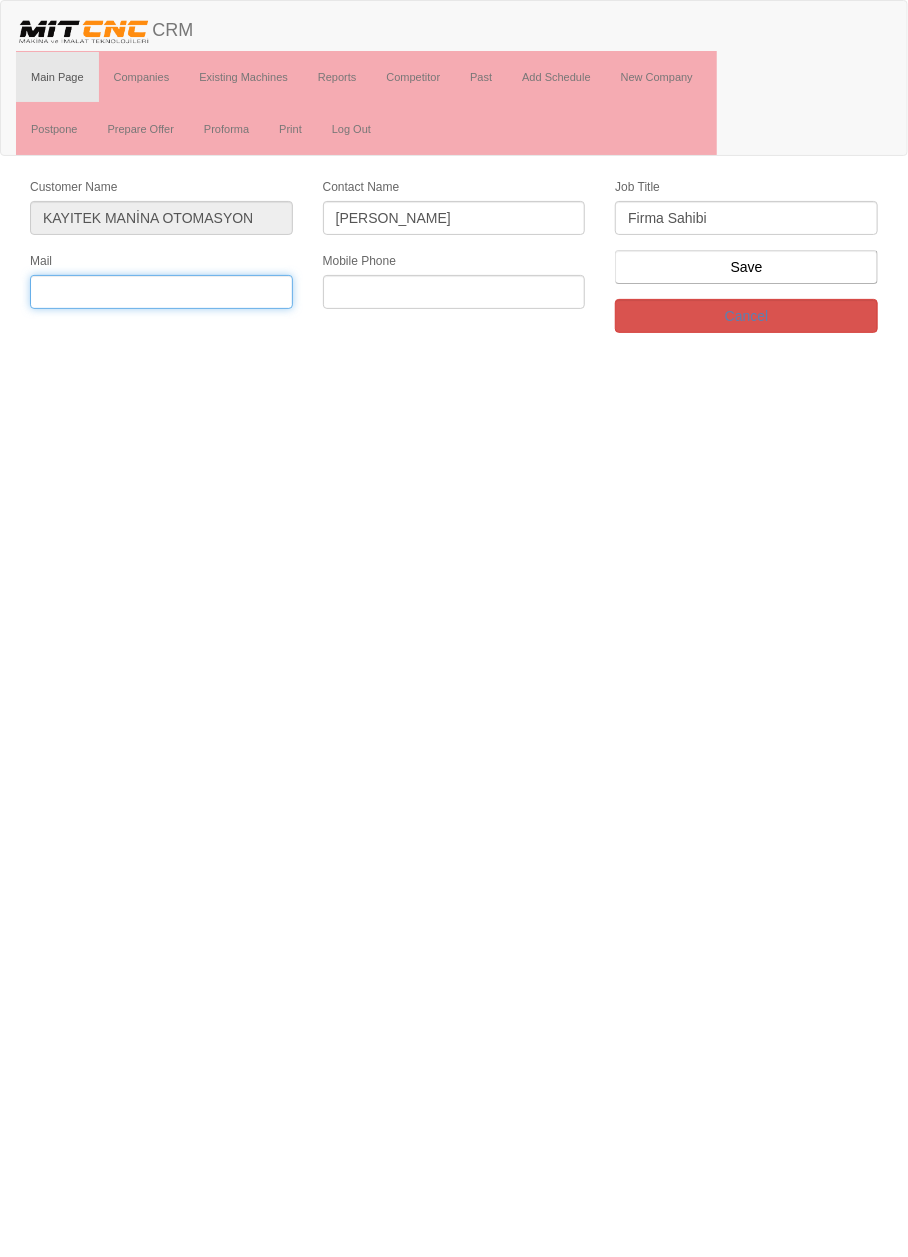 click at bounding box center [161, 292] 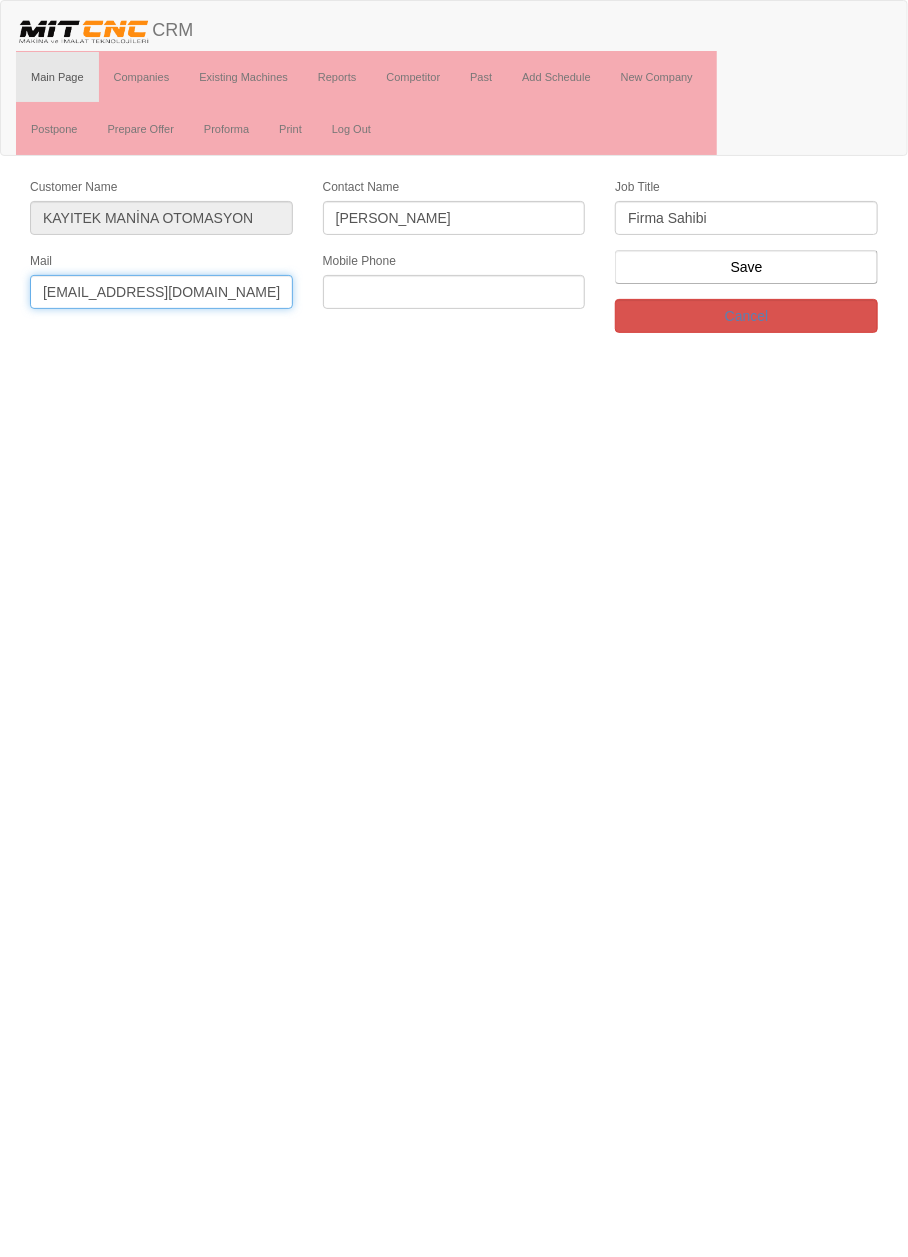 click on "info@kayotek.com" at bounding box center [161, 292] 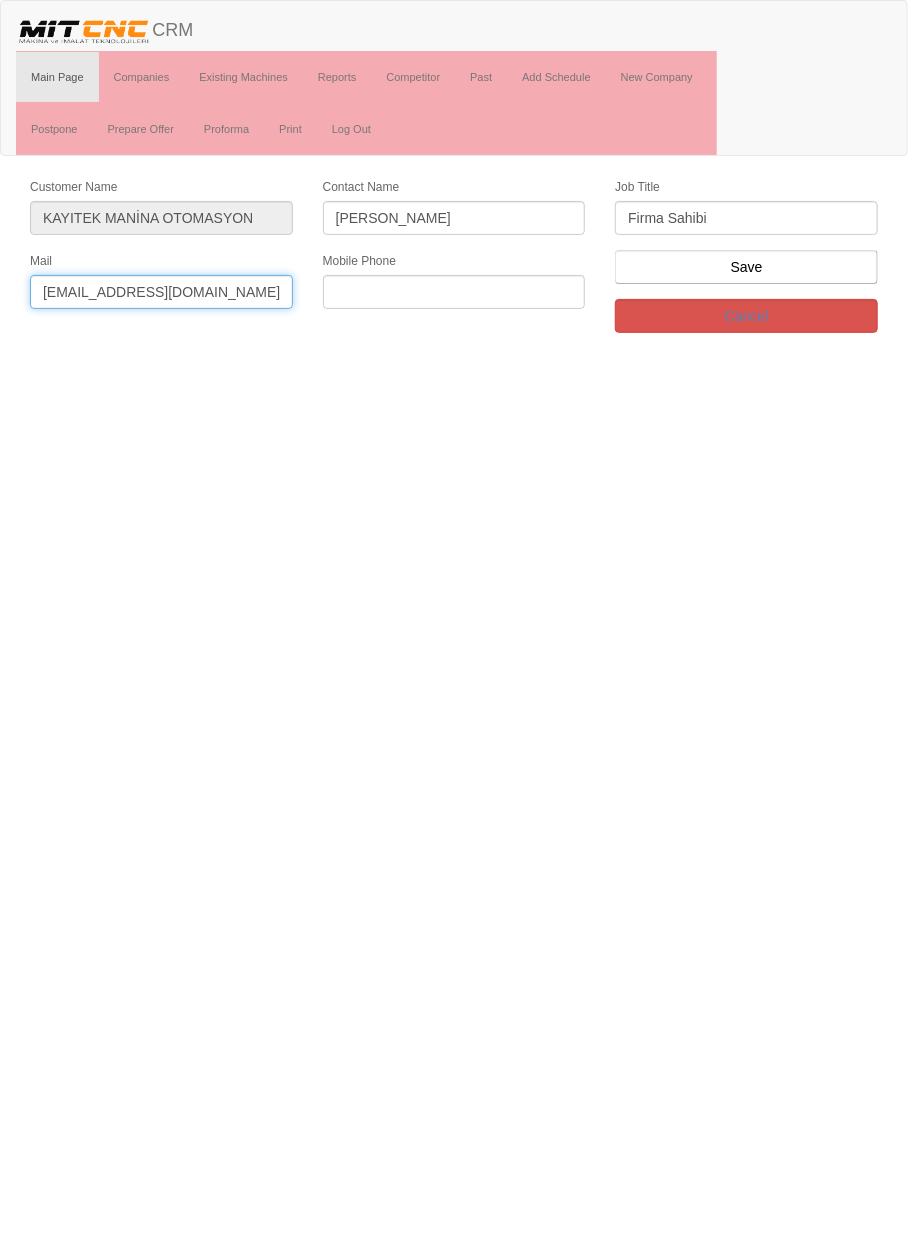 type on "[EMAIL_ADDRESS][DOMAIN_NAME]" 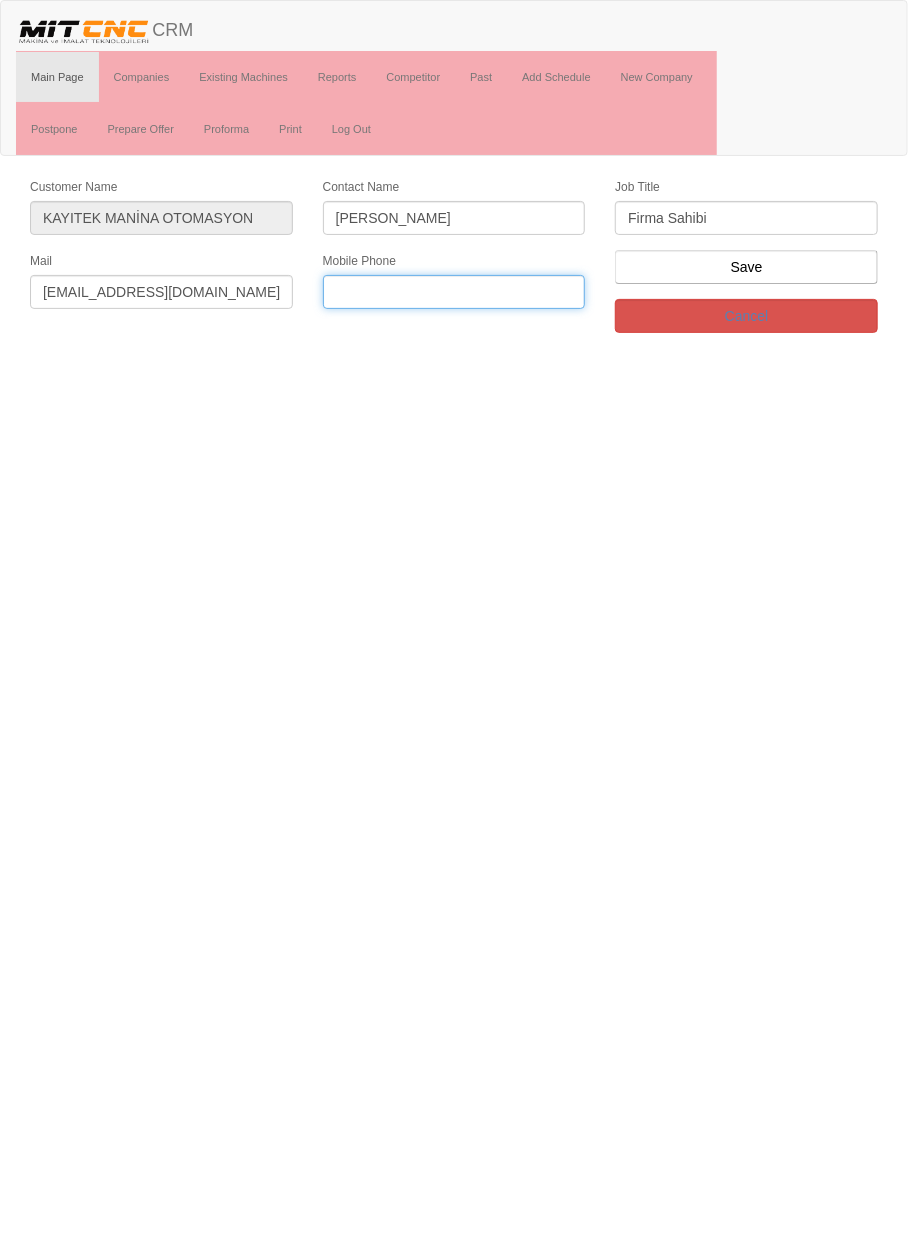 click at bounding box center (454, 292) 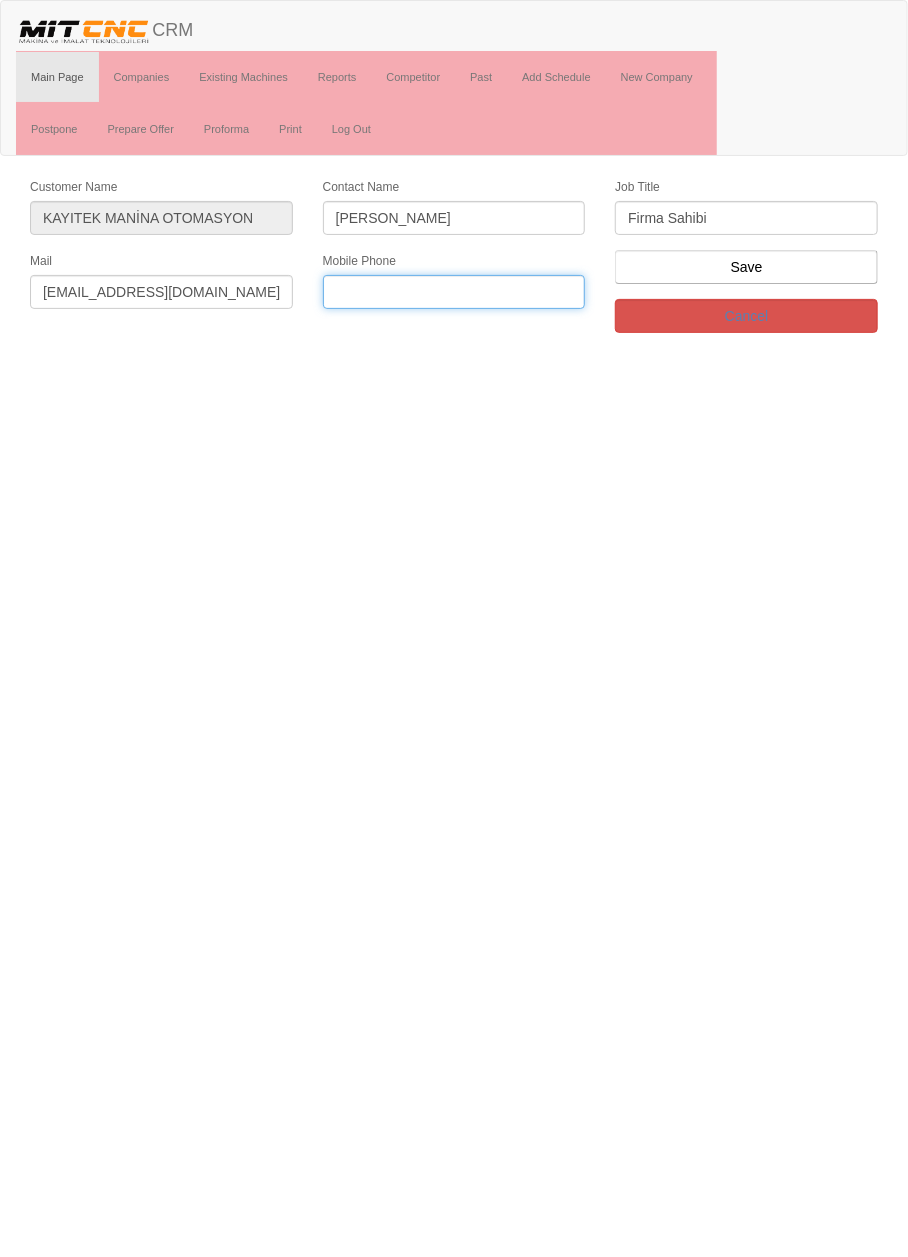 click at bounding box center [454, 292] 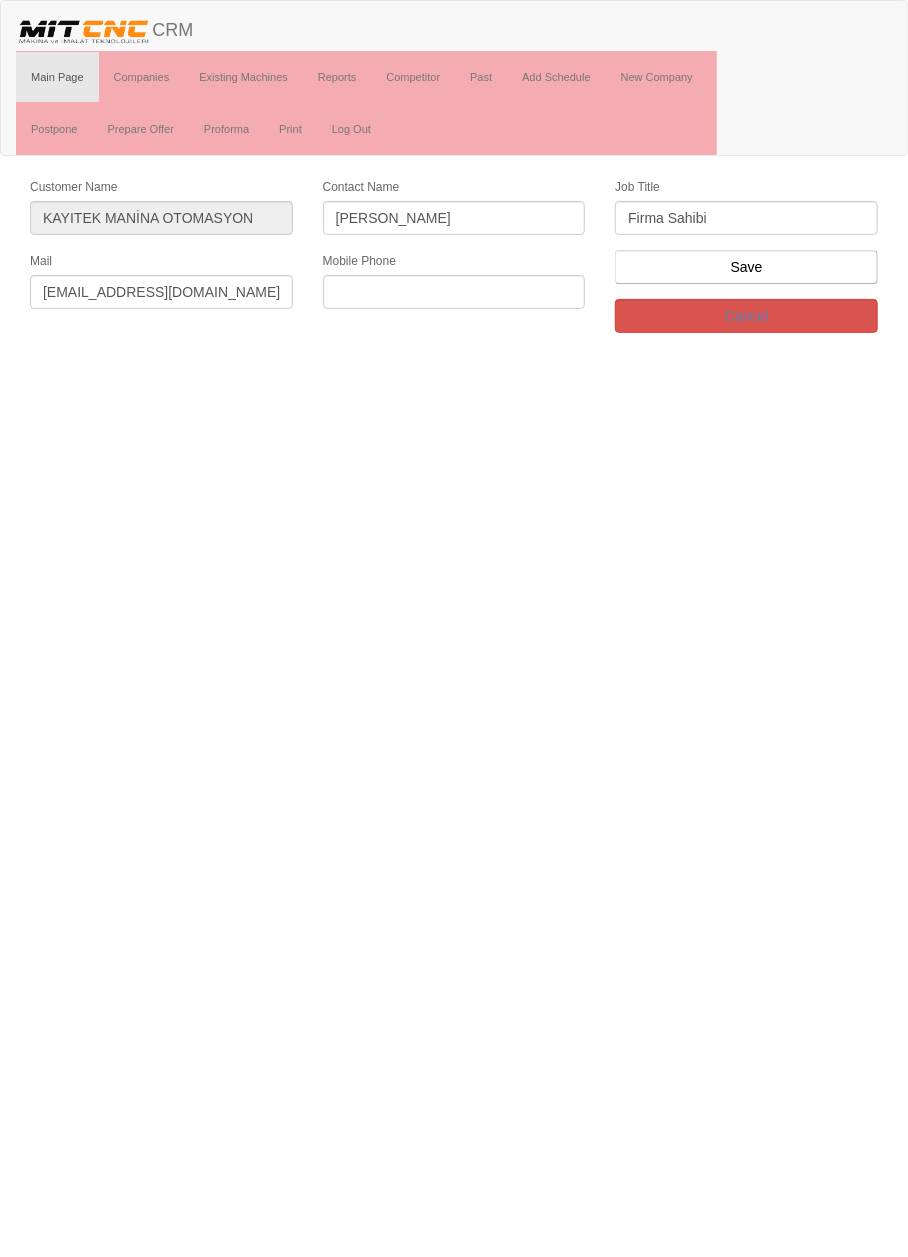click on "Mobile Phone" at bounding box center (359, 261) 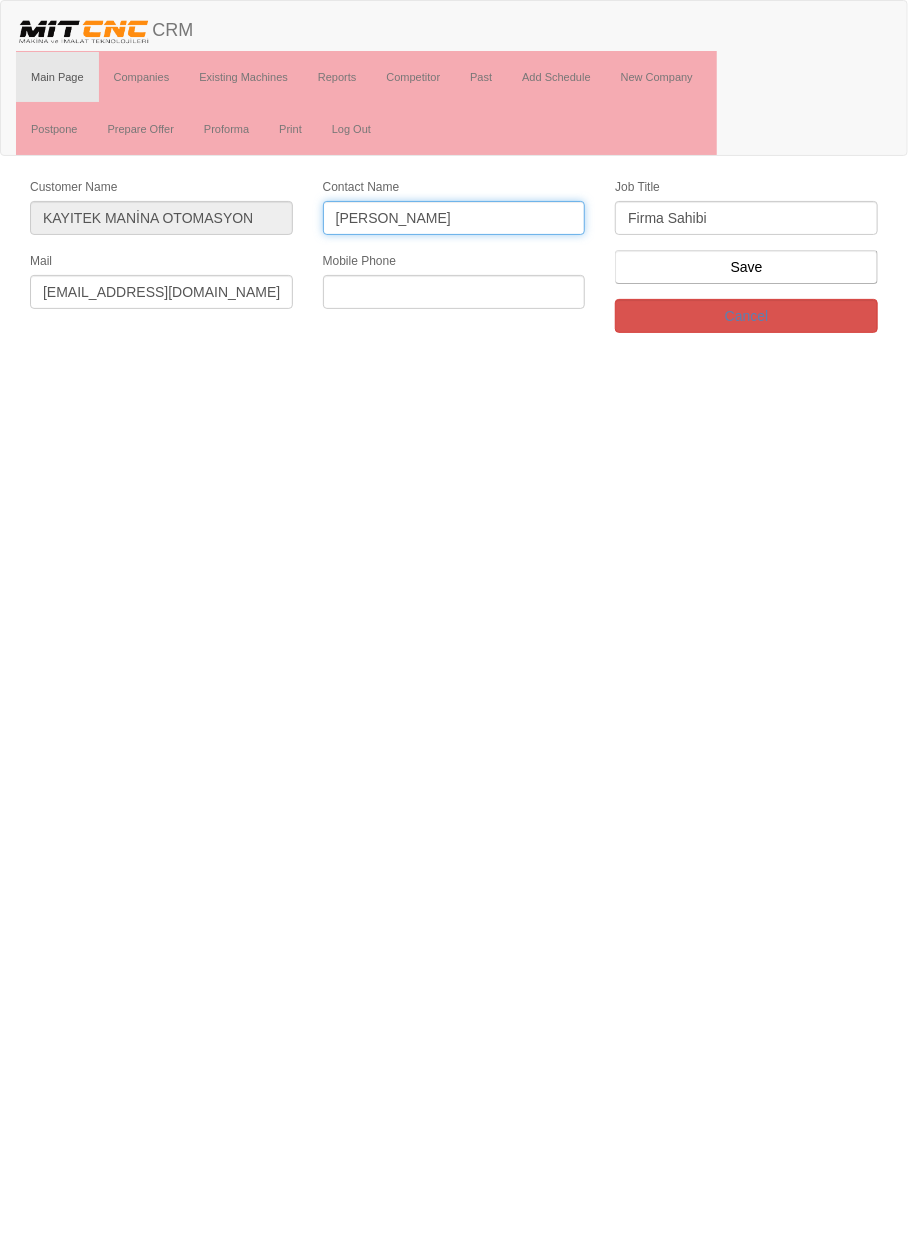 click on "[PERSON_NAME]" at bounding box center [454, 218] 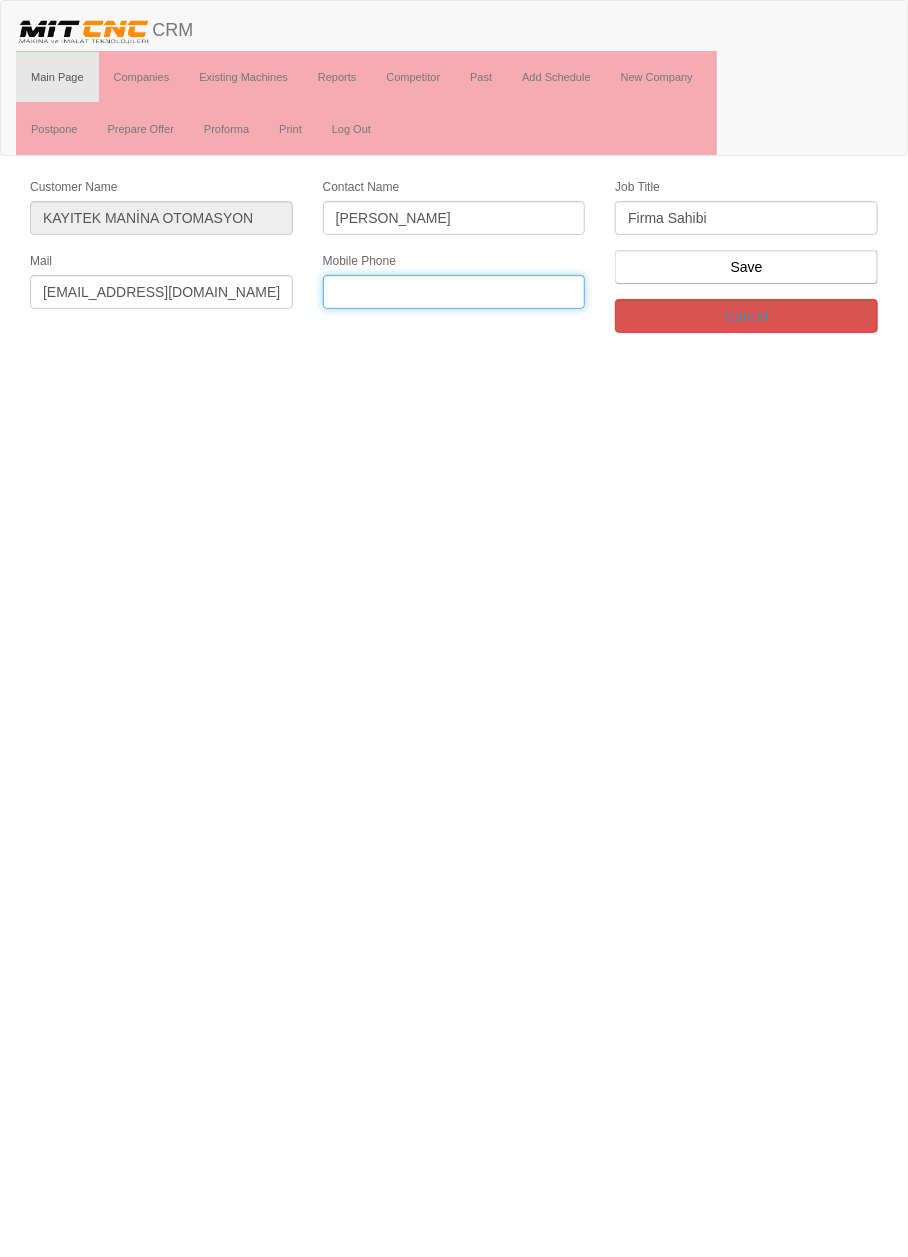 paste on "0 555 622 61 63" 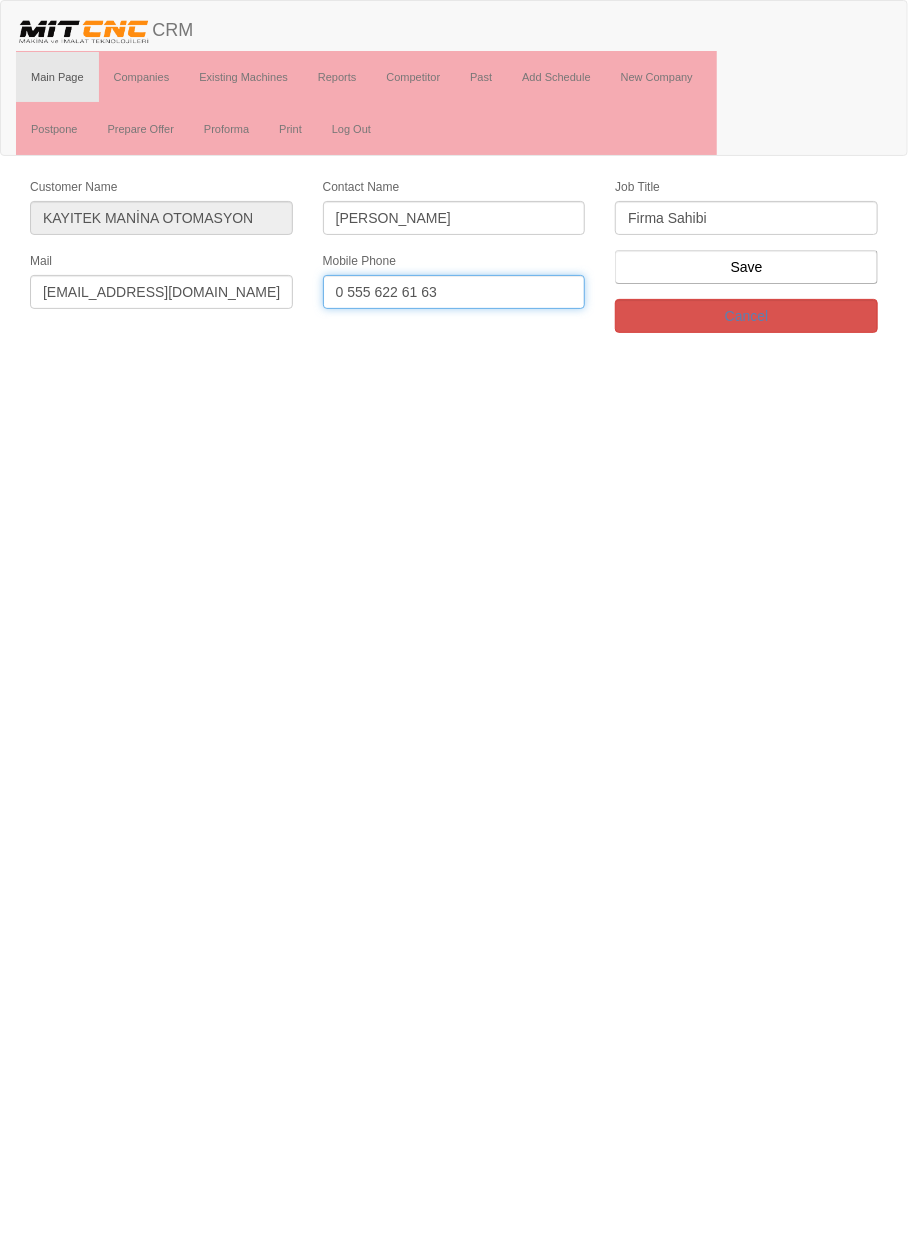 type on "0 555 622 61 63" 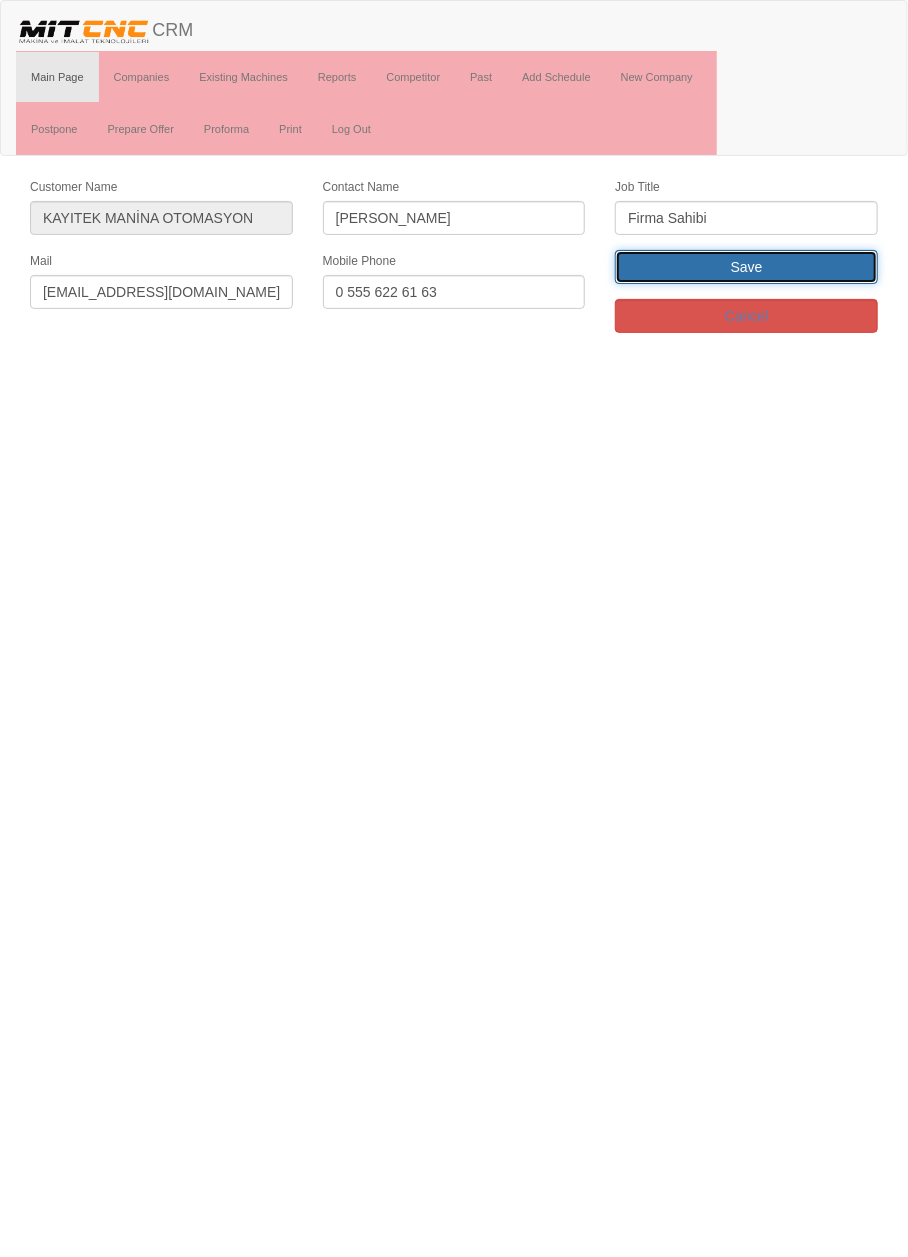 click on "Save" at bounding box center [746, 267] 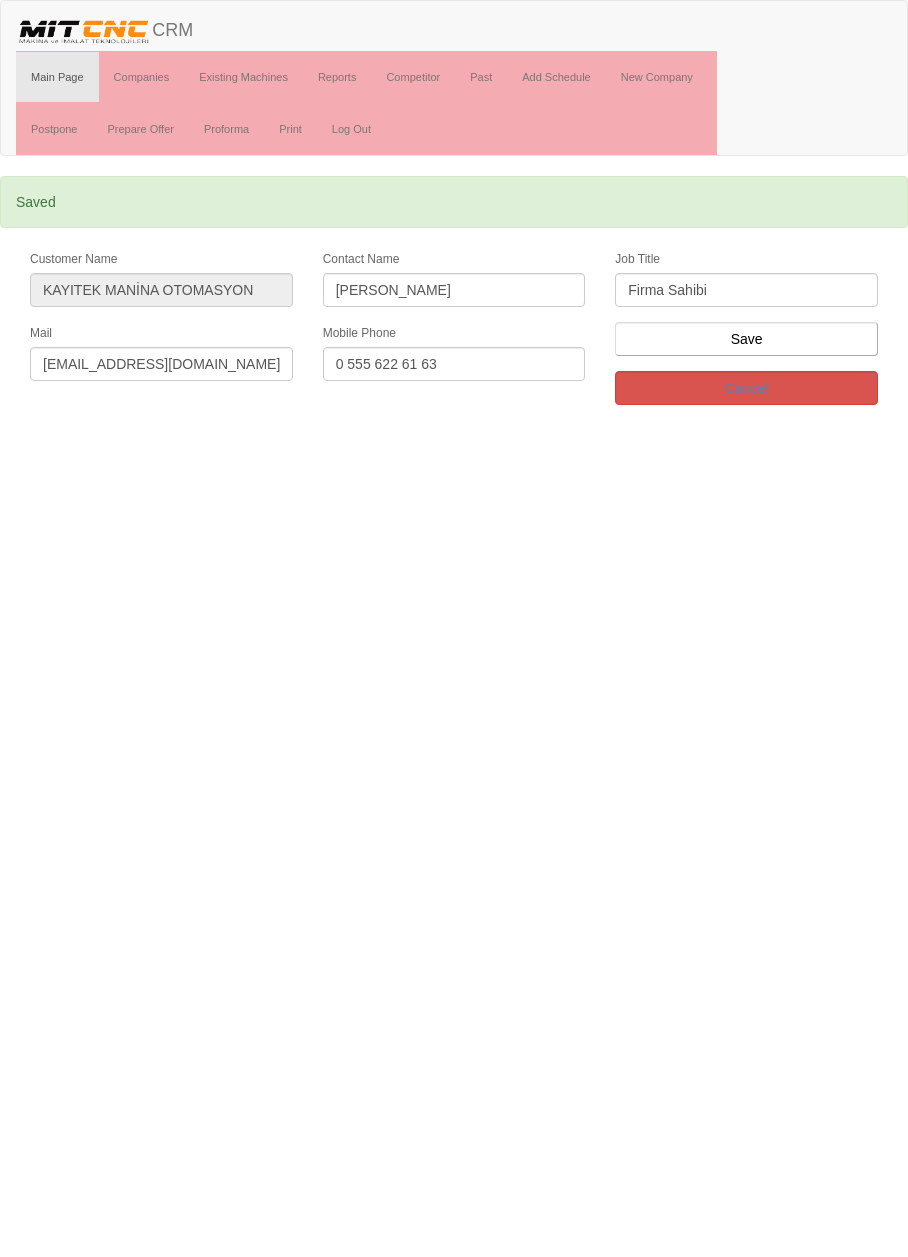 scroll, scrollTop: 0, scrollLeft: 0, axis: both 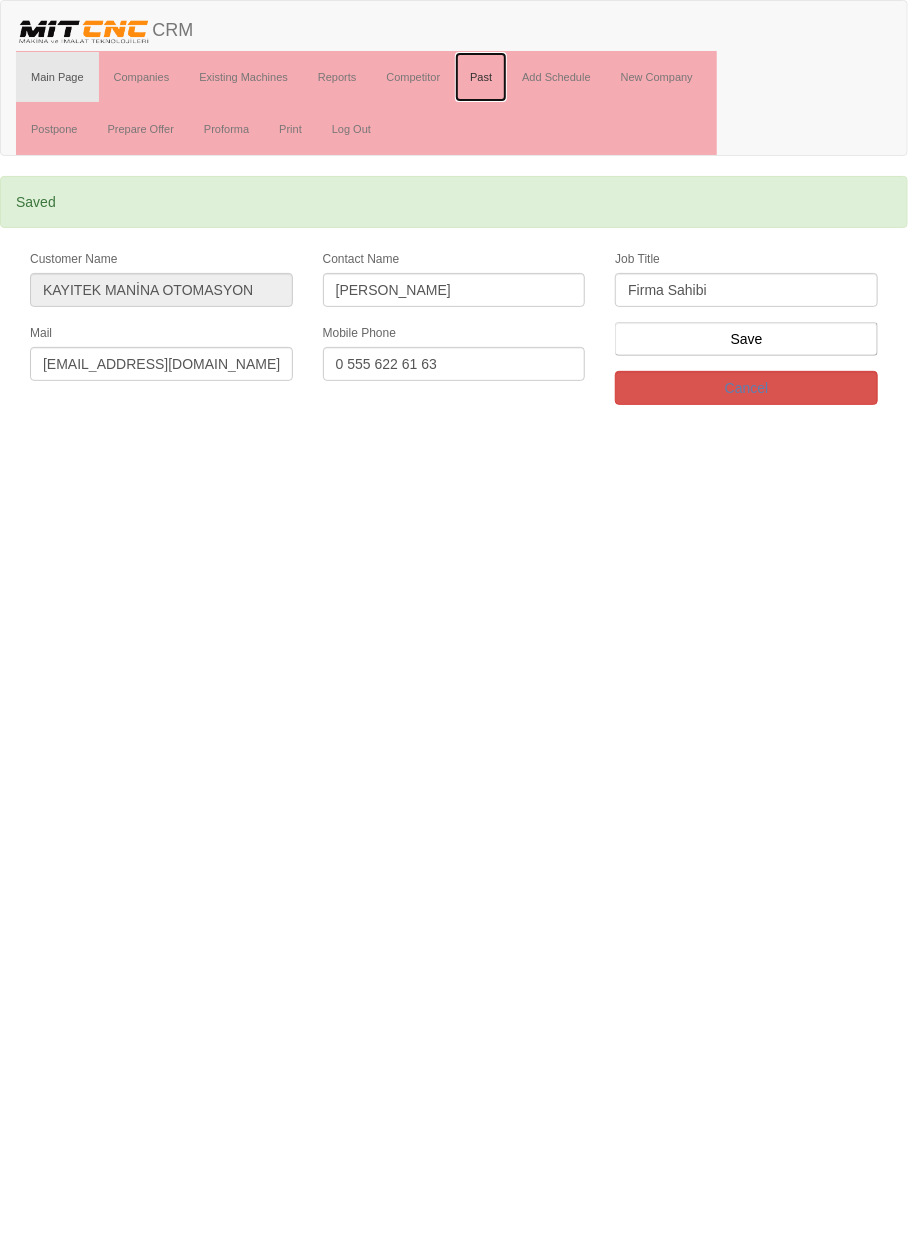 click on "Past" at bounding box center (481, 77) 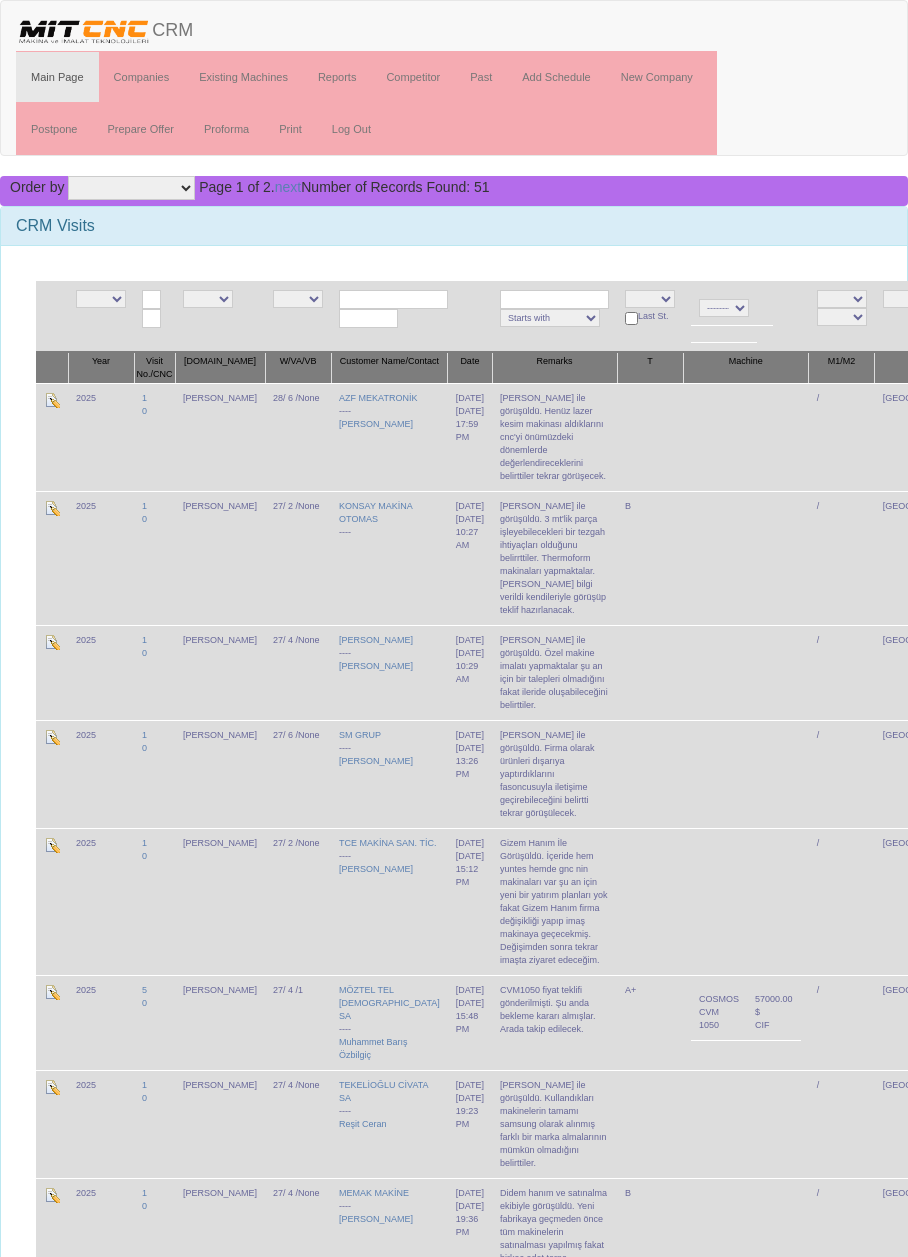 scroll, scrollTop: 0, scrollLeft: 0, axis: both 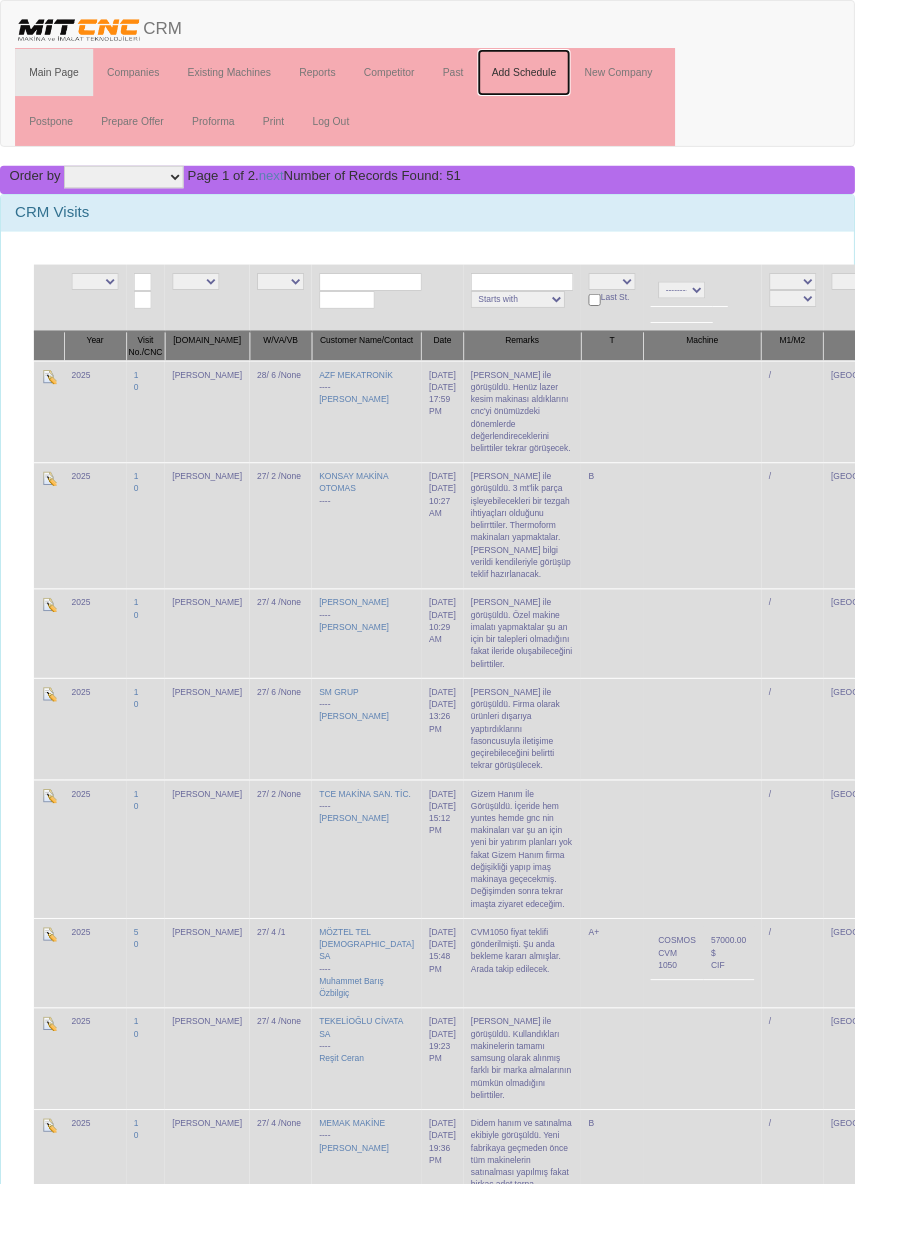 click on "Add Schedule" at bounding box center (556, 77) 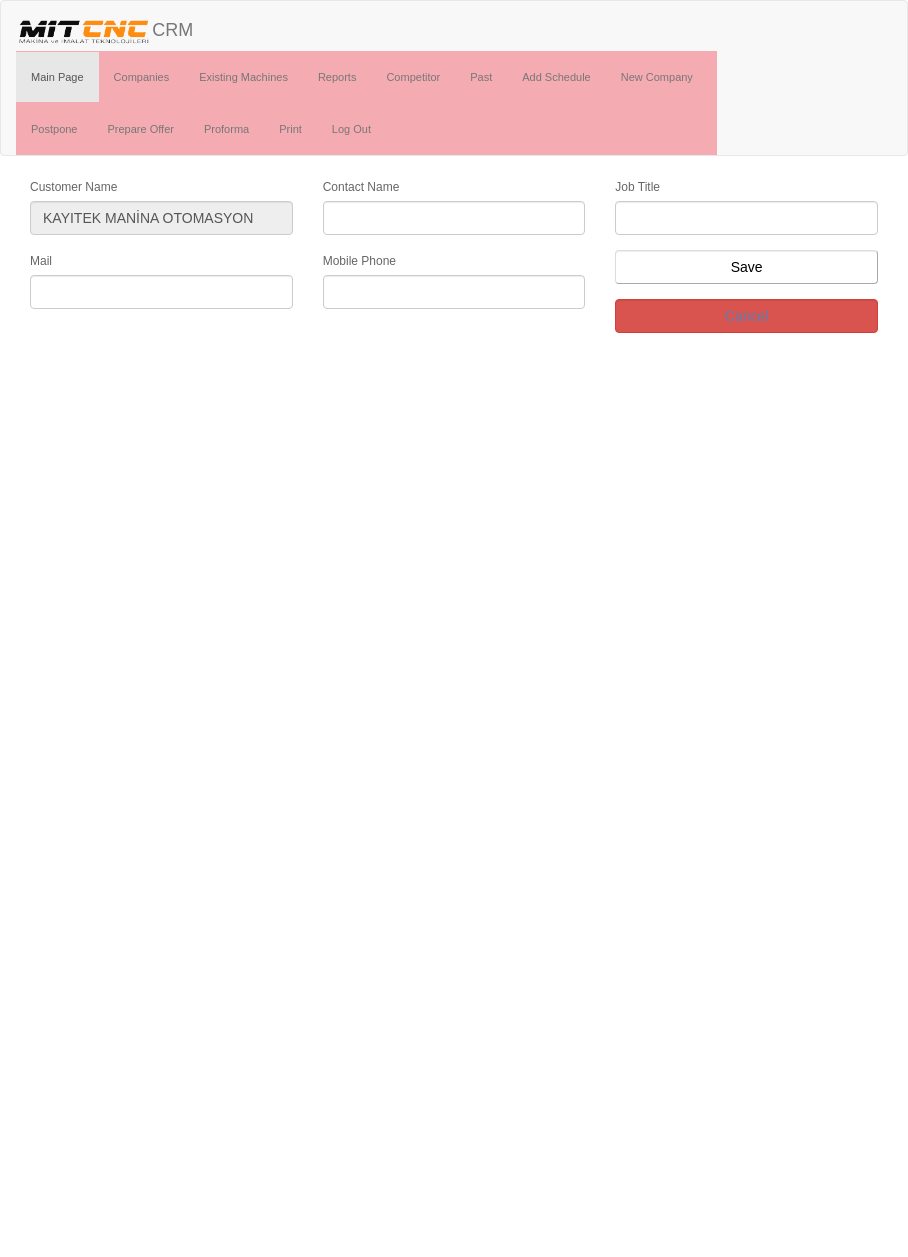 scroll, scrollTop: 0, scrollLeft: 0, axis: both 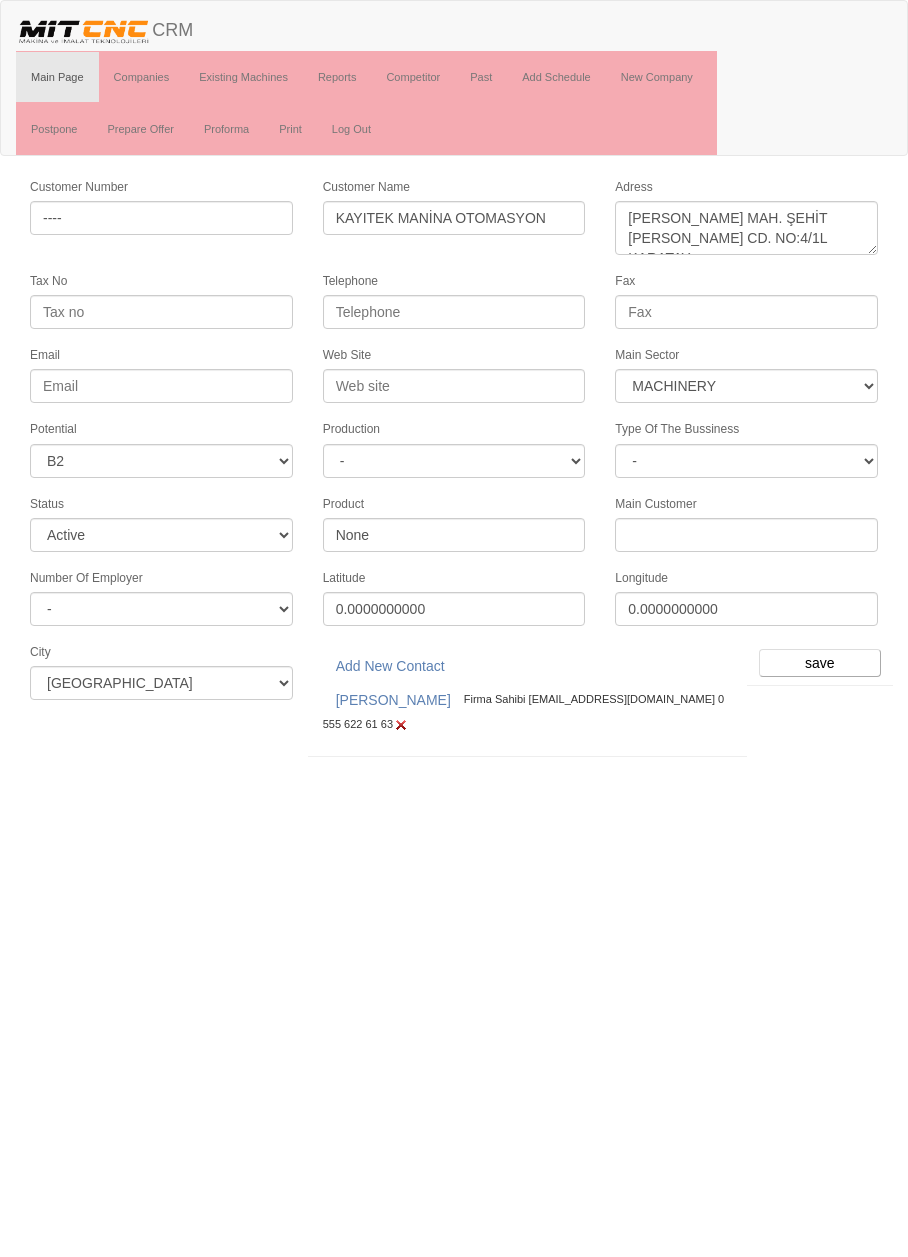 select on "363" 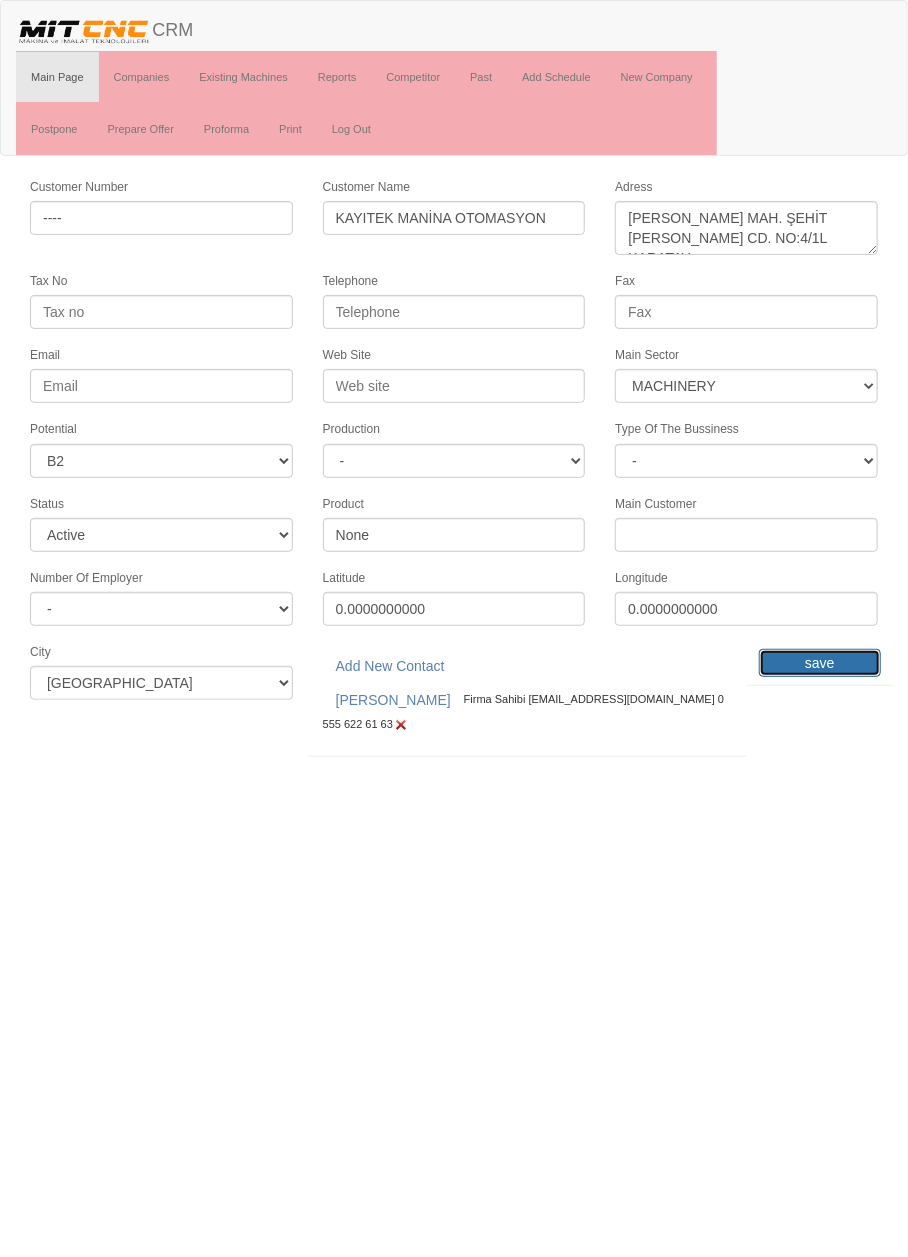 click on "save" at bounding box center (820, 663) 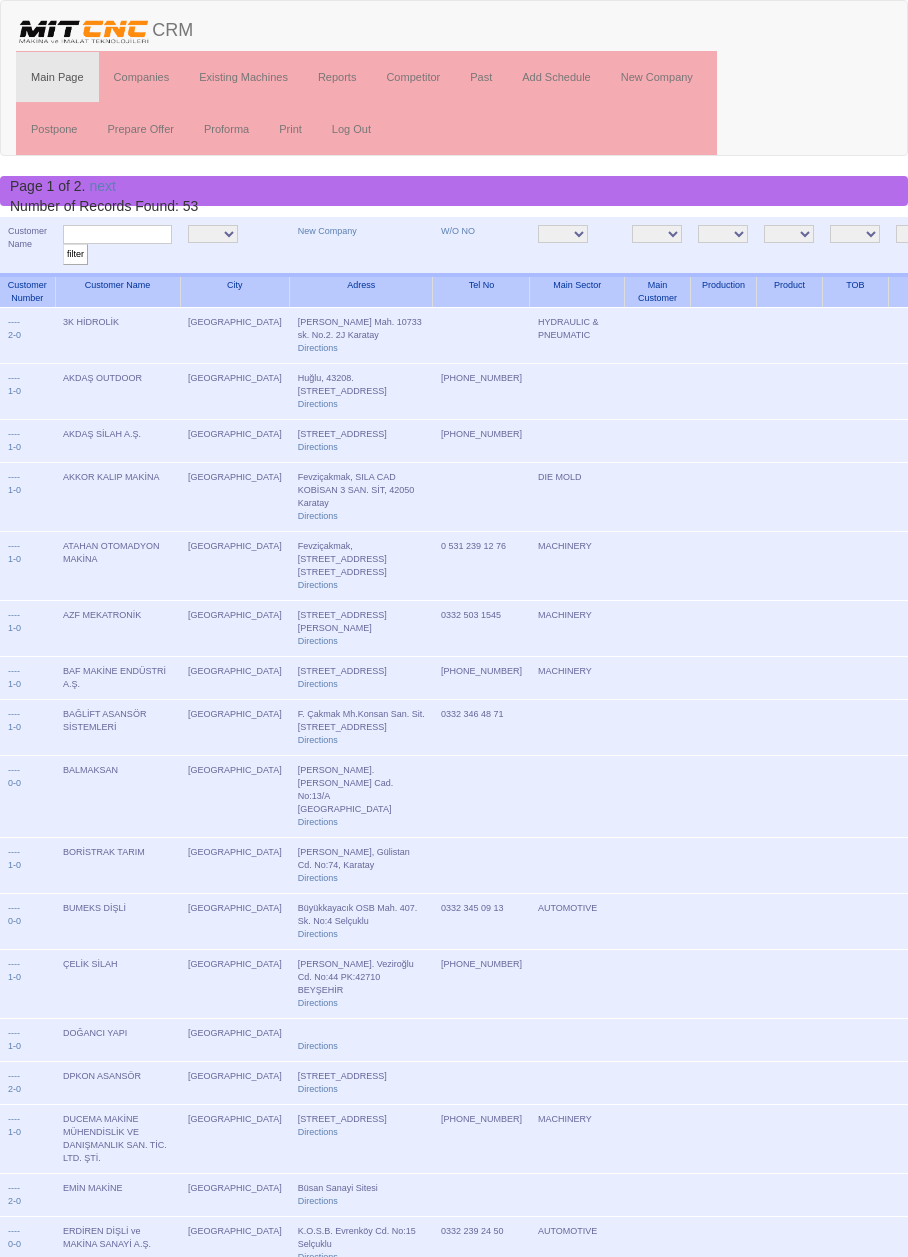 scroll, scrollTop: 0, scrollLeft: 0, axis: both 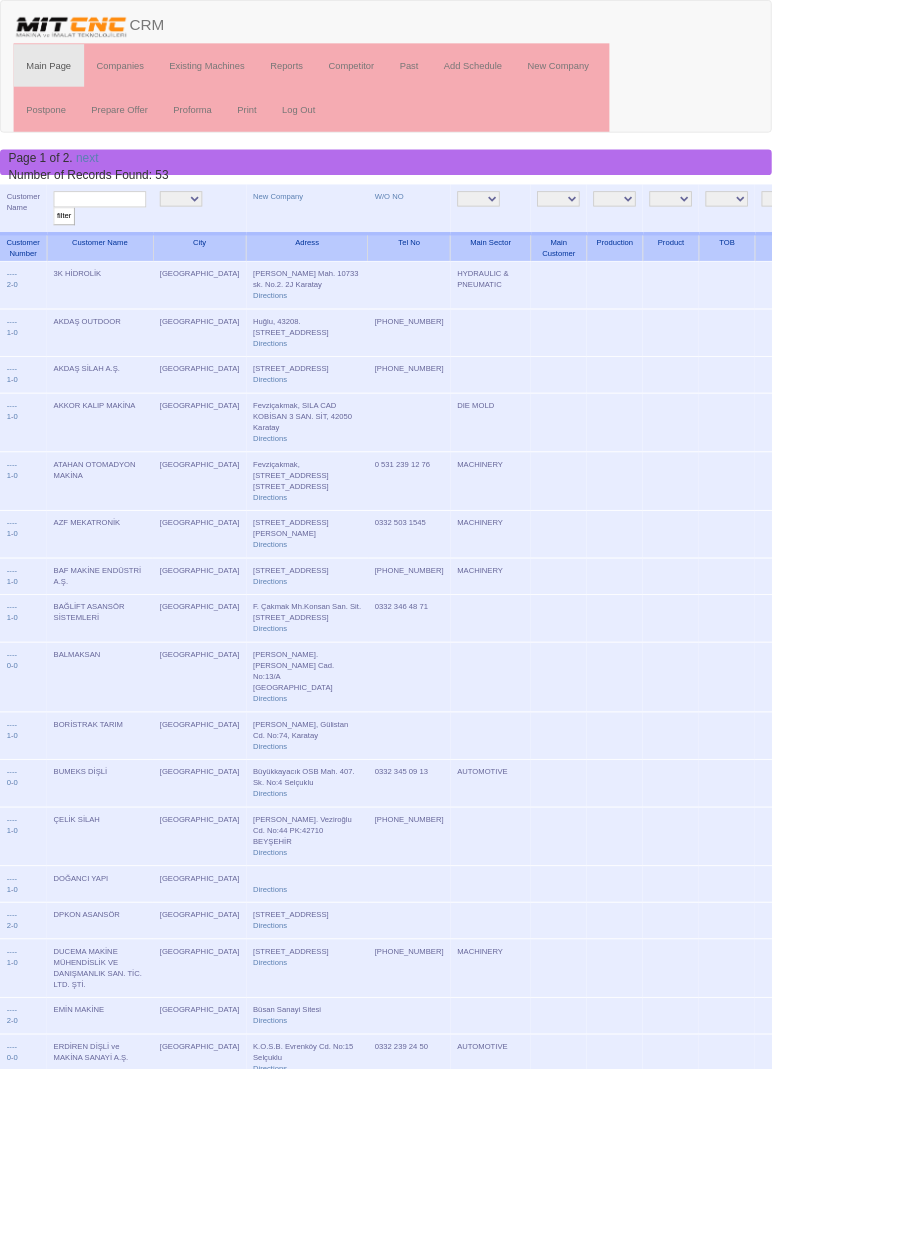 click at bounding box center (117, 234) 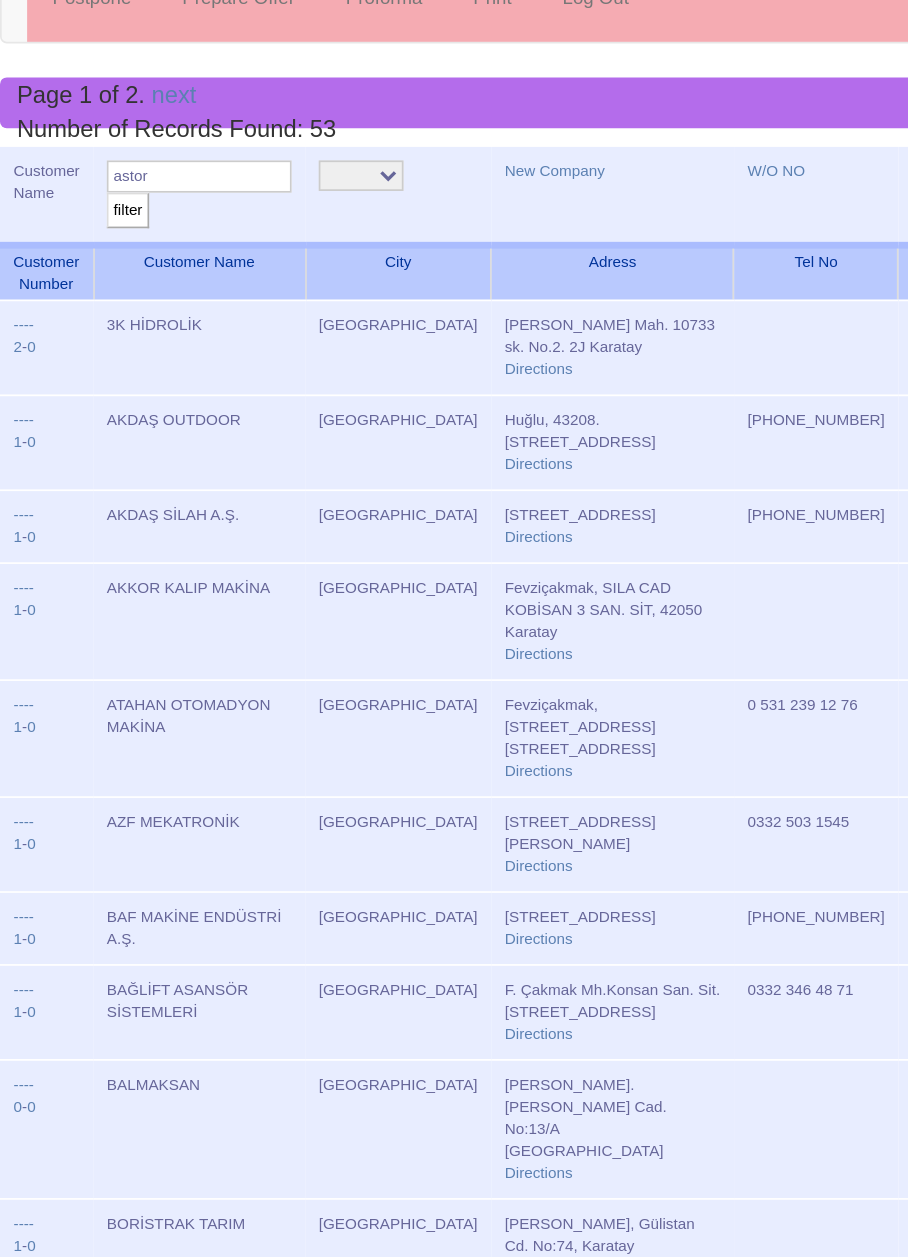 type on "astor" 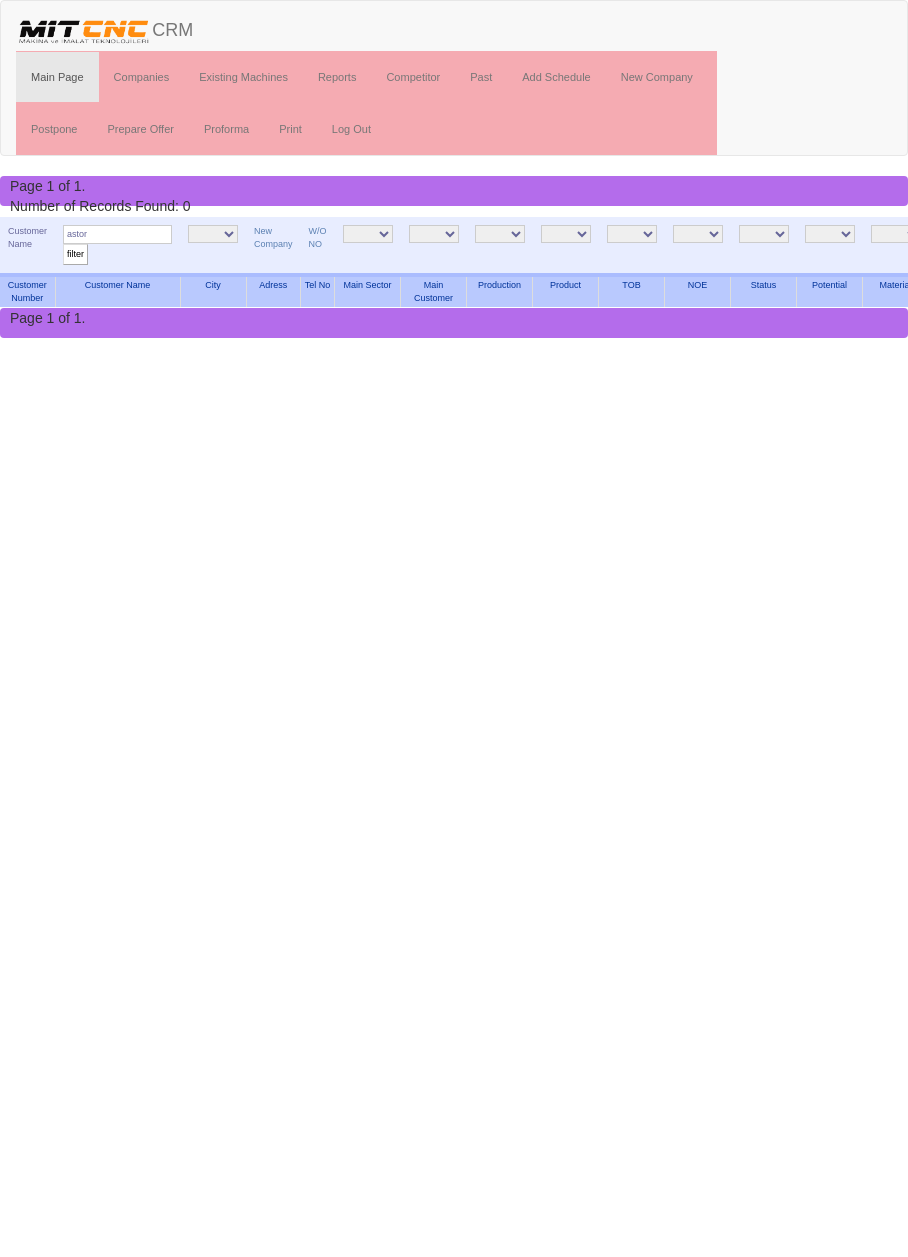 scroll, scrollTop: 0, scrollLeft: 0, axis: both 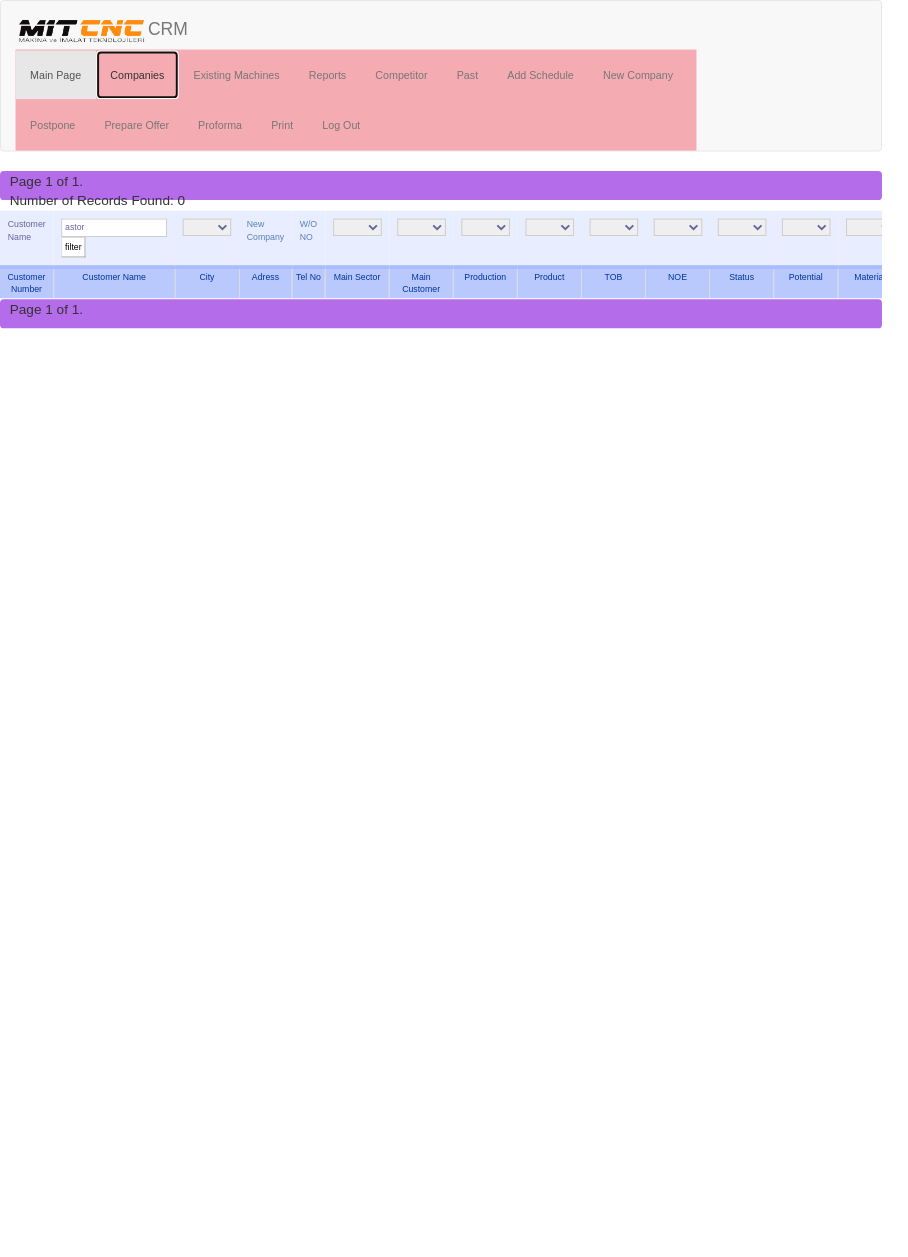 click on "Companies" at bounding box center [142, 77] 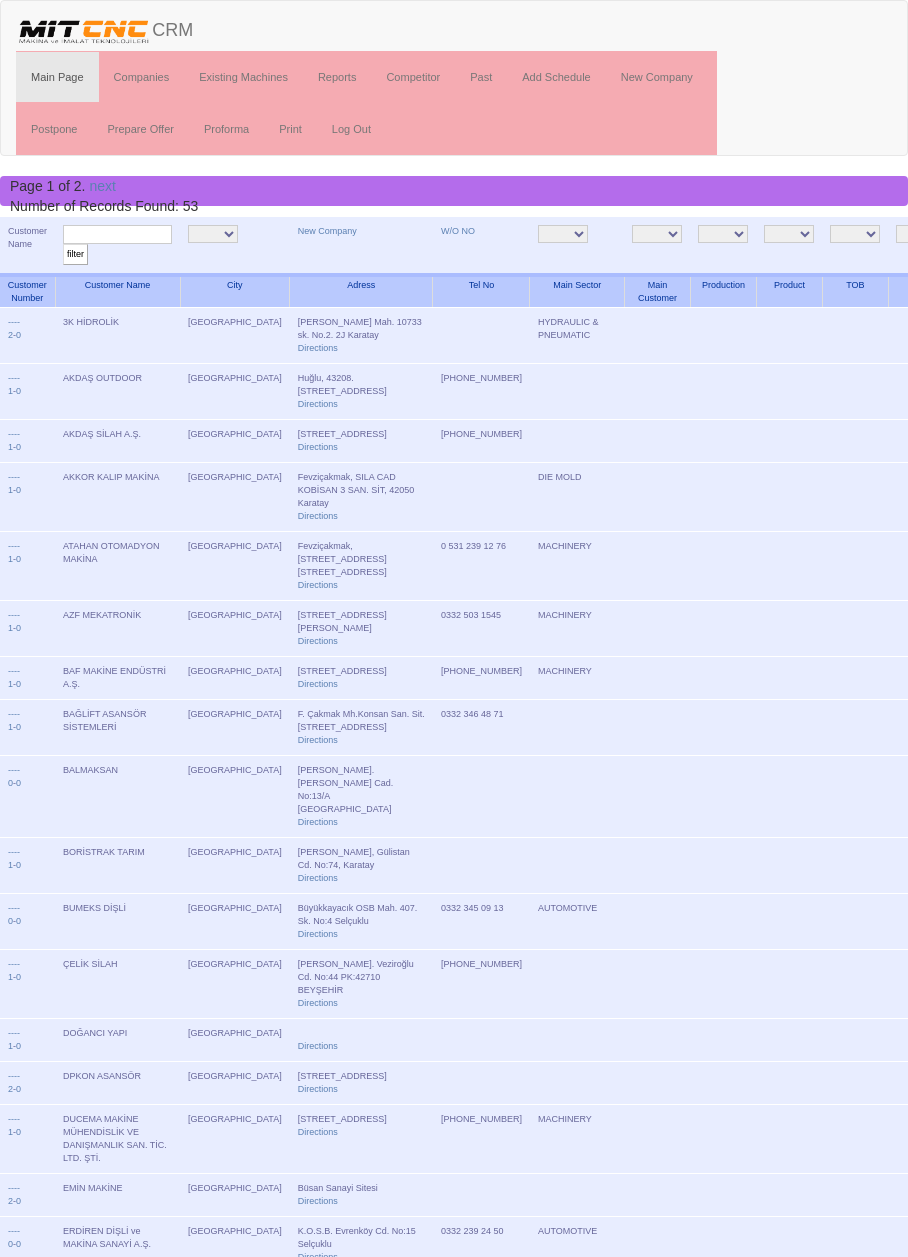 scroll, scrollTop: 0, scrollLeft: 0, axis: both 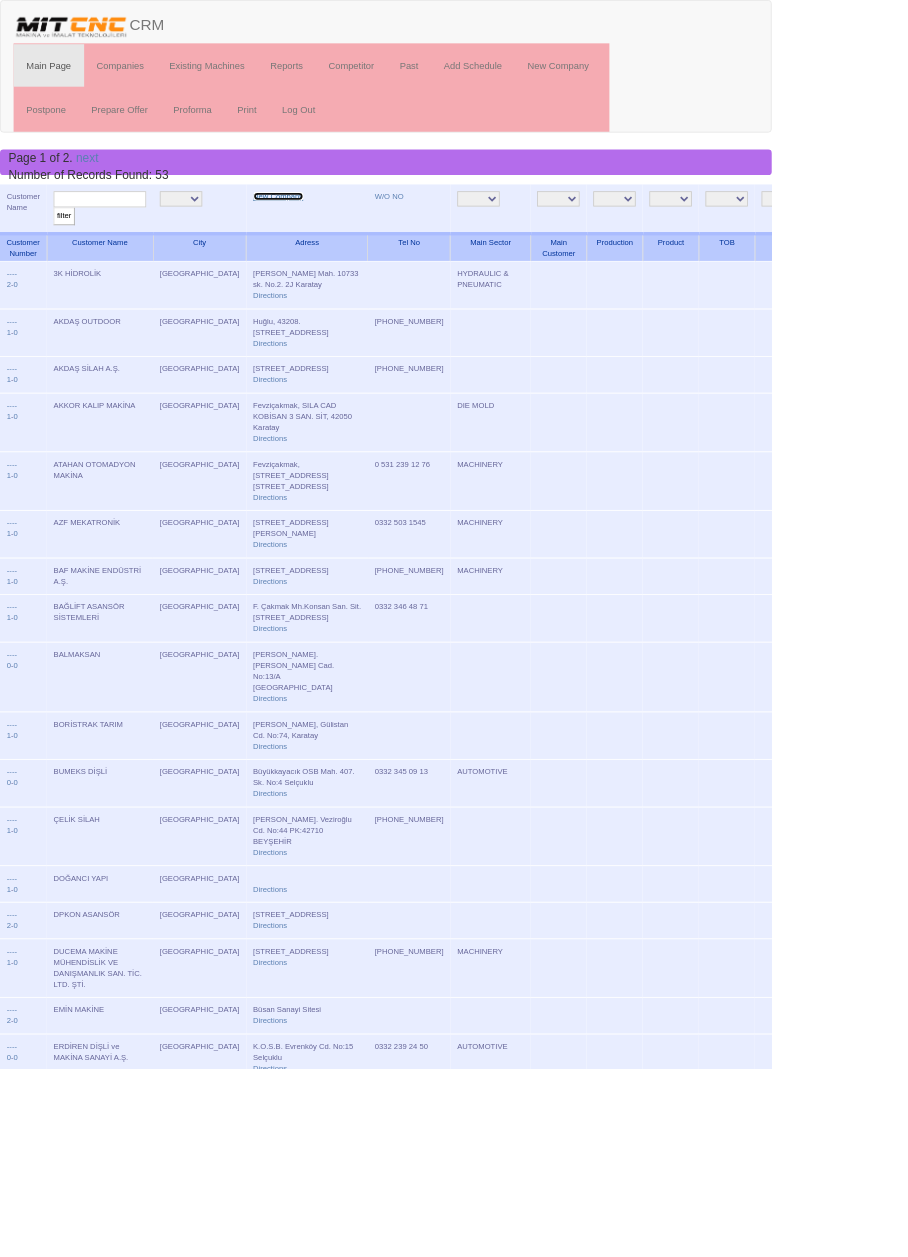 click on "New Company" at bounding box center (327, 231) 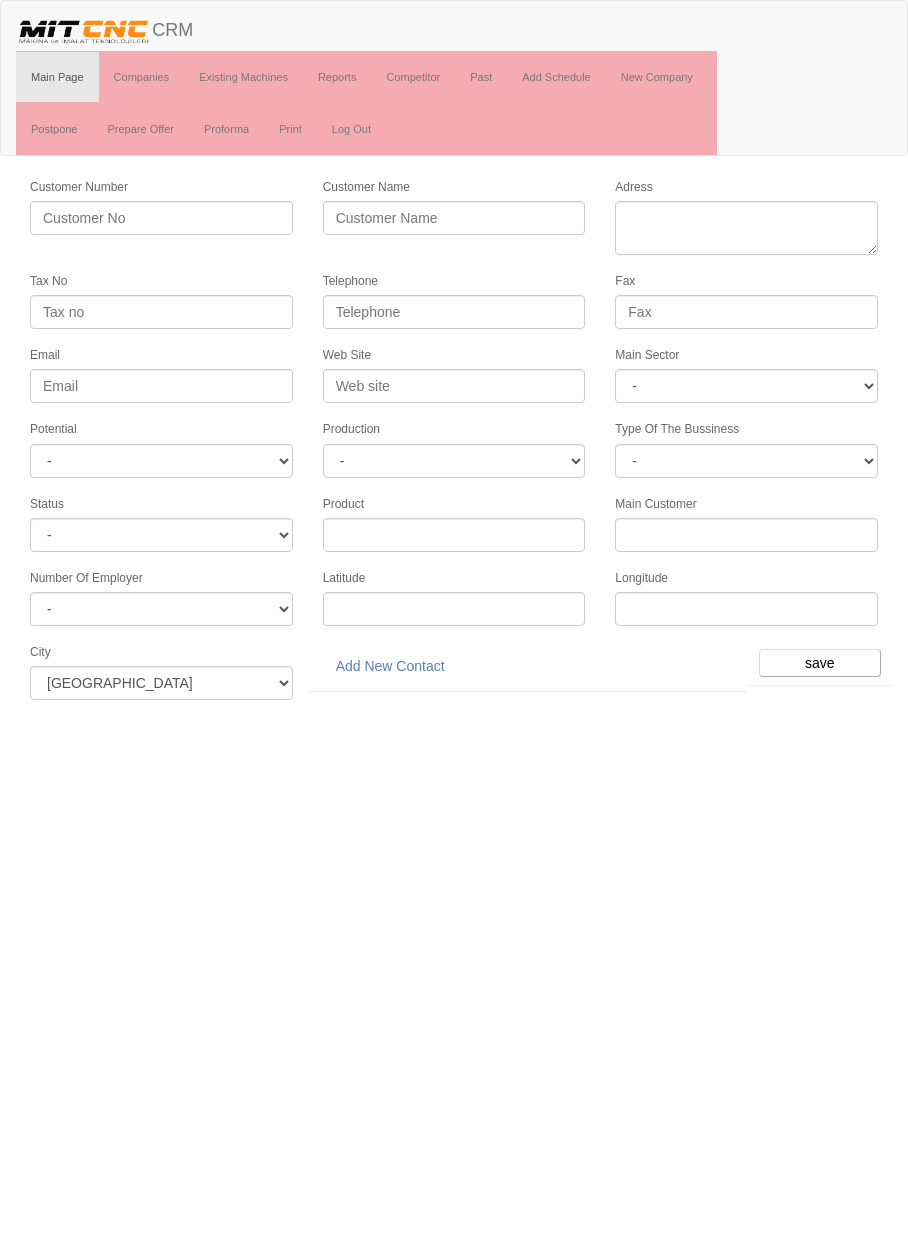 scroll, scrollTop: 0, scrollLeft: 0, axis: both 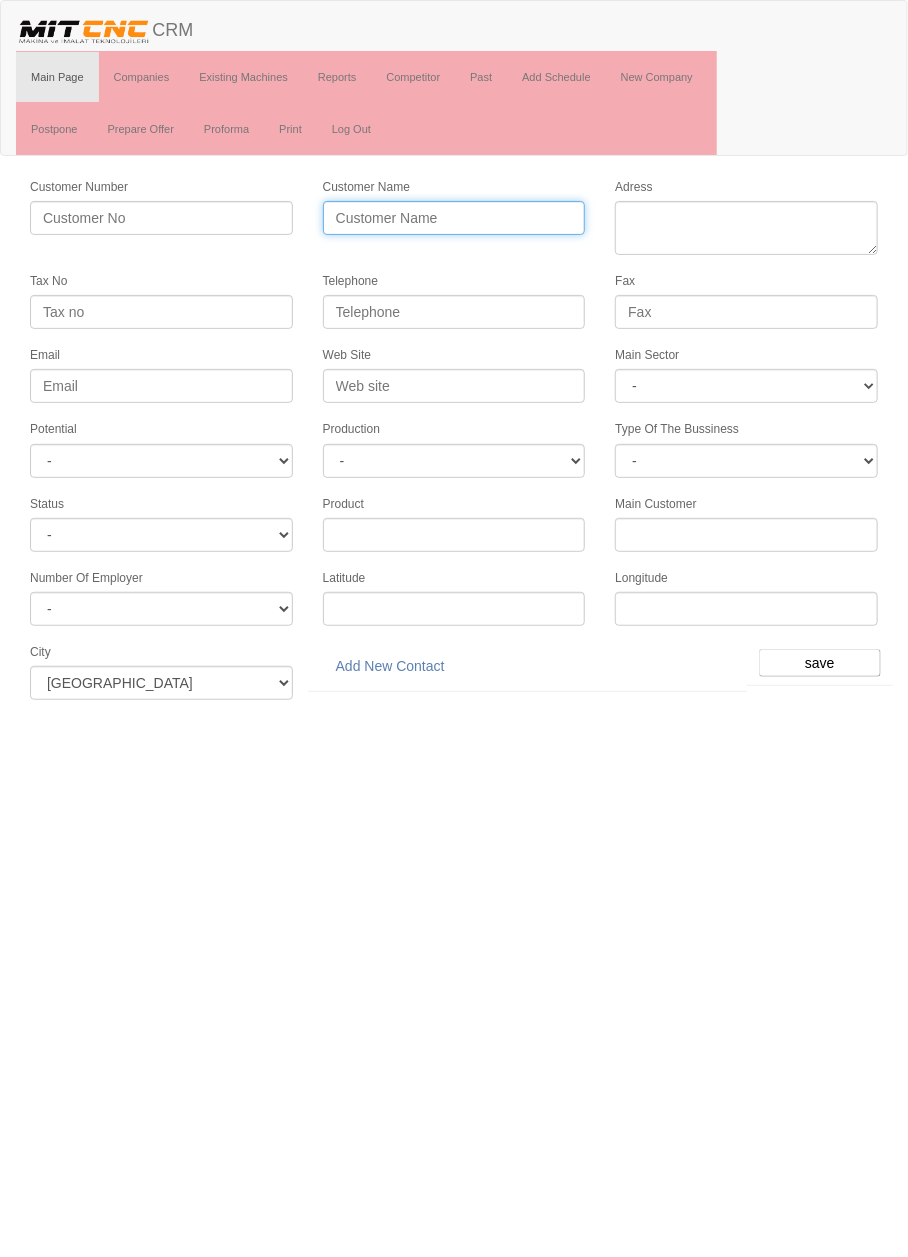 click on "Customer Name" at bounding box center (454, 218) 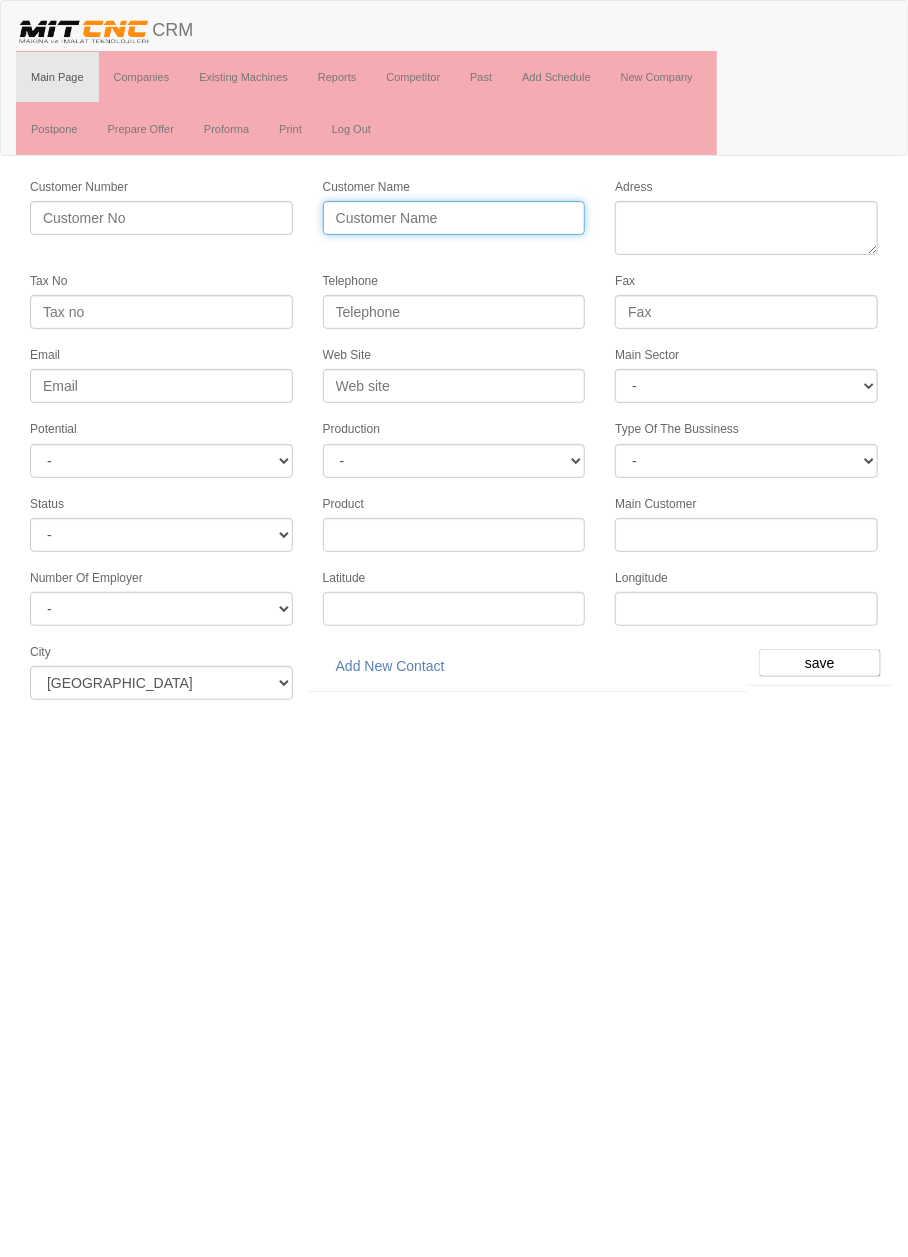 paste on "ASTOR KONVEYÖR SİSTEMLERİ MET. MAK. OTOM. [GEOGRAPHIC_DATA]. TİC. LTD. ŞTİ." 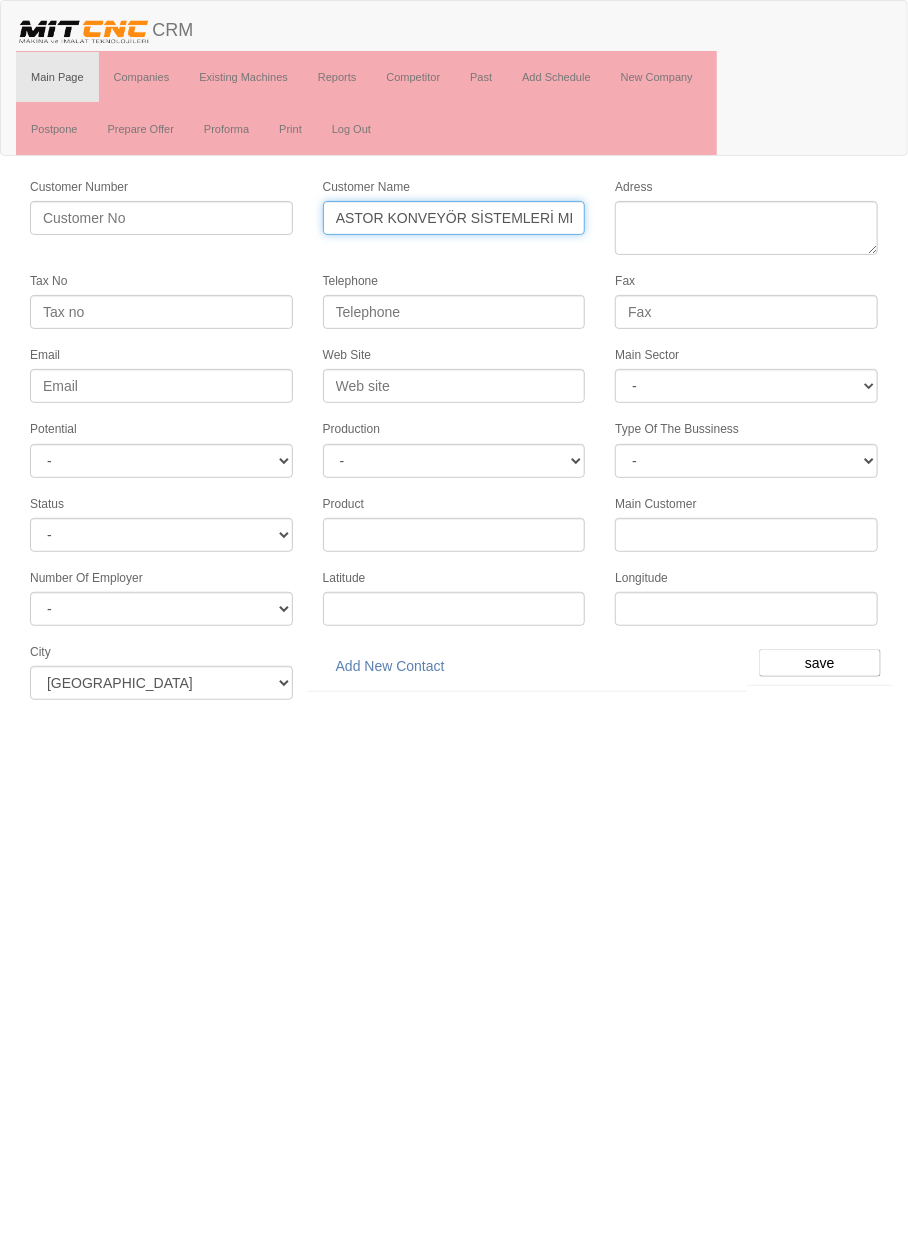 scroll, scrollTop: 0, scrollLeft: 205, axis: horizontal 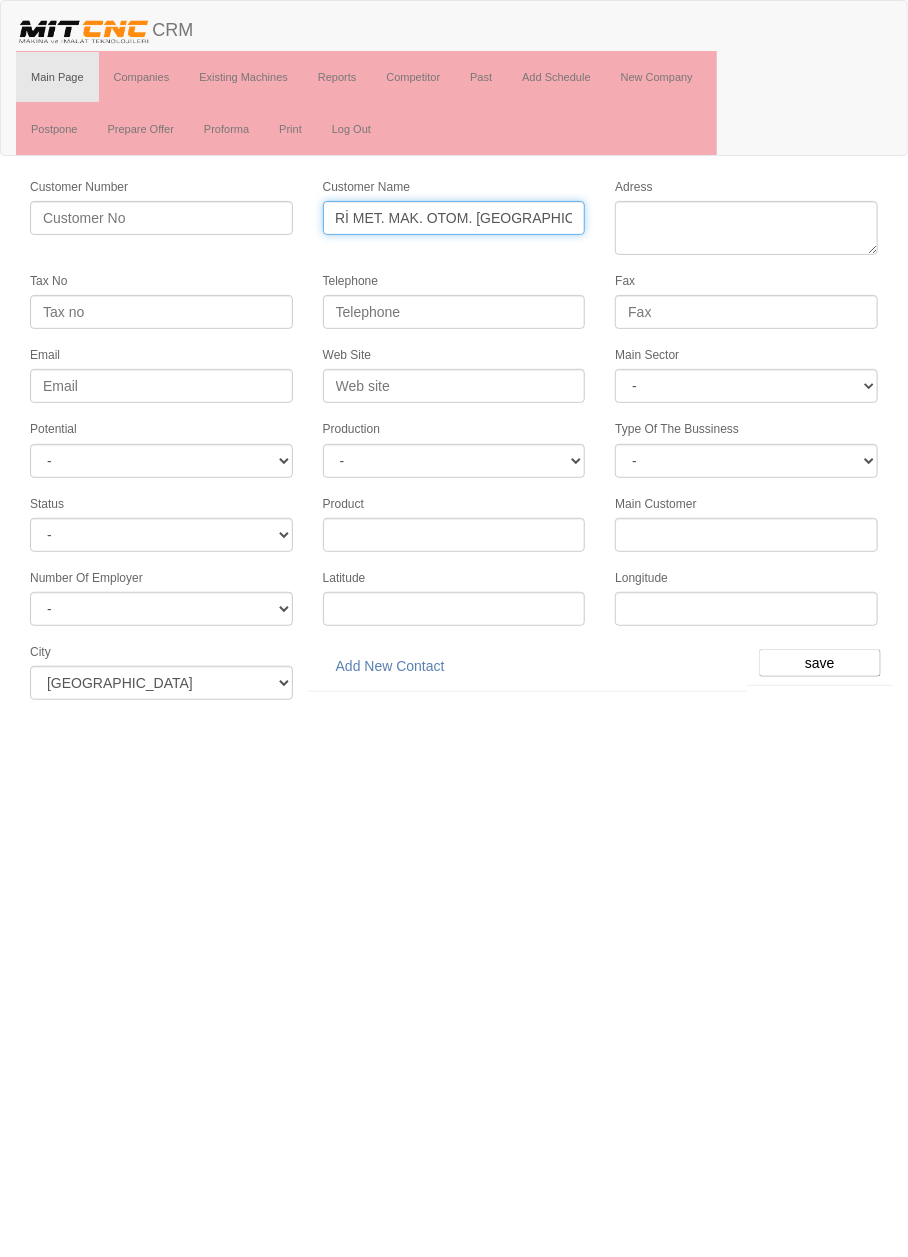 type on "ASTOR KONVEYÖR SİSTEMLERİ MET. MAK. OTOM. [GEOGRAPHIC_DATA]. TİC. LTD. ŞTİ." 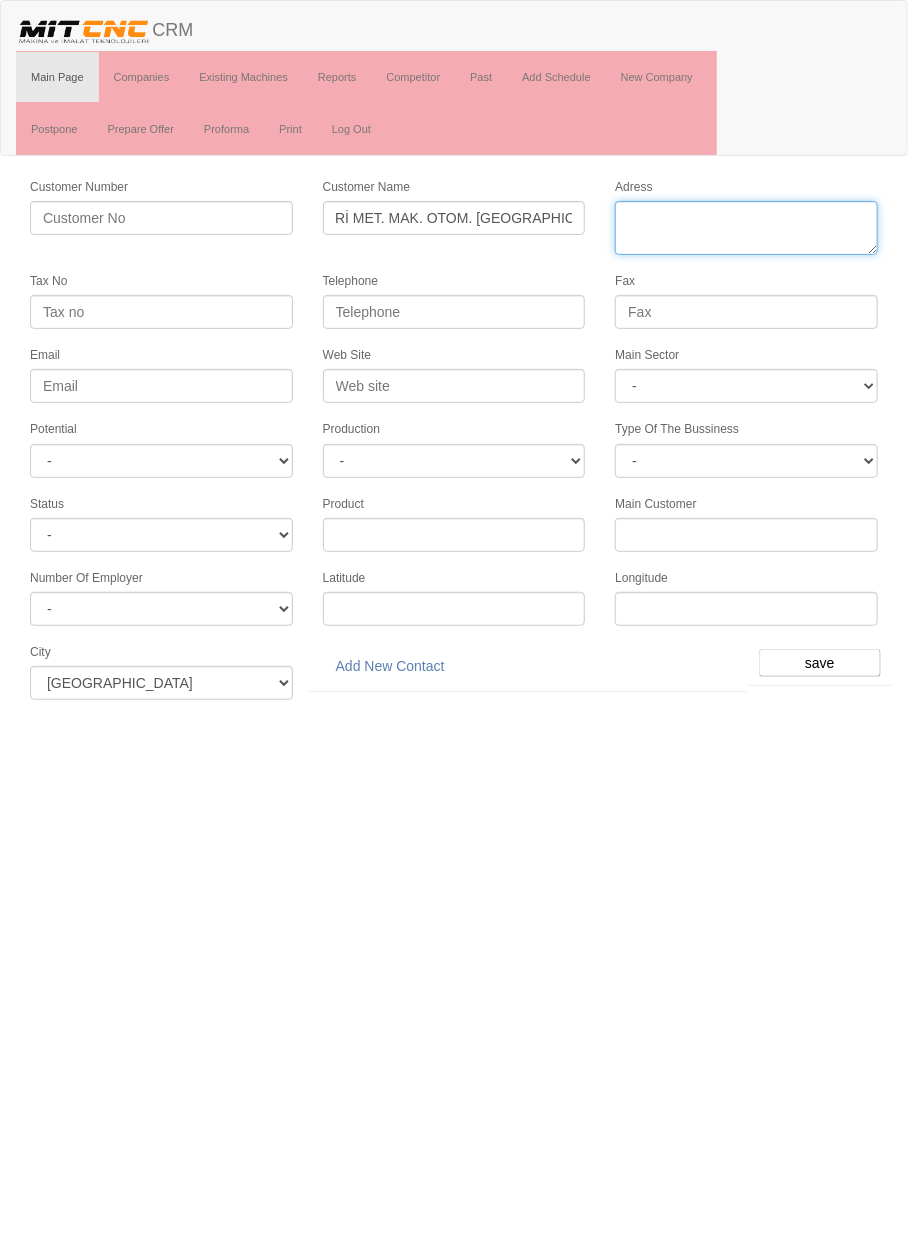 click on "Adress" at bounding box center [746, 228] 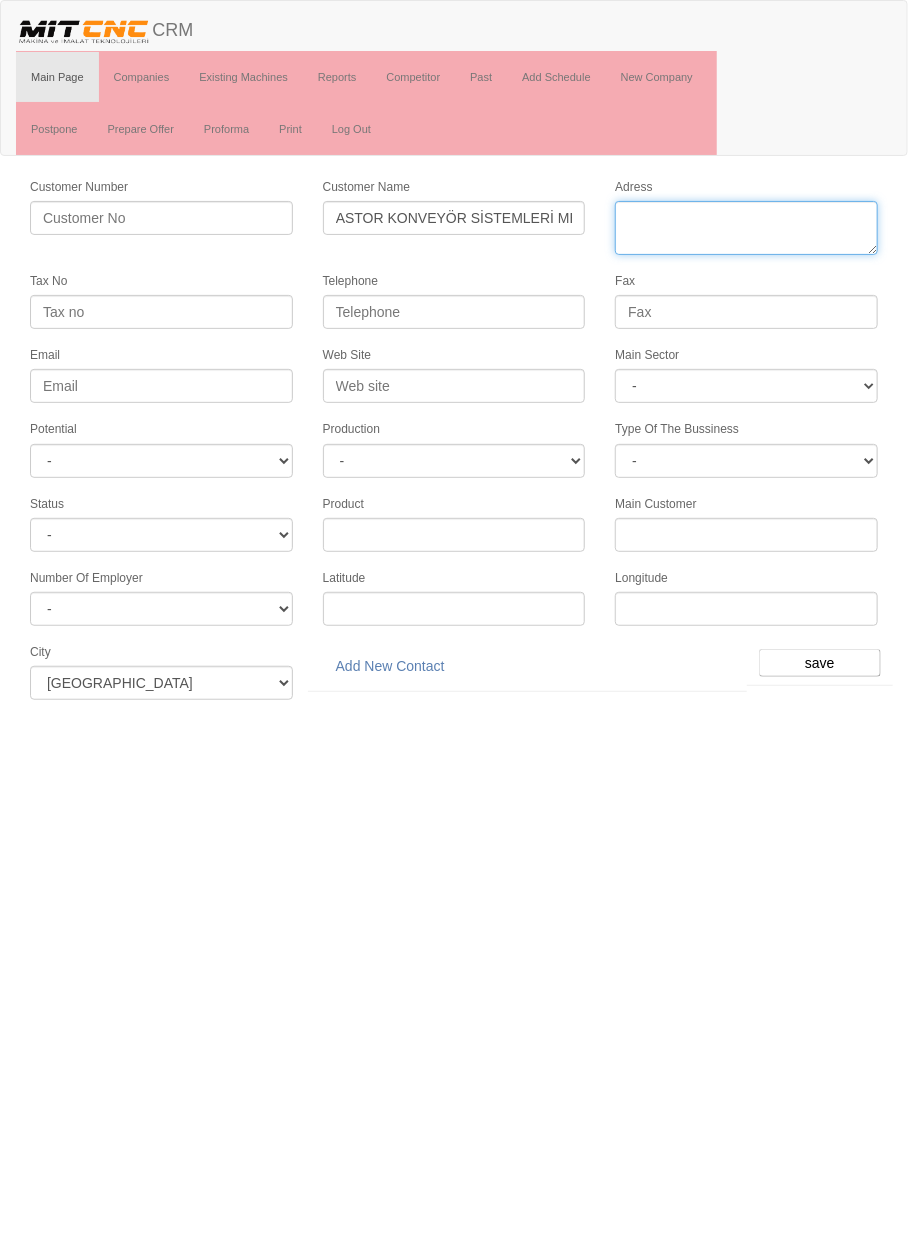 click on "Adress" at bounding box center (746, 228) 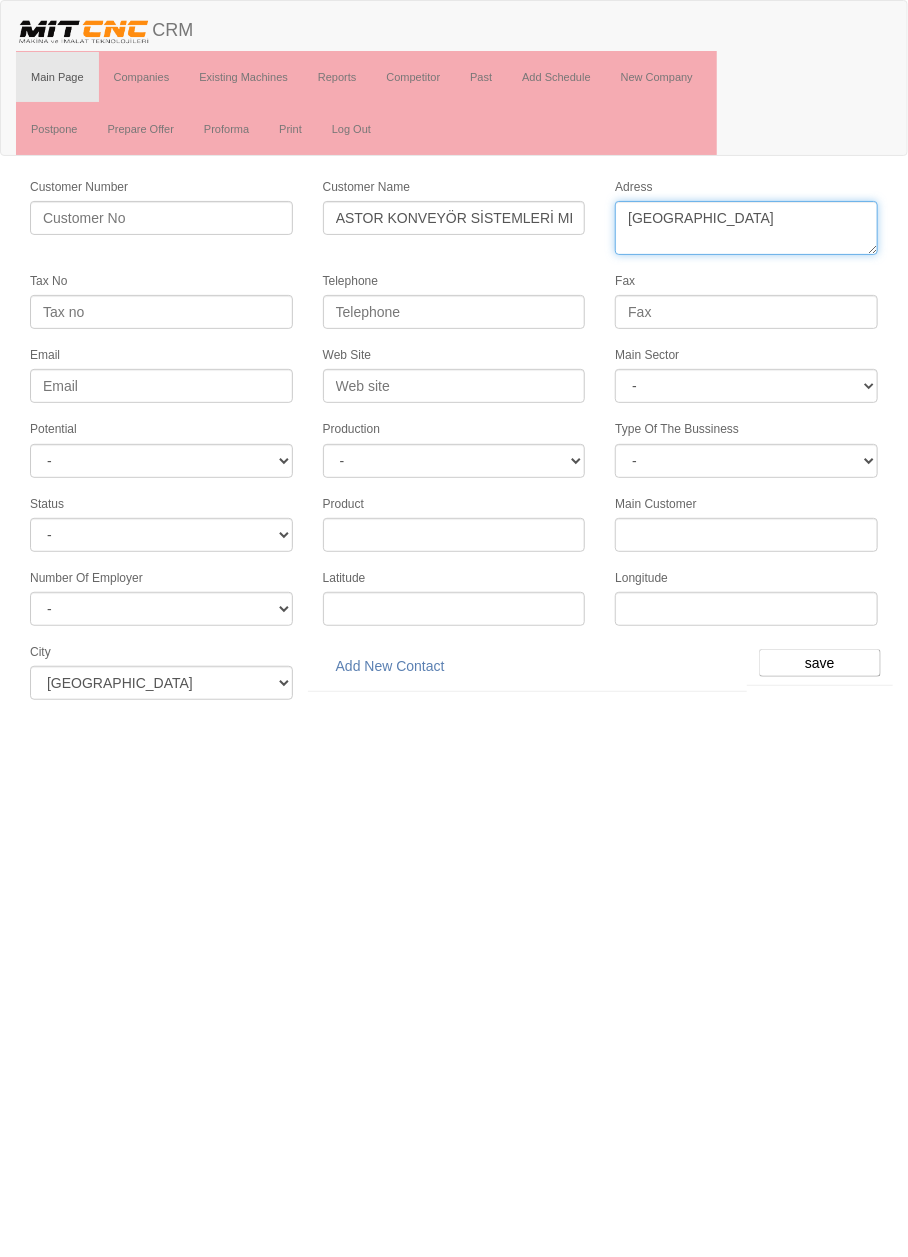 click on "Adress" at bounding box center (746, 228) 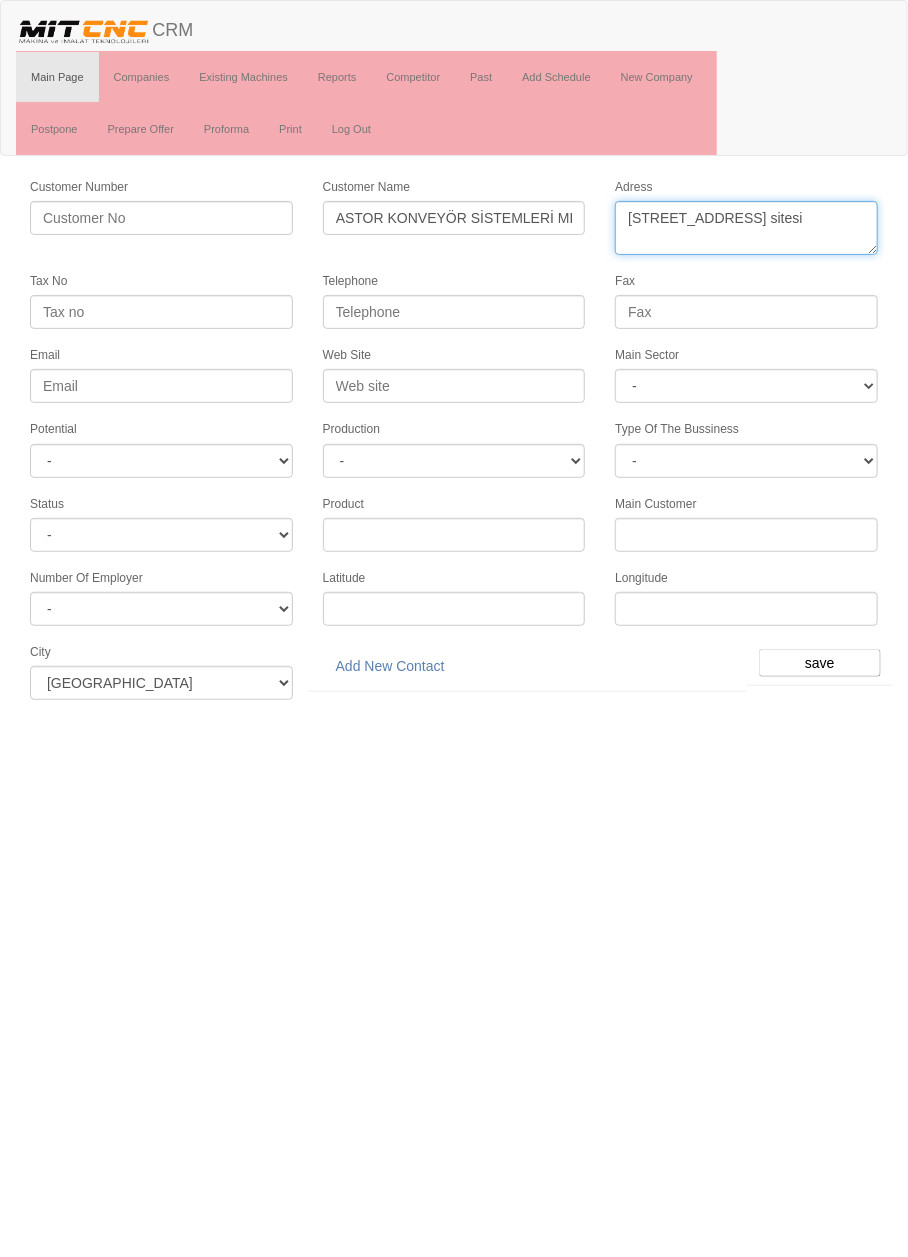 click on "Adress" at bounding box center (746, 228) 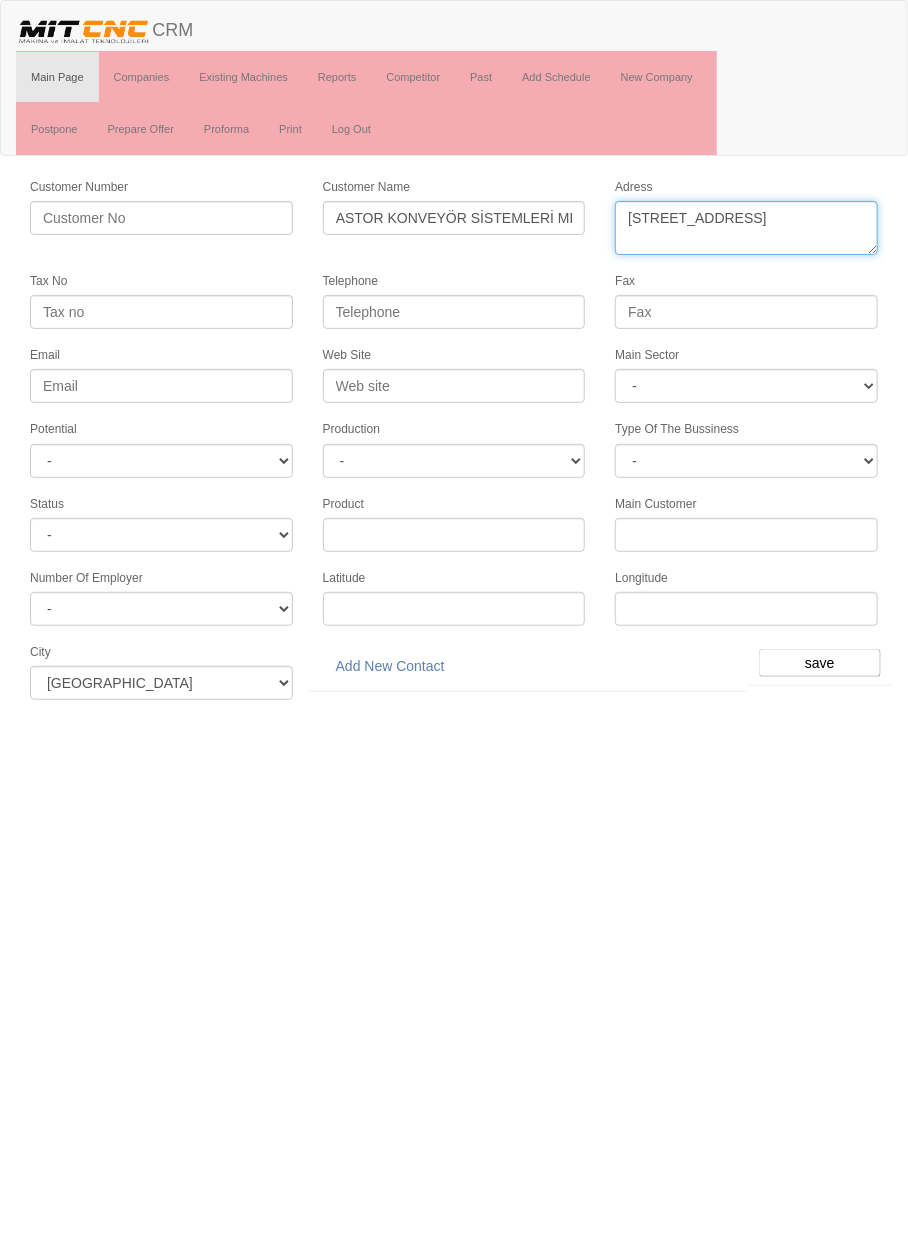 click on "Adress" at bounding box center [746, 228] 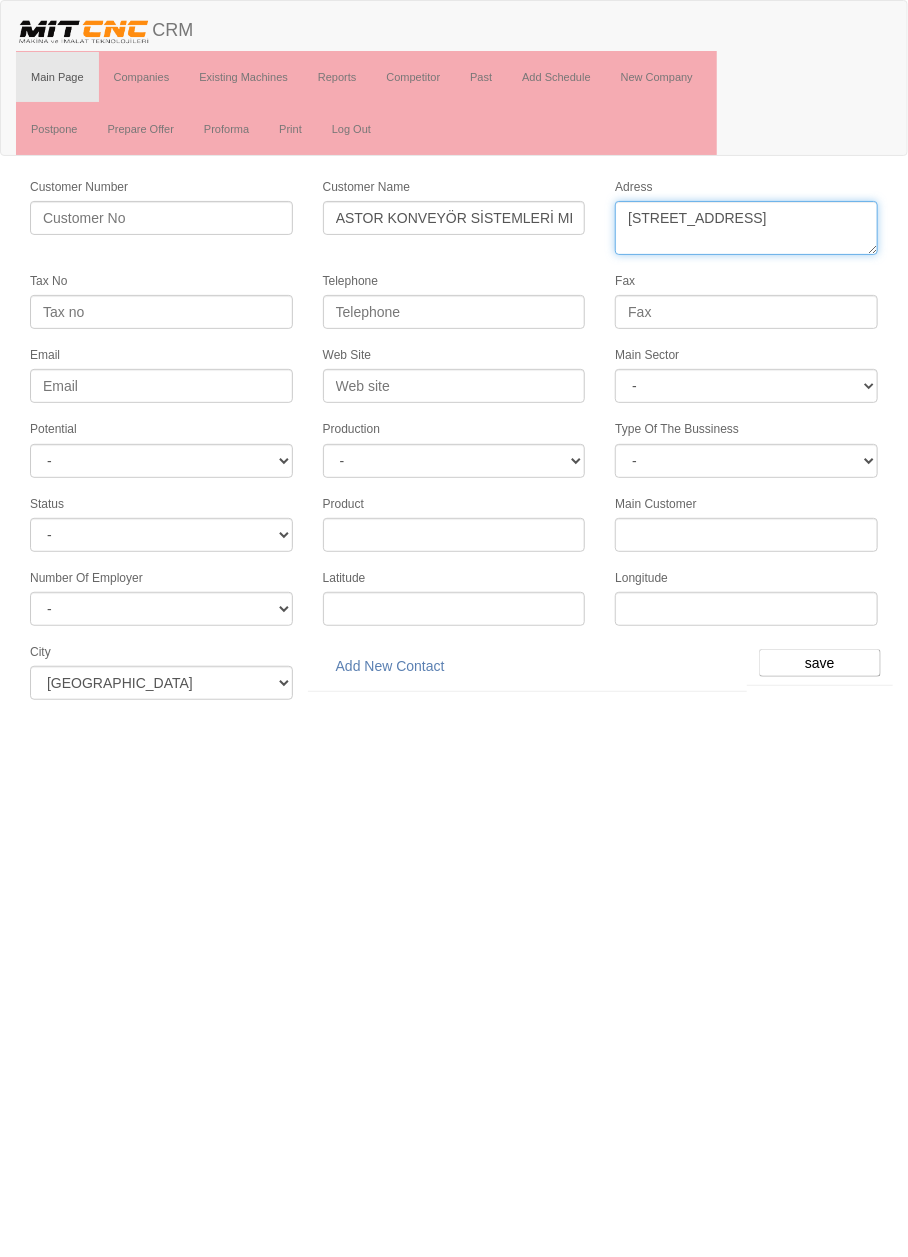 click on "Adress" at bounding box center [746, 228] 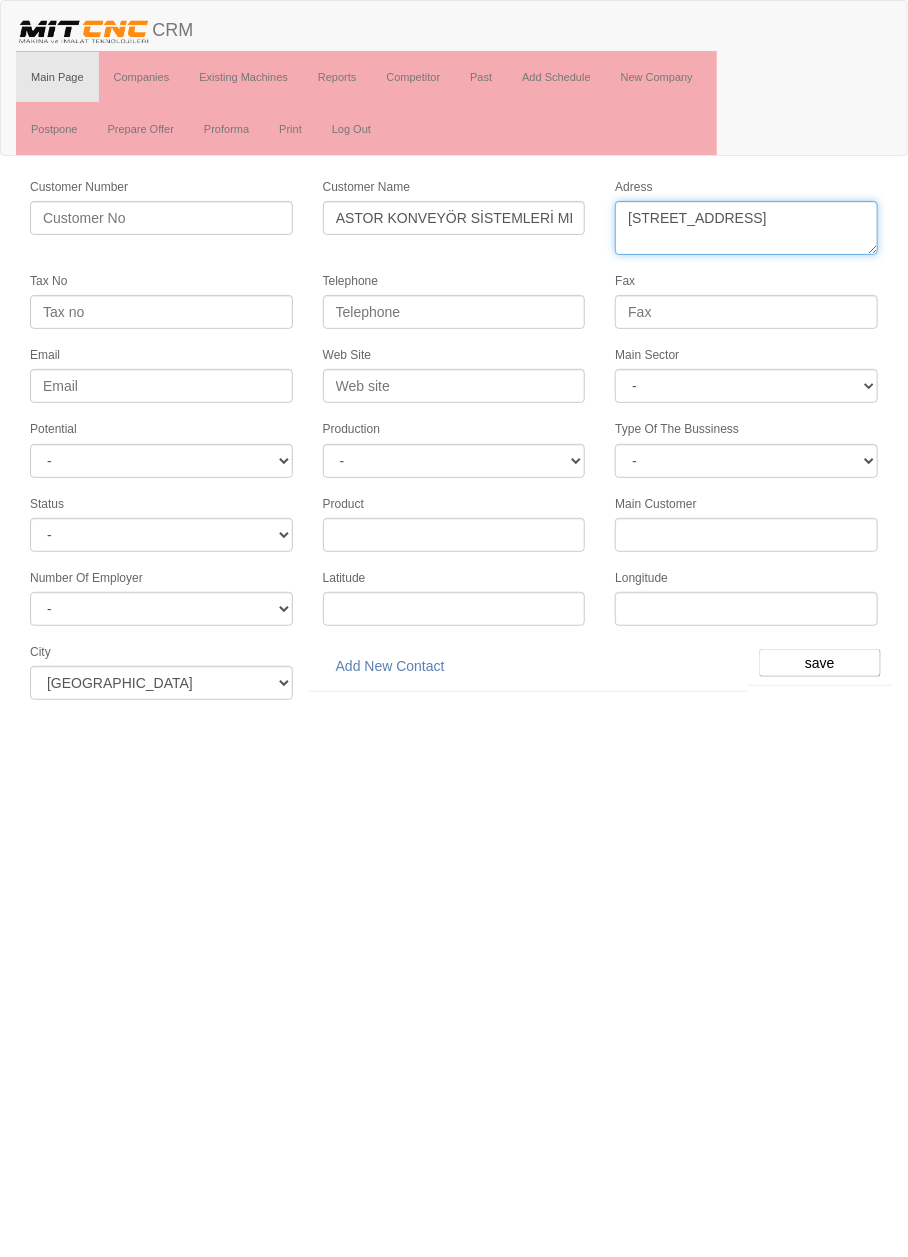 scroll, scrollTop: 11, scrollLeft: 0, axis: vertical 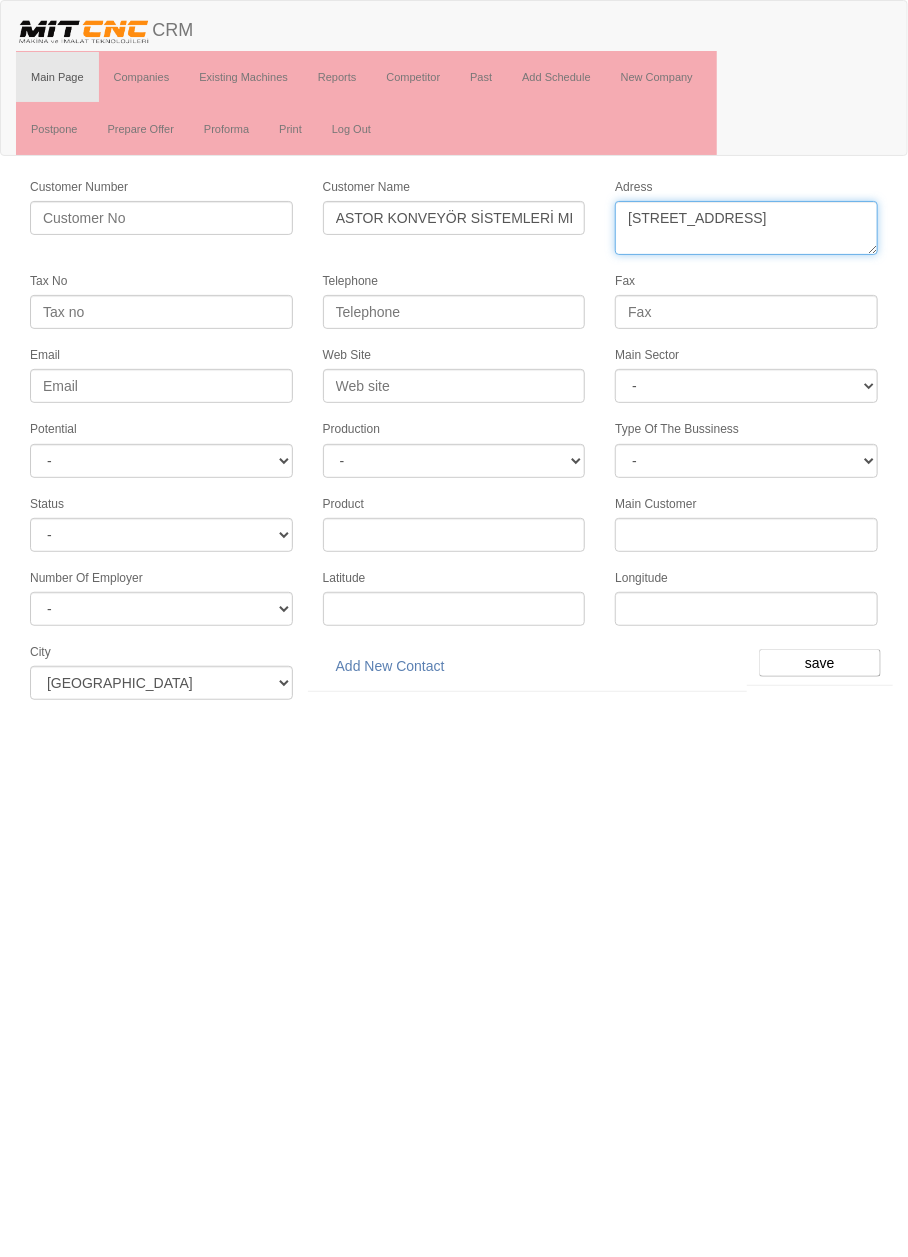 type on "Fevziçakmak mahallesi kobisan 2 sanayi sitesi 10762 sk c blok no7 Karatay" 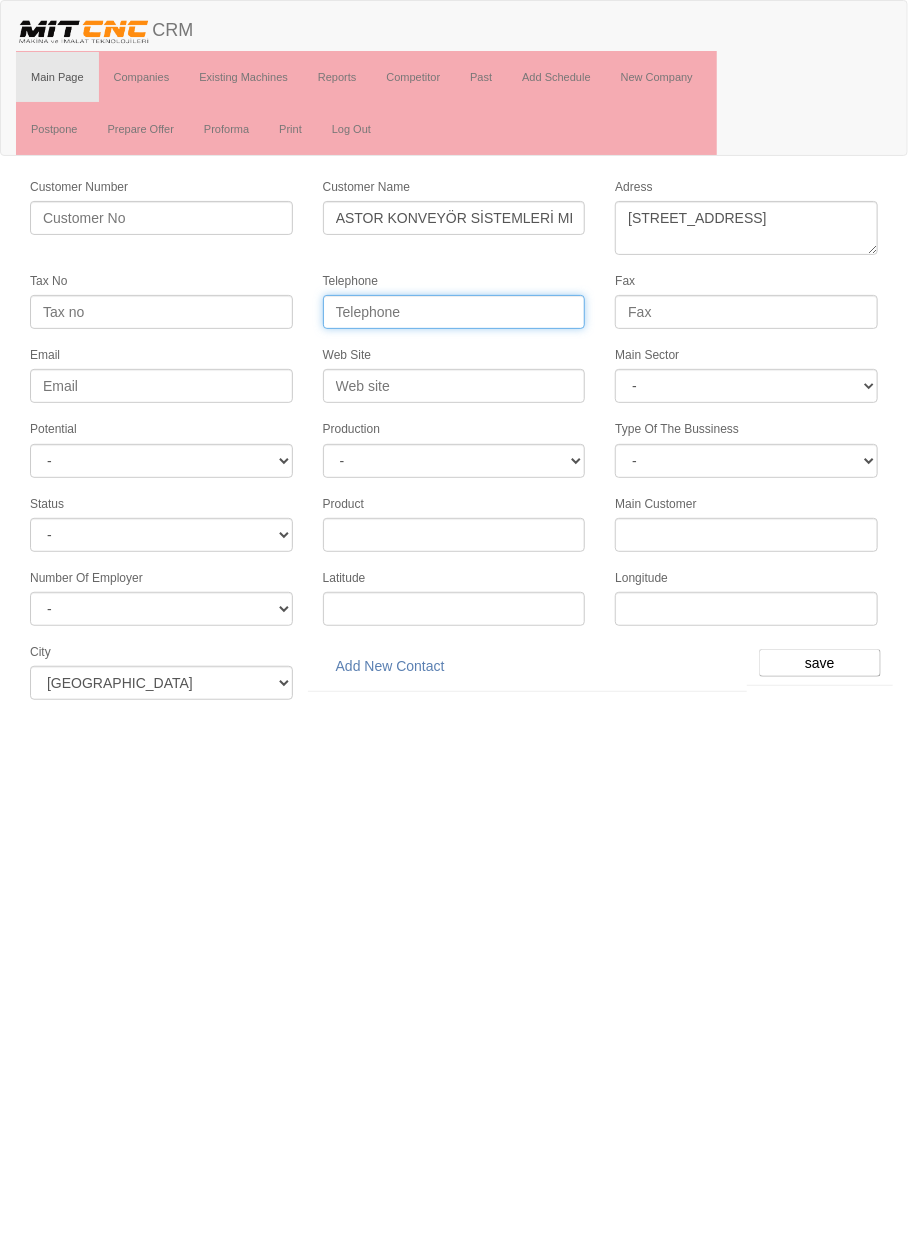 click on "Telephone" at bounding box center [454, 312] 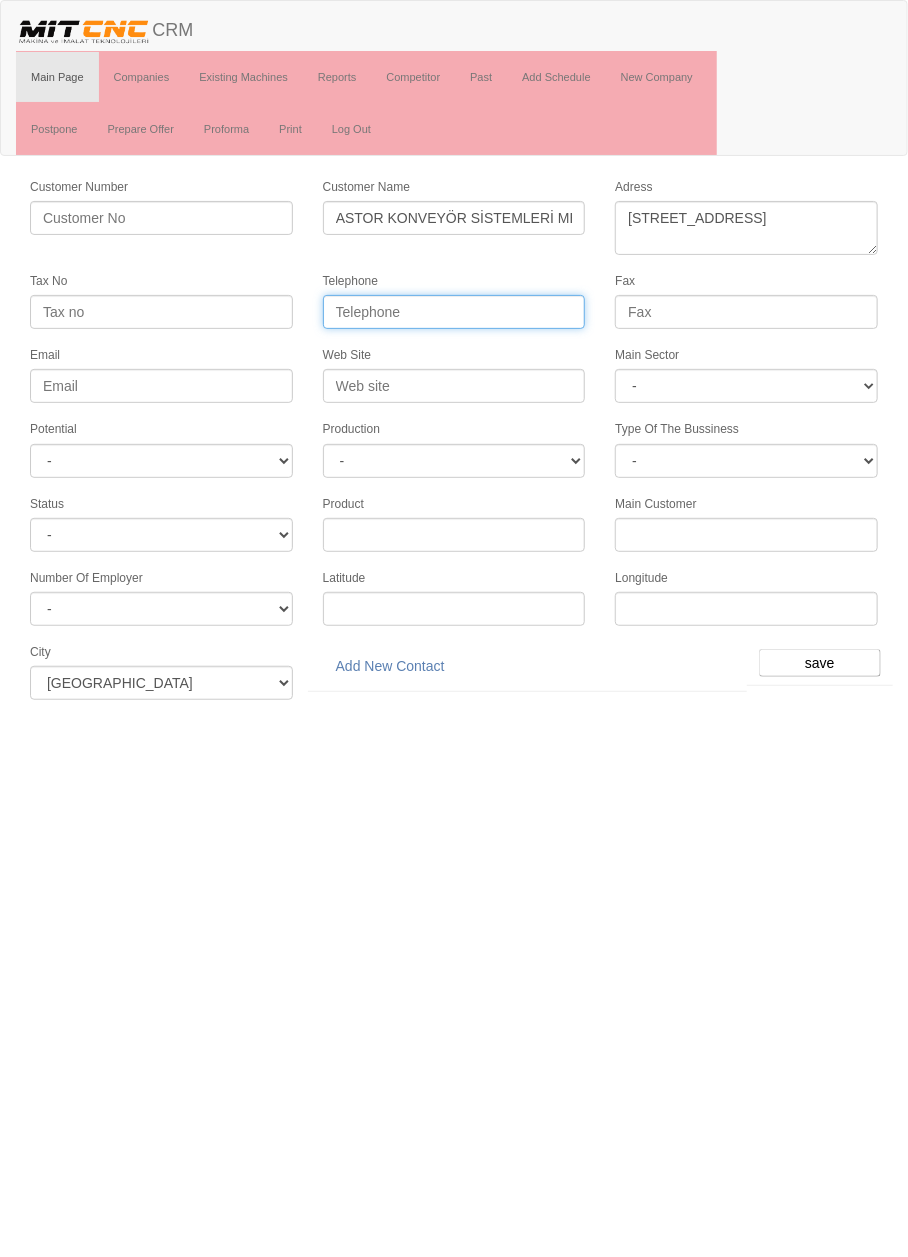paste on "+903323422790" 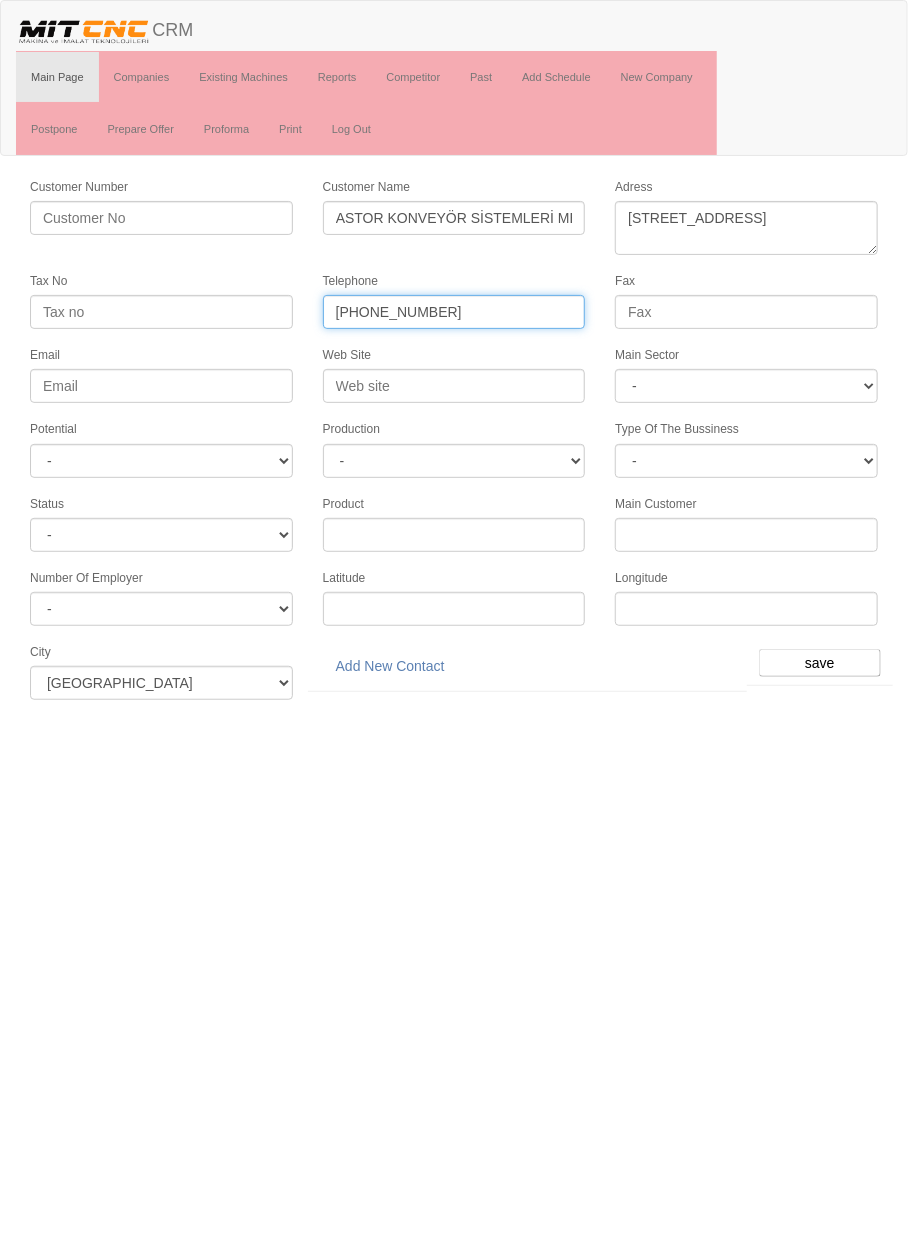 type on "+903323422790" 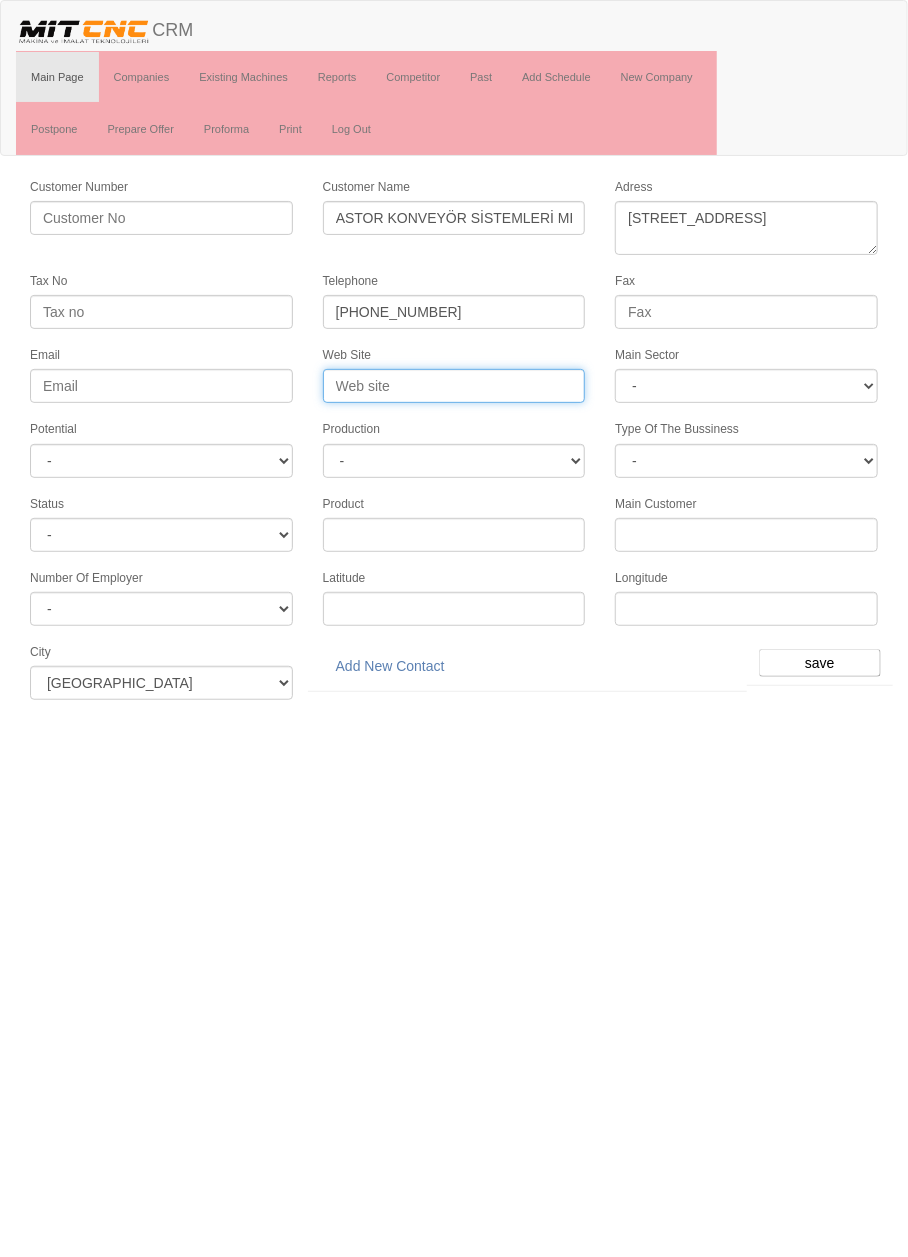 click on "Web Site" at bounding box center (454, 386) 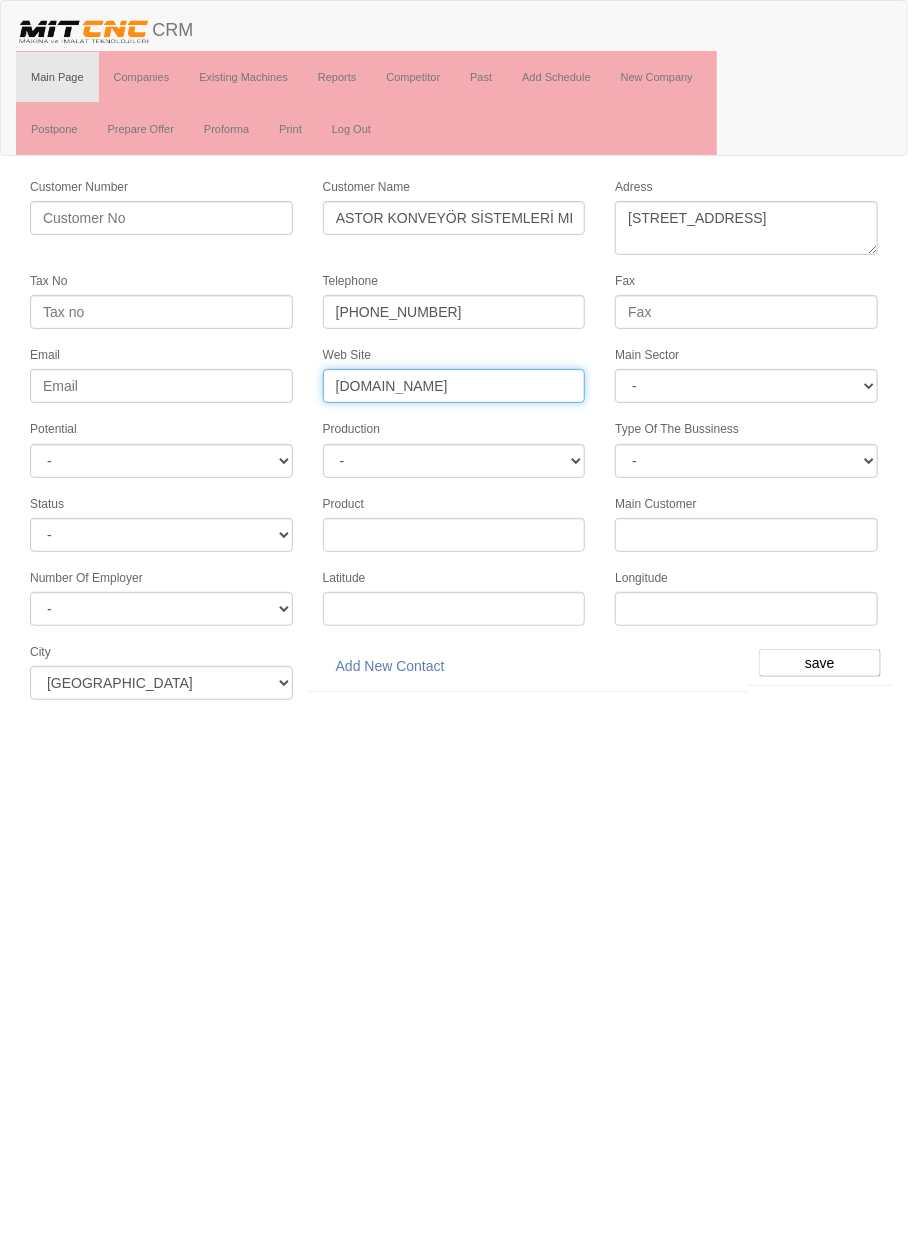 type on "www.astorkonveyor.com" 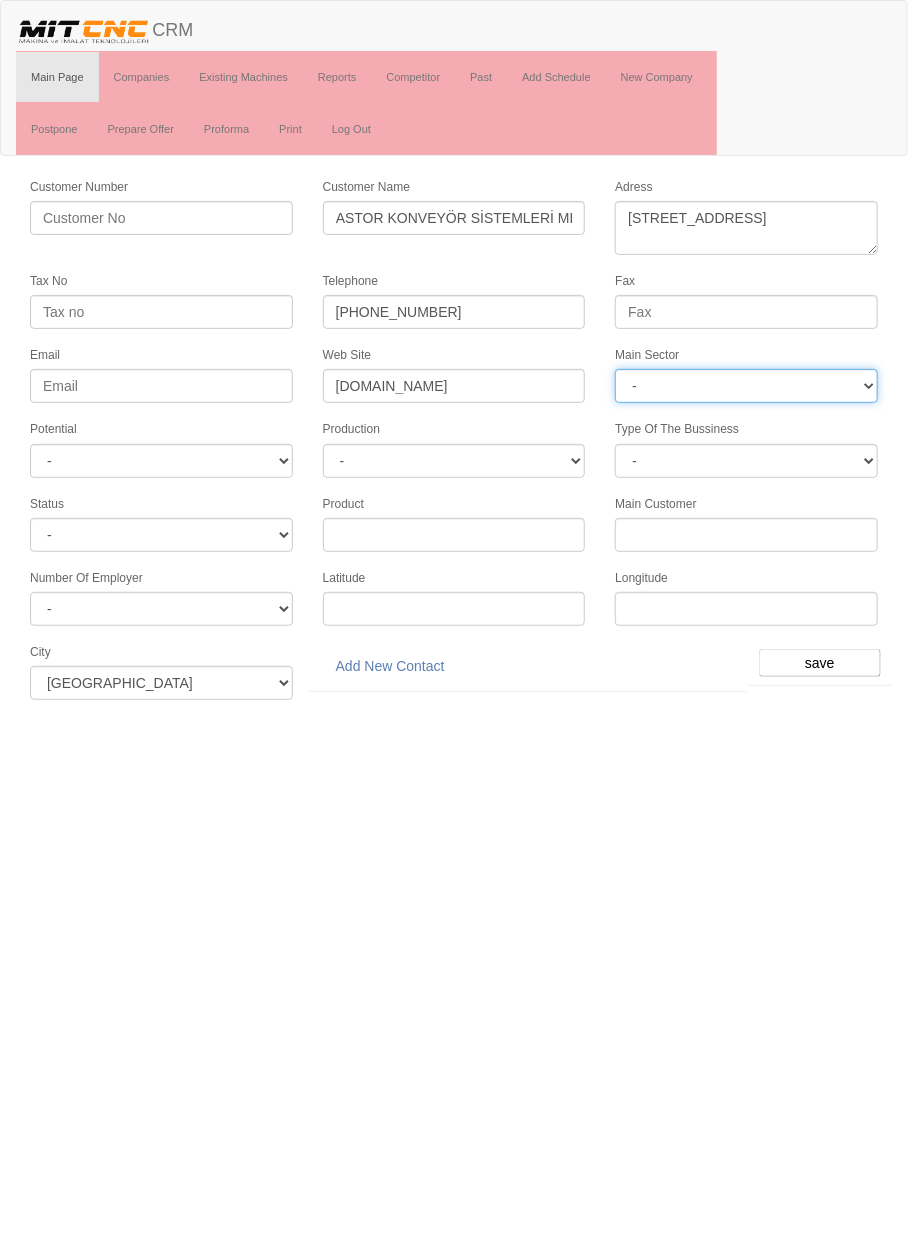 click on "-
DIE MOLD
MACHINERY
DEFENCE
ELECTRICAL COMPONENTS
MEDICAL
TOOL MANUFACTURING
JEWELERY
AGRICULTURE
AUTOMOTIVE
WHITE GOODS
HYDRAULIC & PNEUMATIC
CASTING
STAMPING DIE
AEROSPACE
CONSTRUCTION MAC.
GEN. PART. MAN.
EDUCATION
LASER POTENTIALS
FURNUTURE" at bounding box center [746, 386] 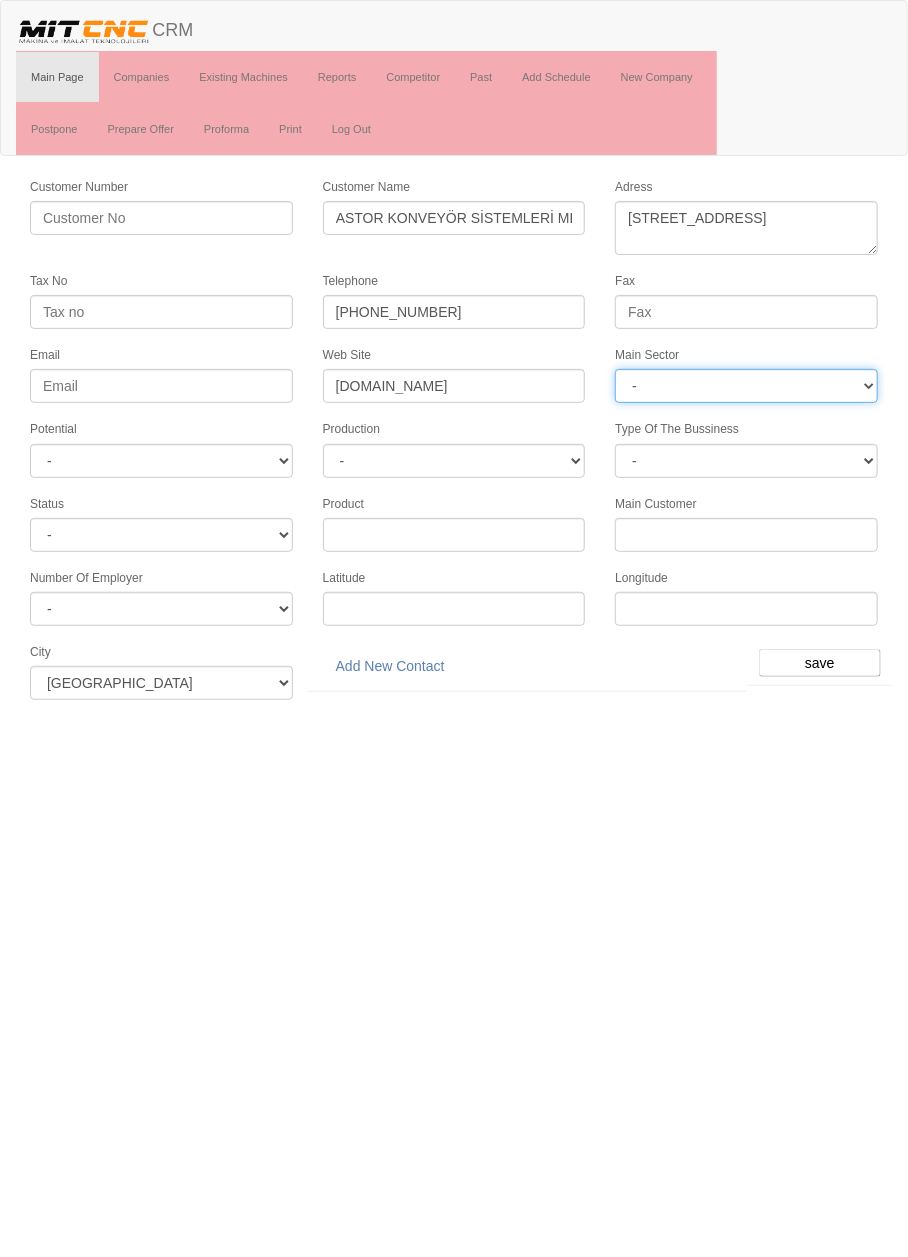 select on "363" 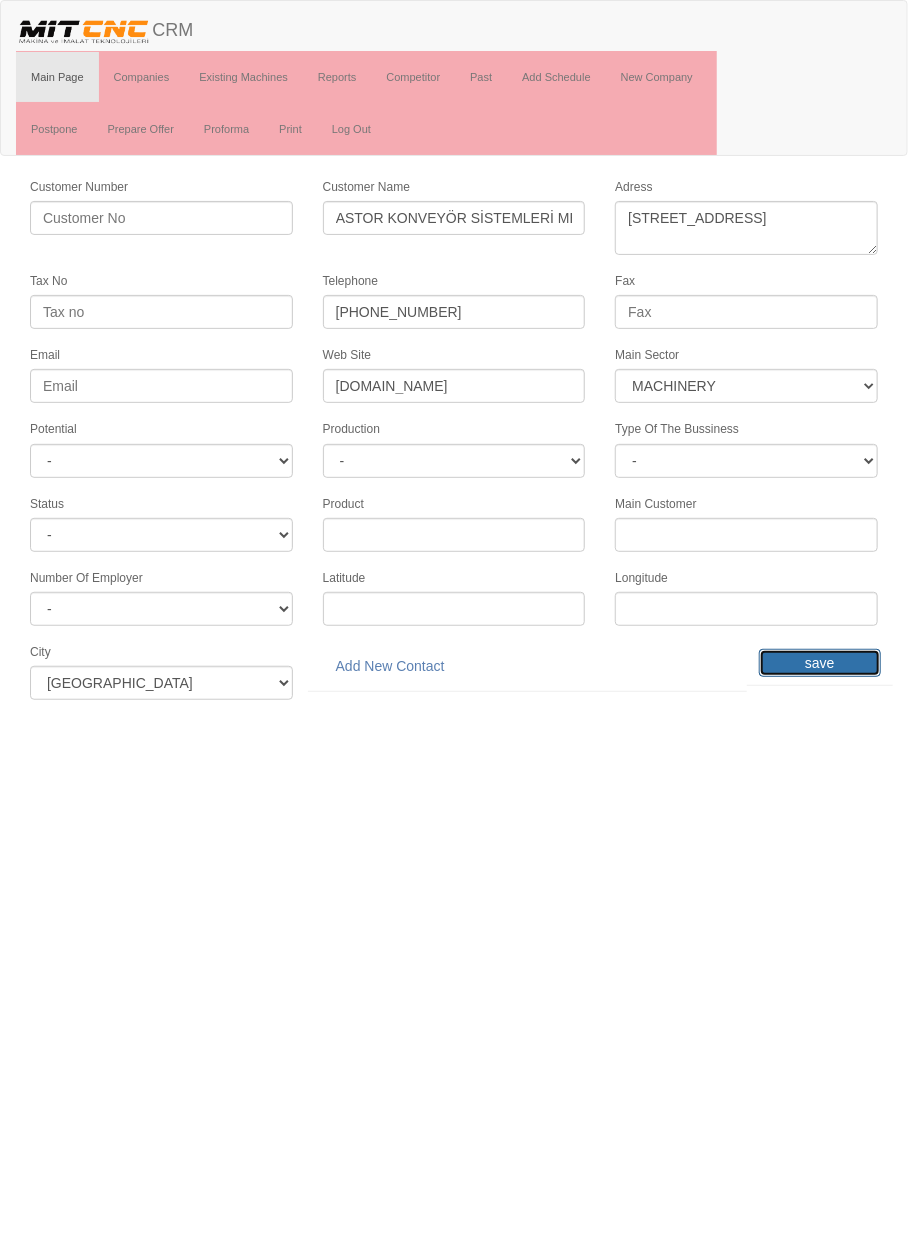 click on "save" at bounding box center (820, 663) 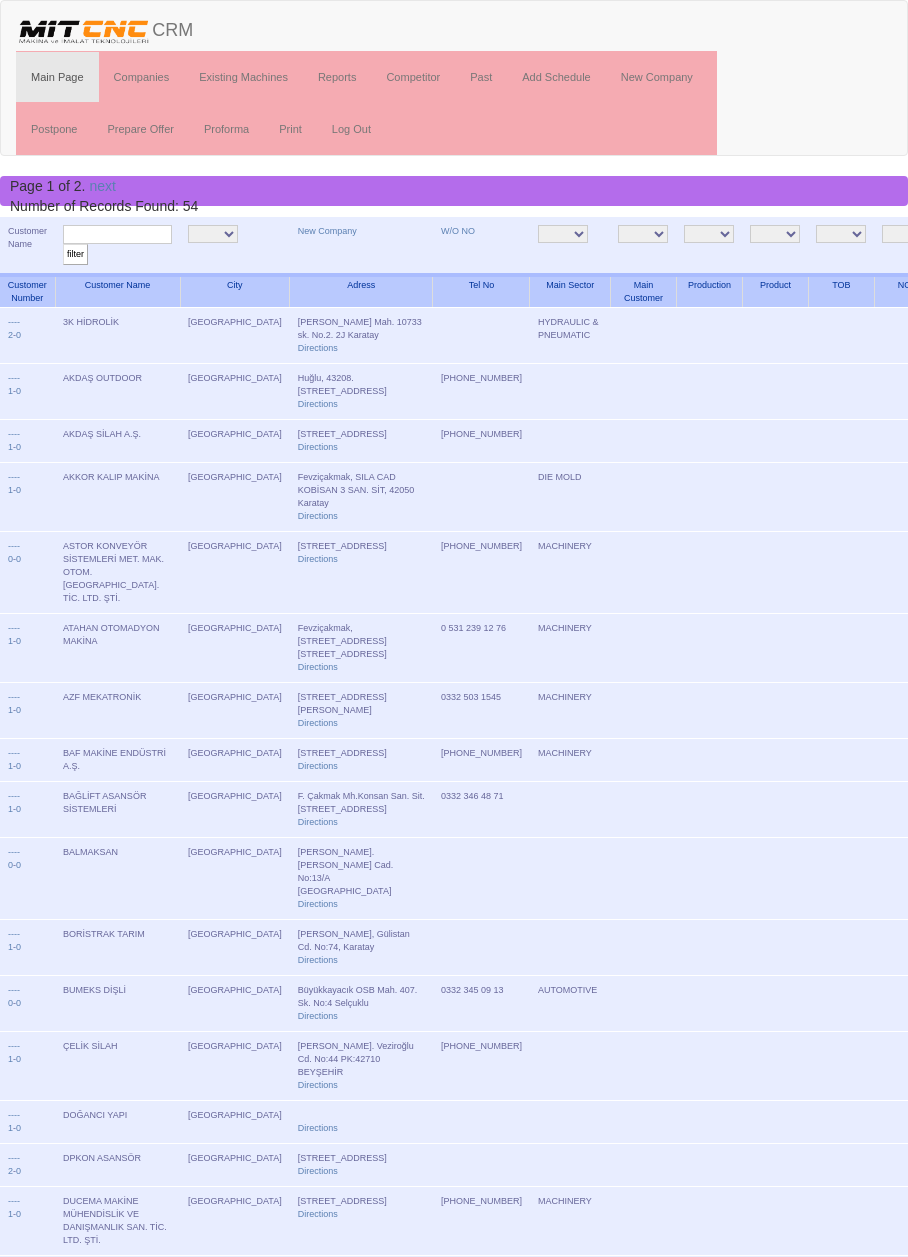 scroll, scrollTop: 0, scrollLeft: 0, axis: both 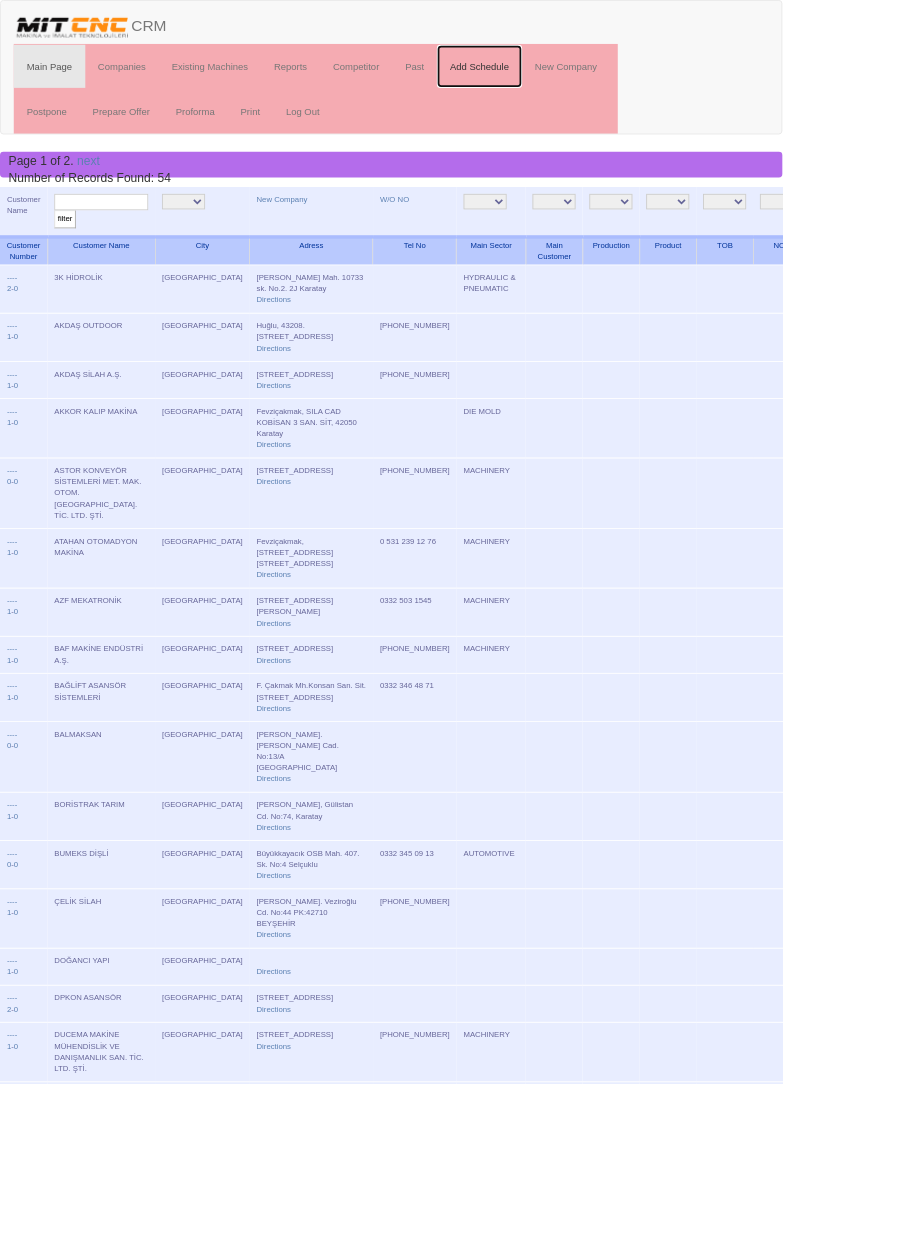 click on "Add Schedule" at bounding box center (556, 77) 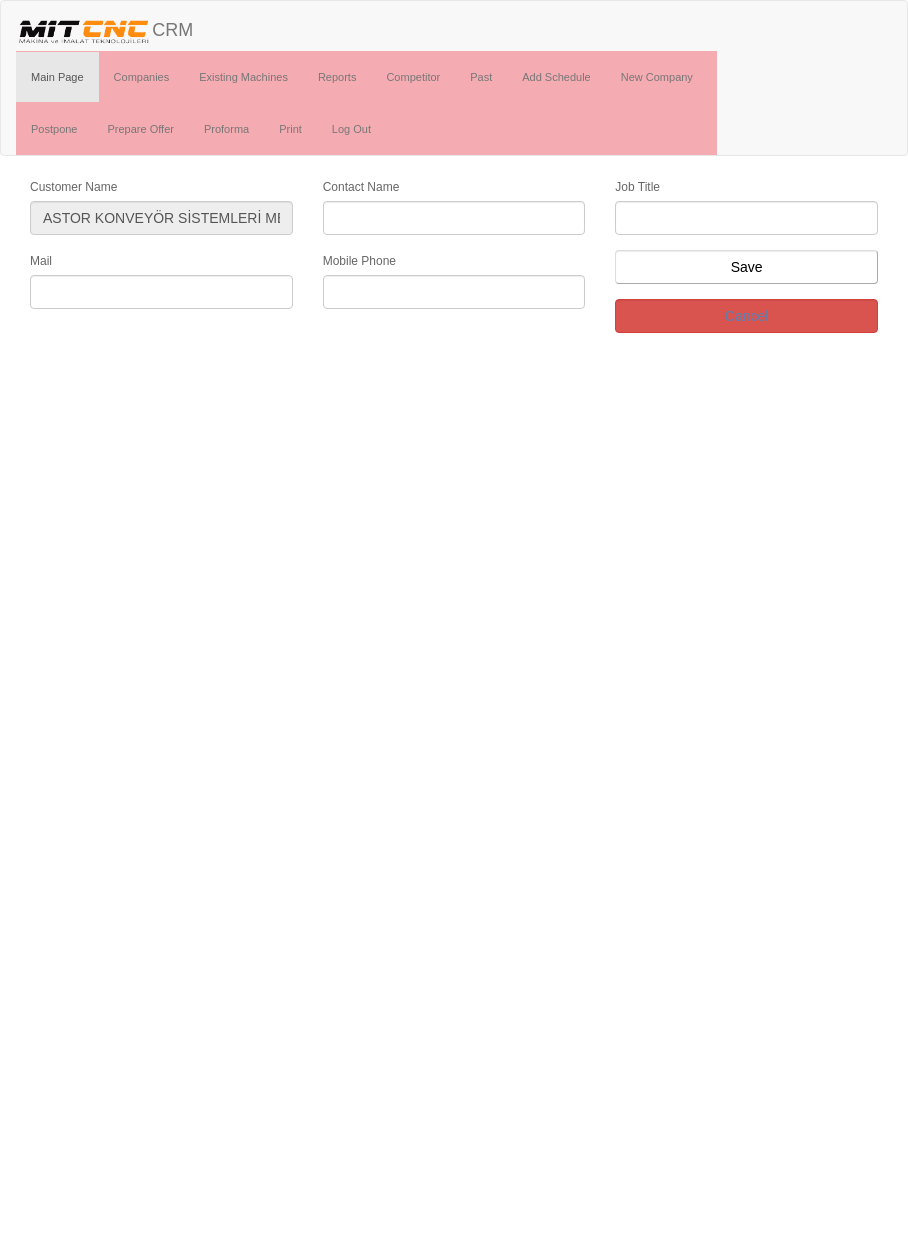 scroll, scrollTop: 0, scrollLeft: 0, axis: both 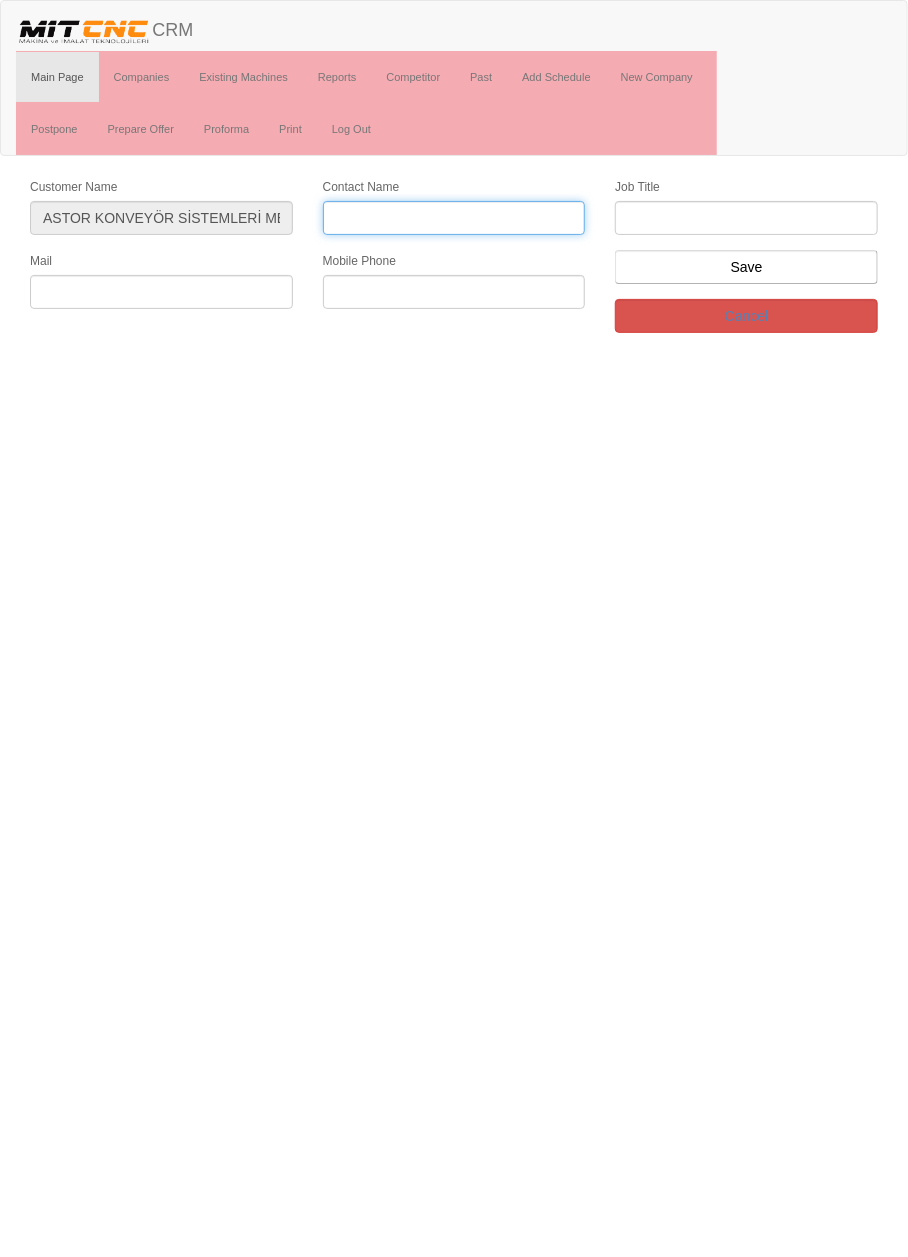 click on "Contact Name" at bounding box center (454, 218) 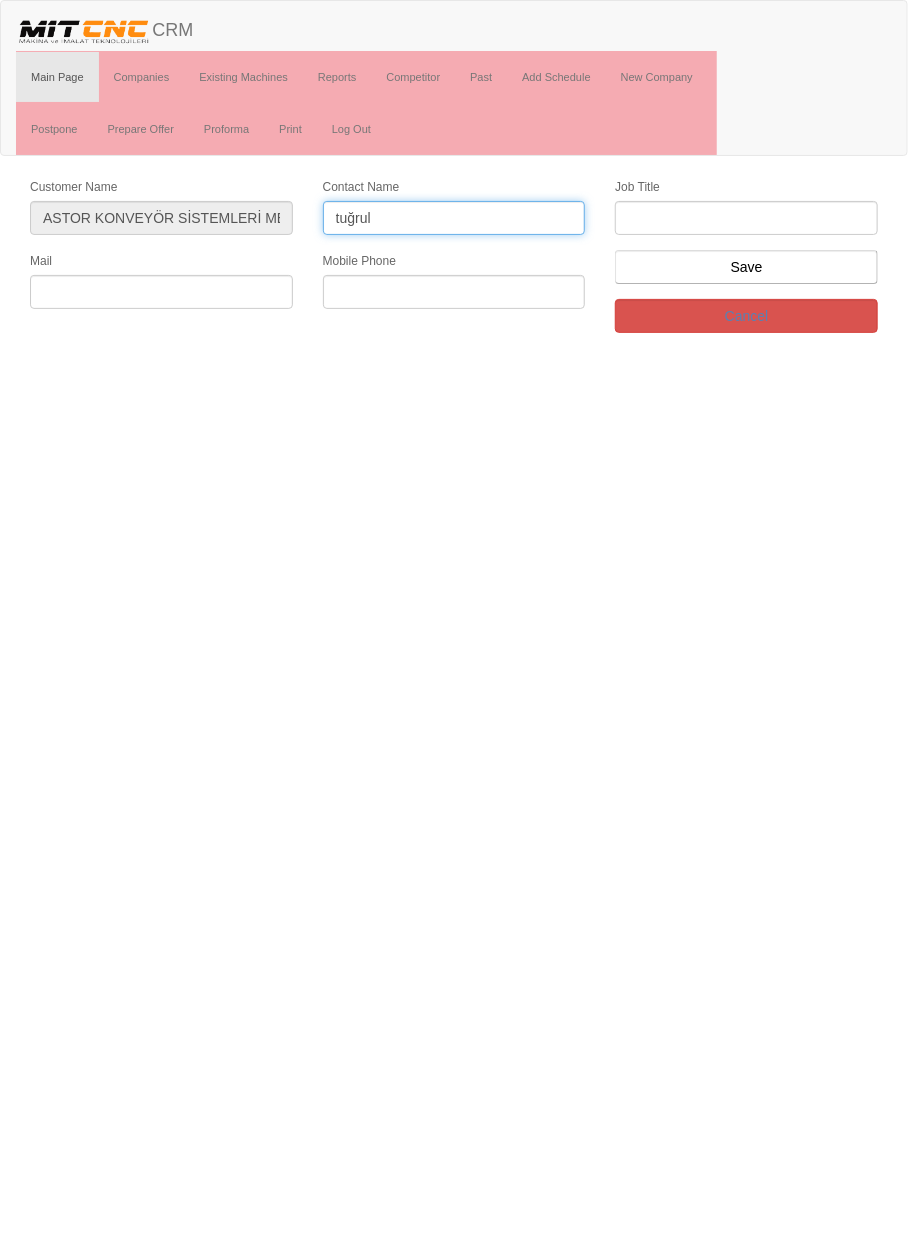 type on "tuğrul" 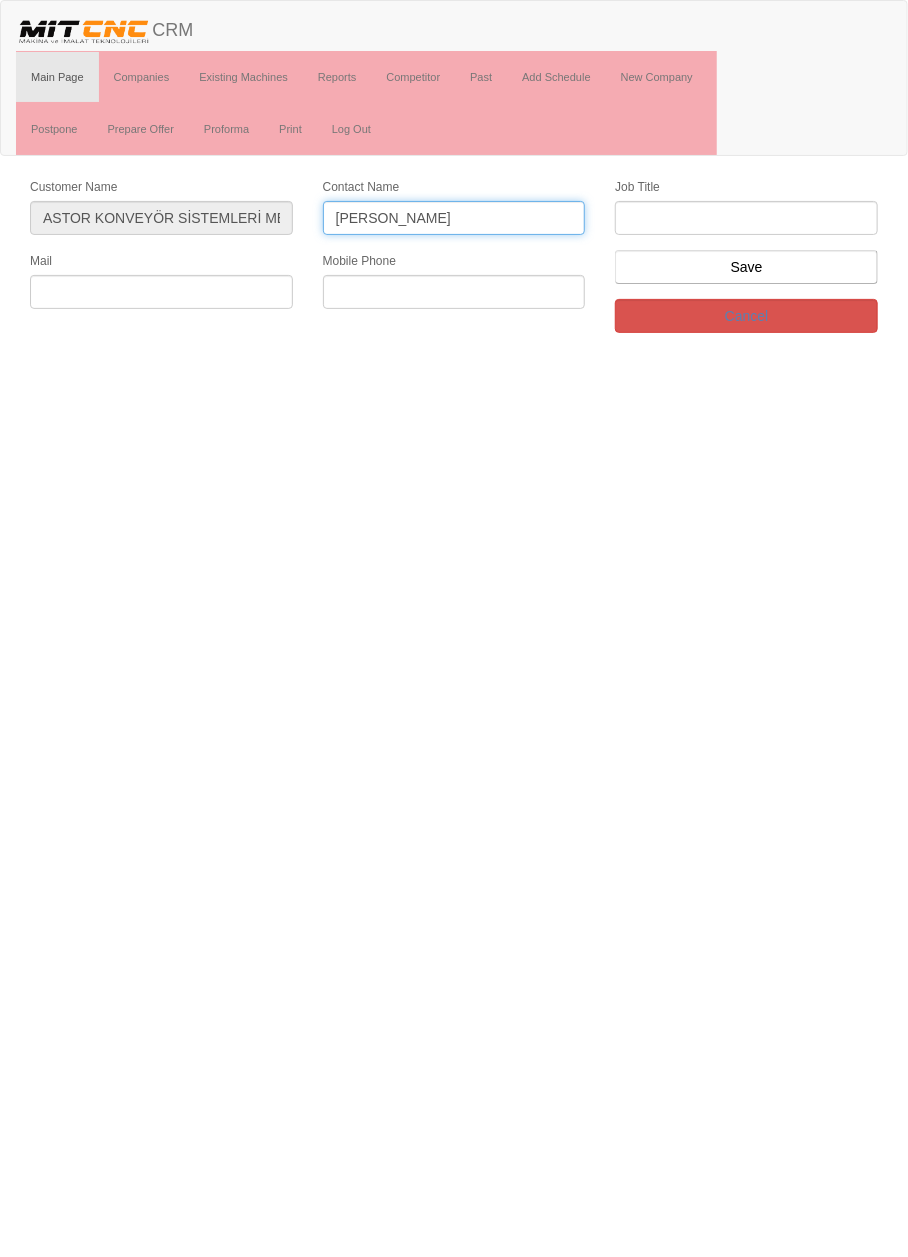 type on "Tuğrul Çetin" 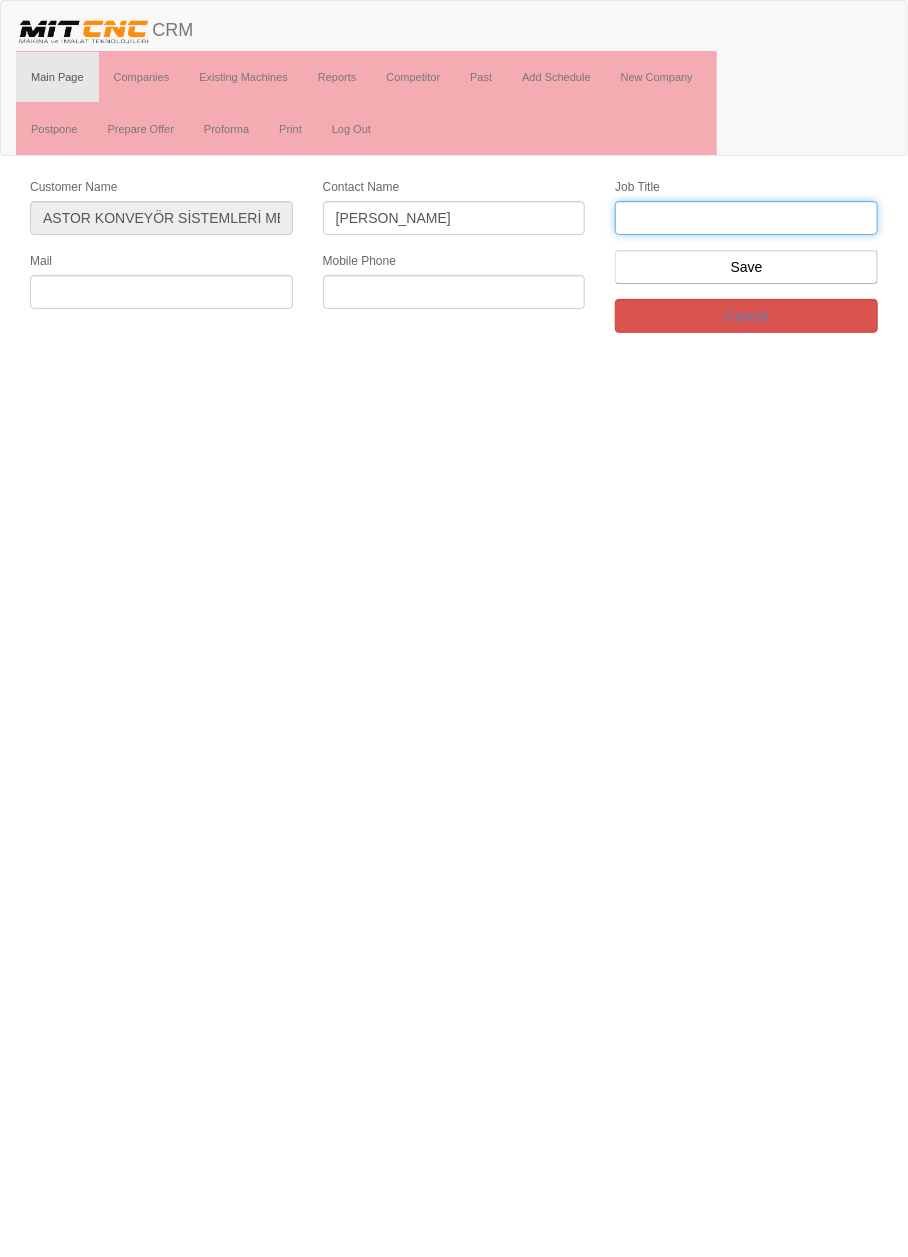 click at bounding box center (746, 218) 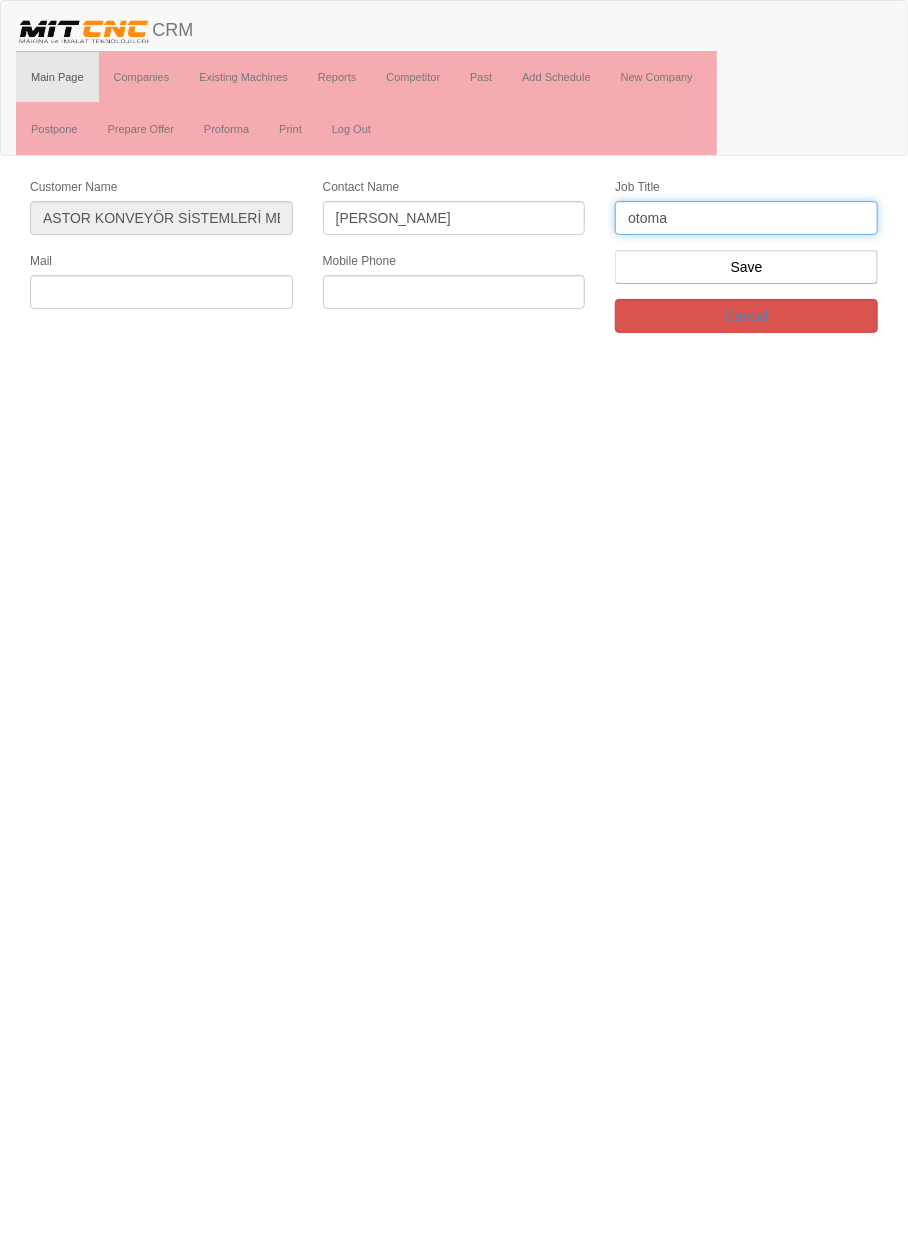 type on "otomas" 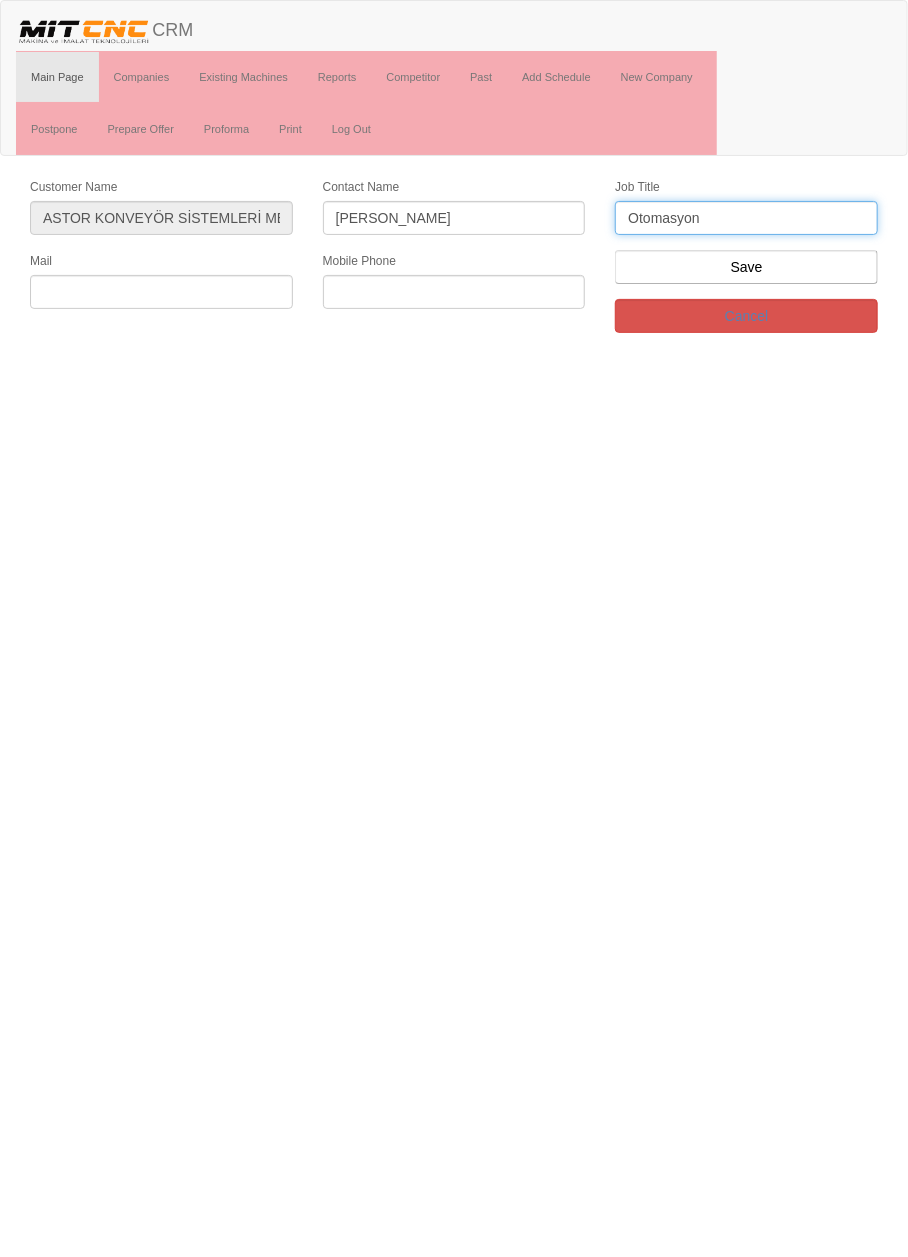 type on "Otomasyon" 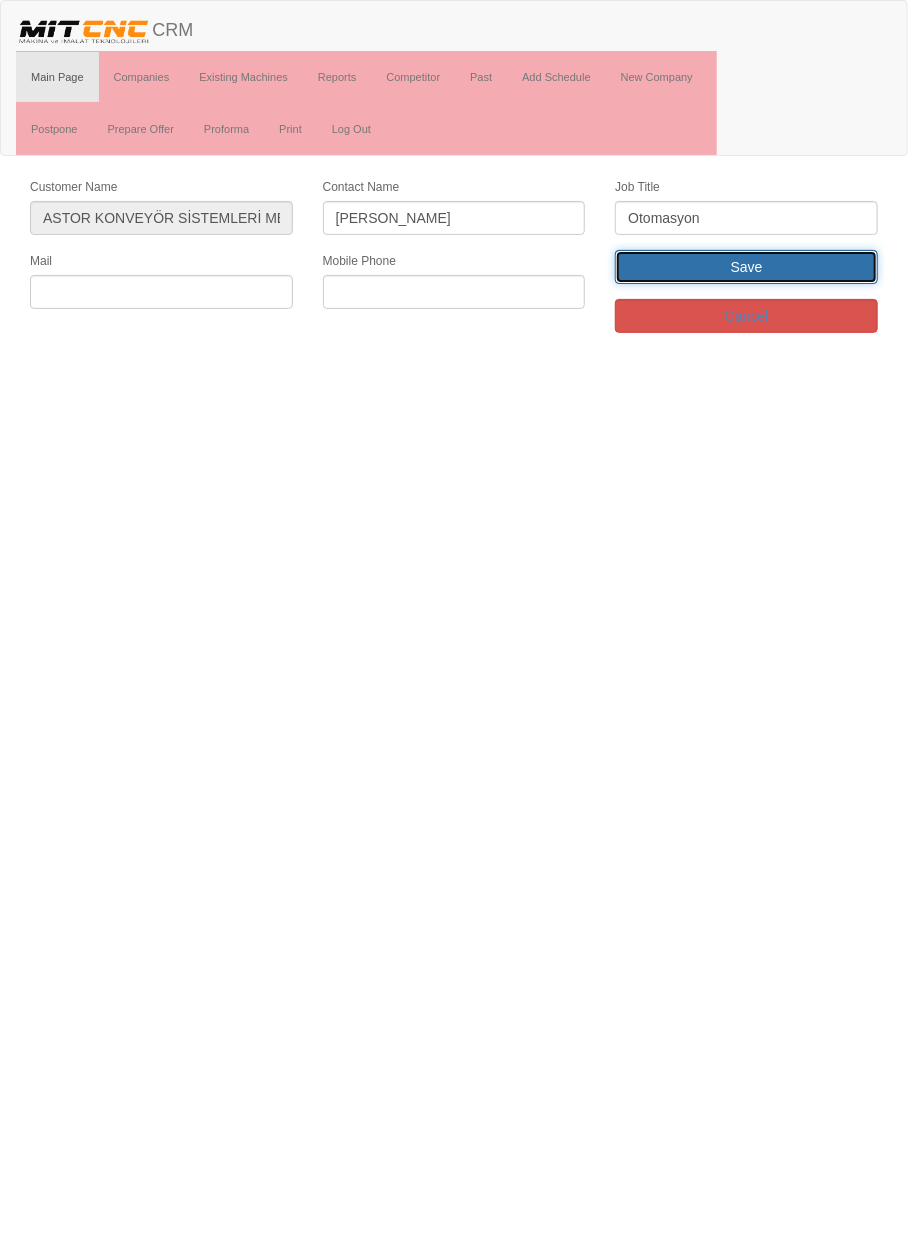click on "Save" at bounding box center (746, 267) 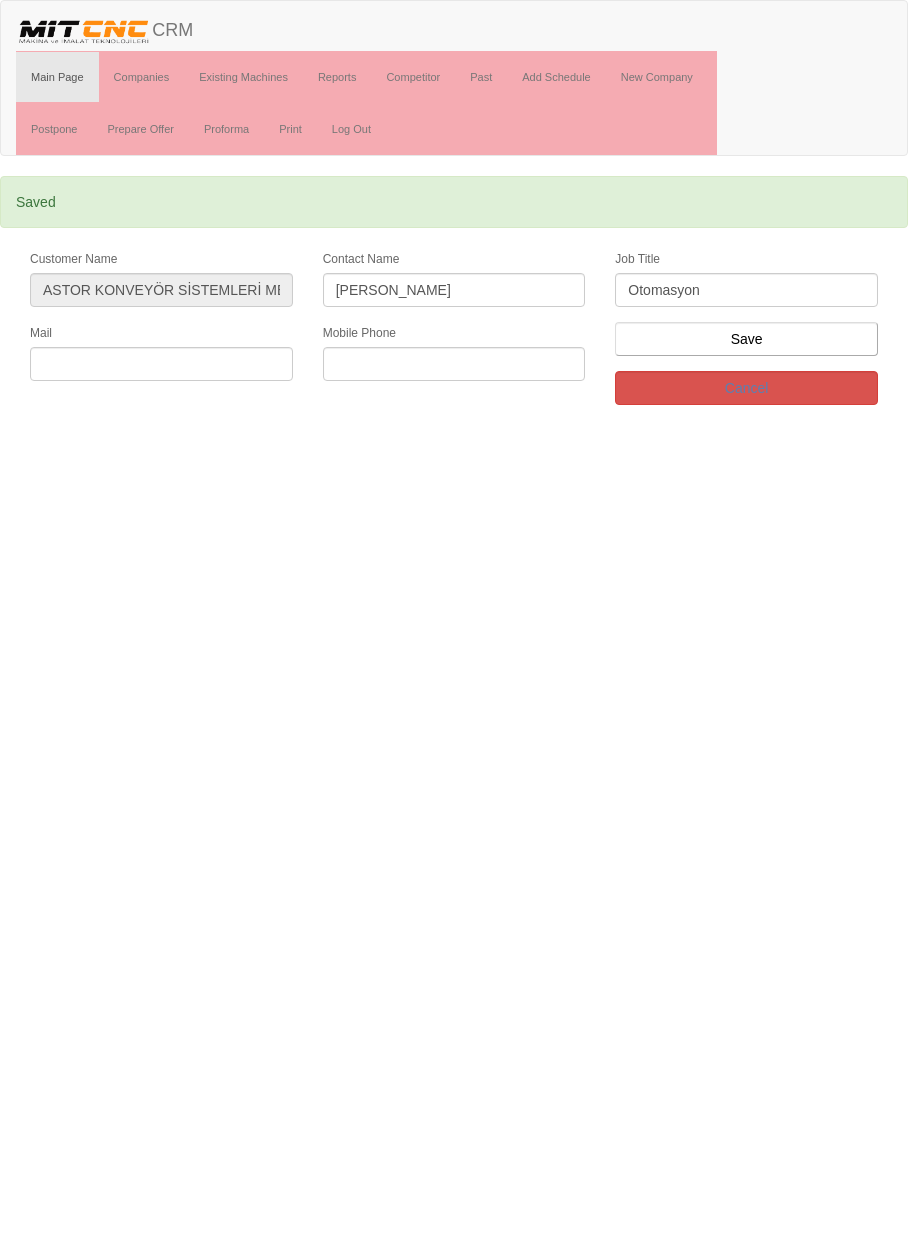 scroll, scrollTop: 0, scrollLeft: 0, axis: both 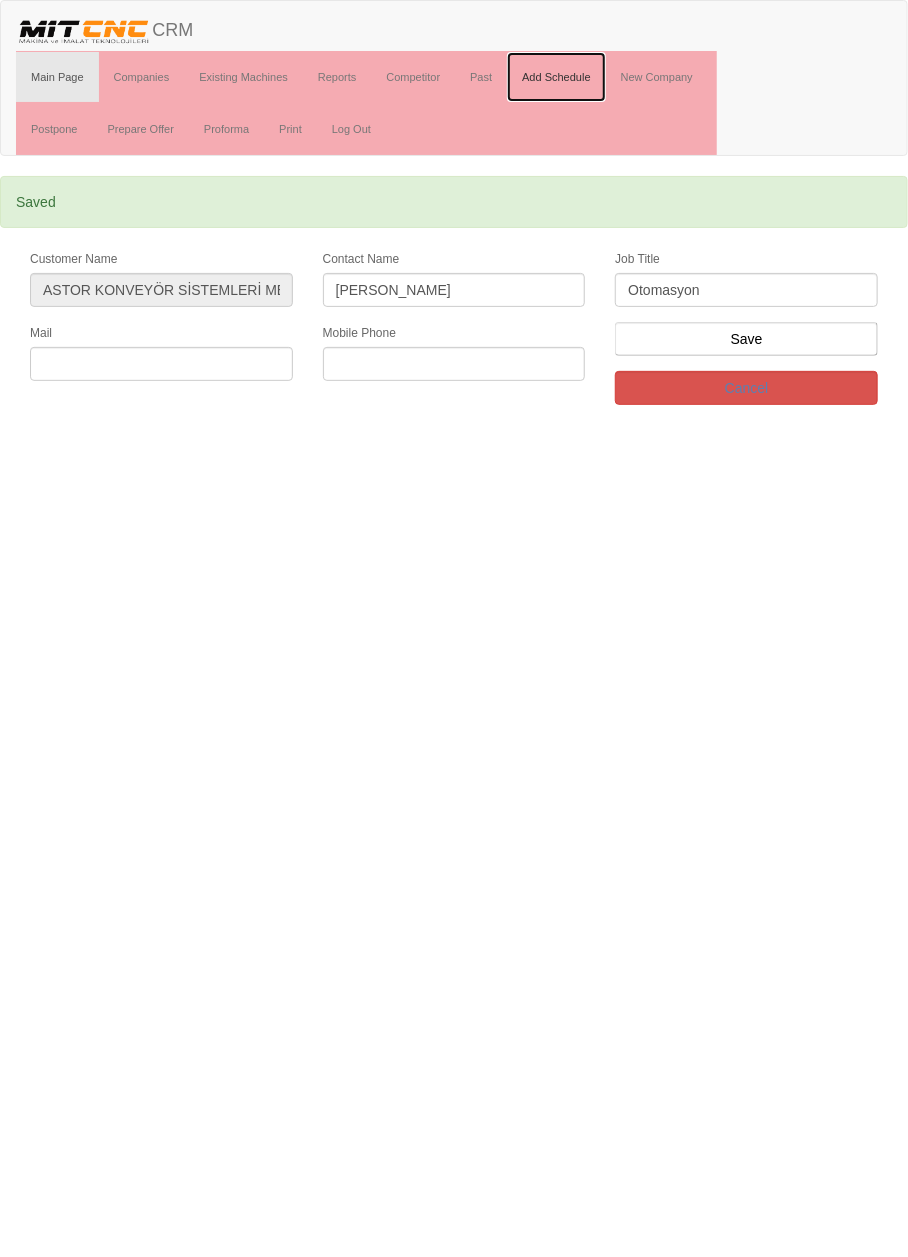 click on "Add Schedule" at bounding box center [556, 77] 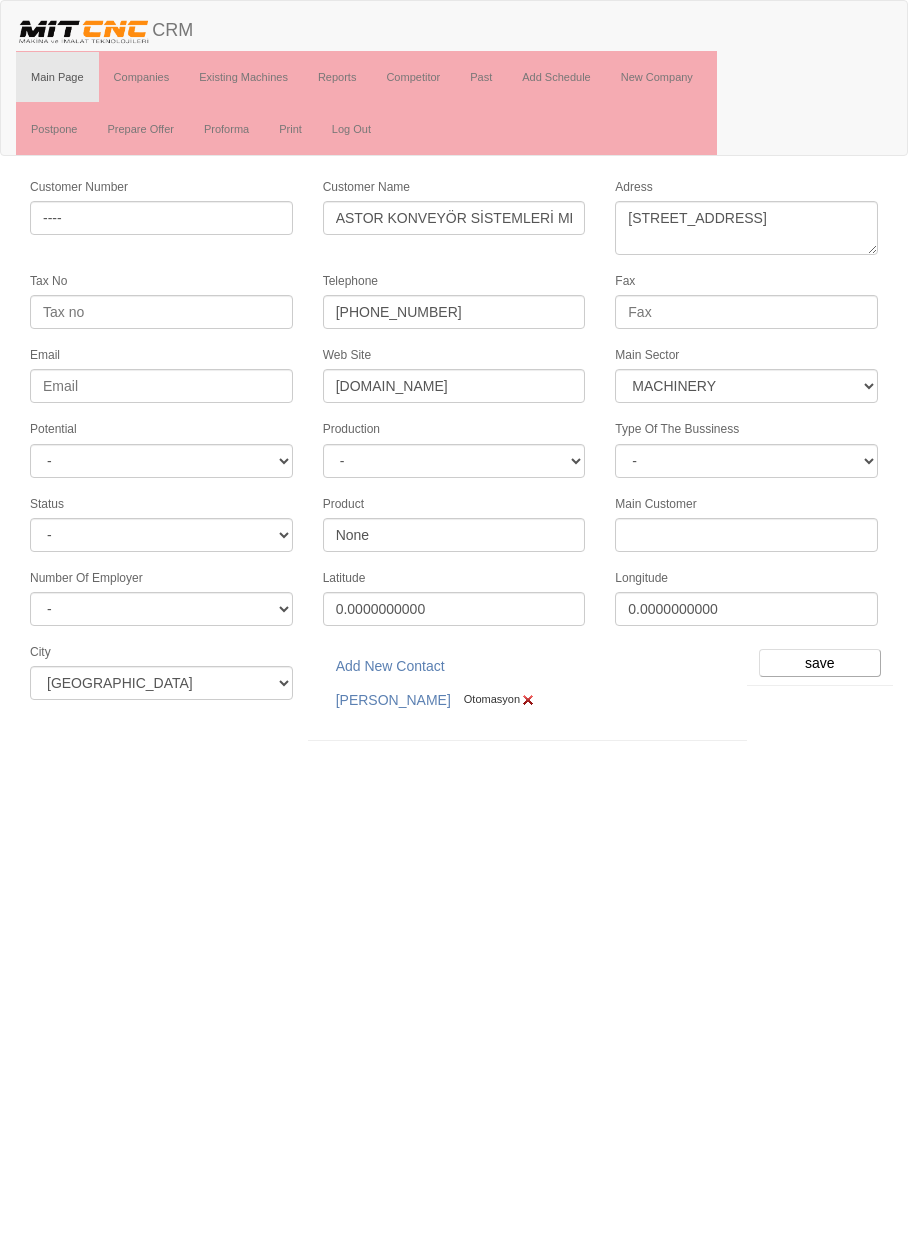 select on "363" 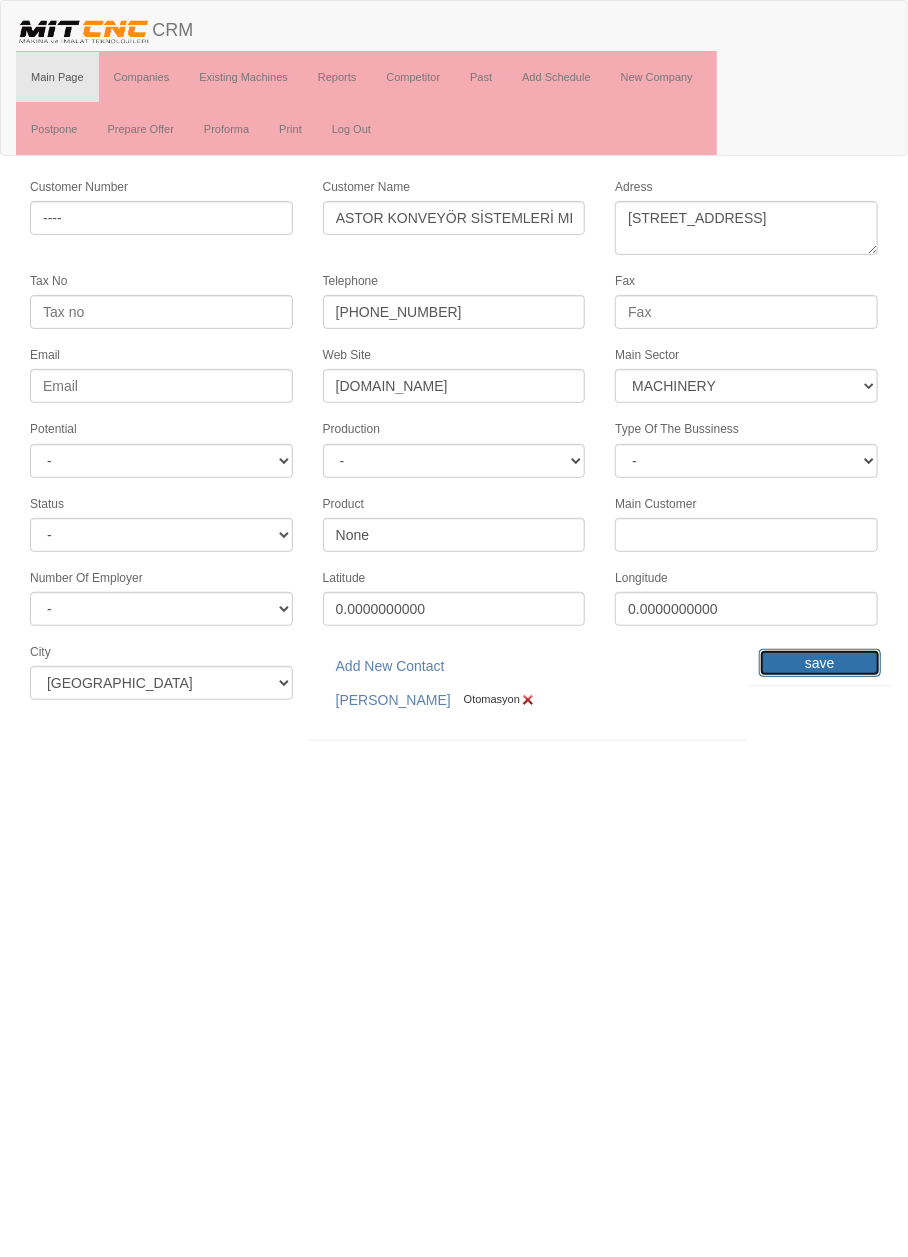click on "save" at bounding box center (820, 663) 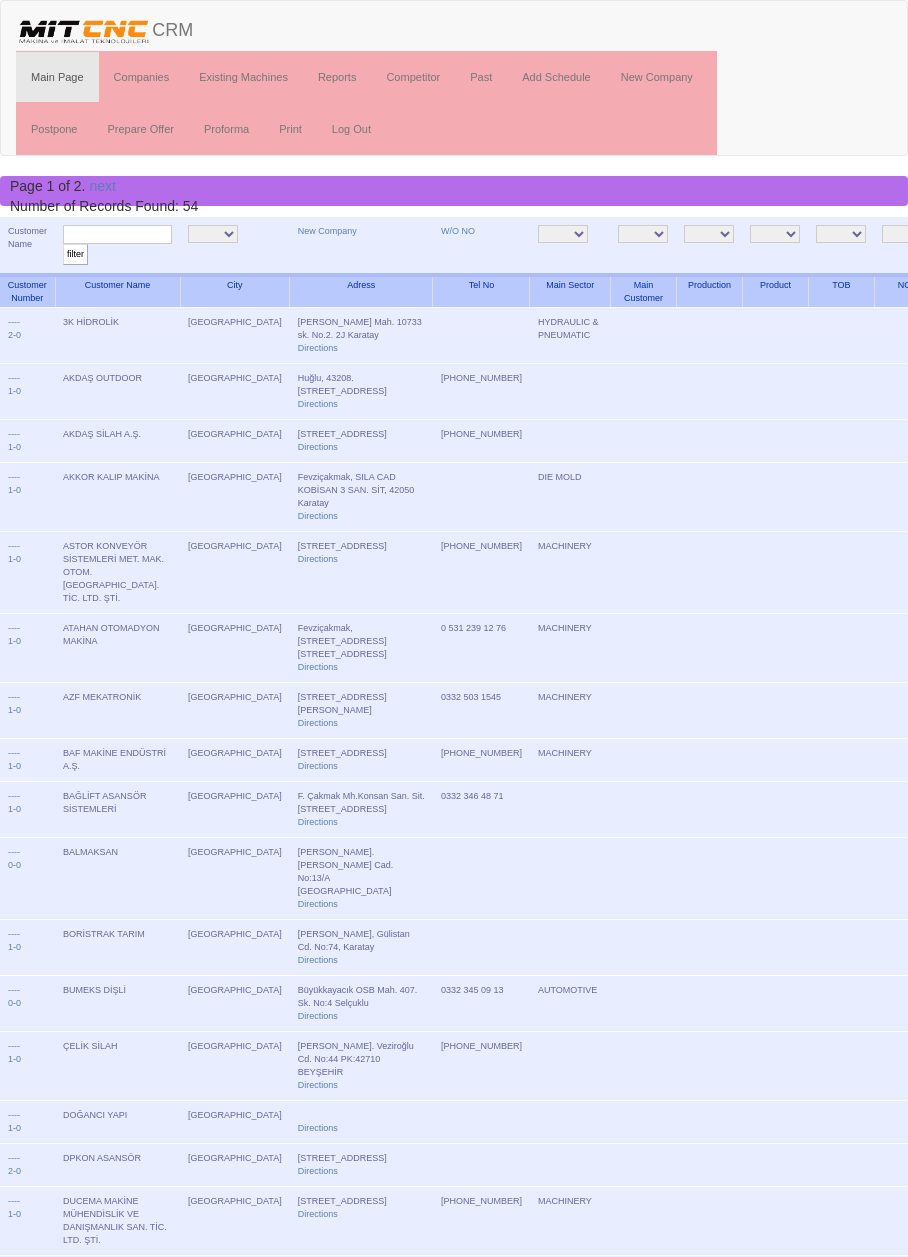 scroll, scrollTop: 0, scrollLeft: 0, axis: both 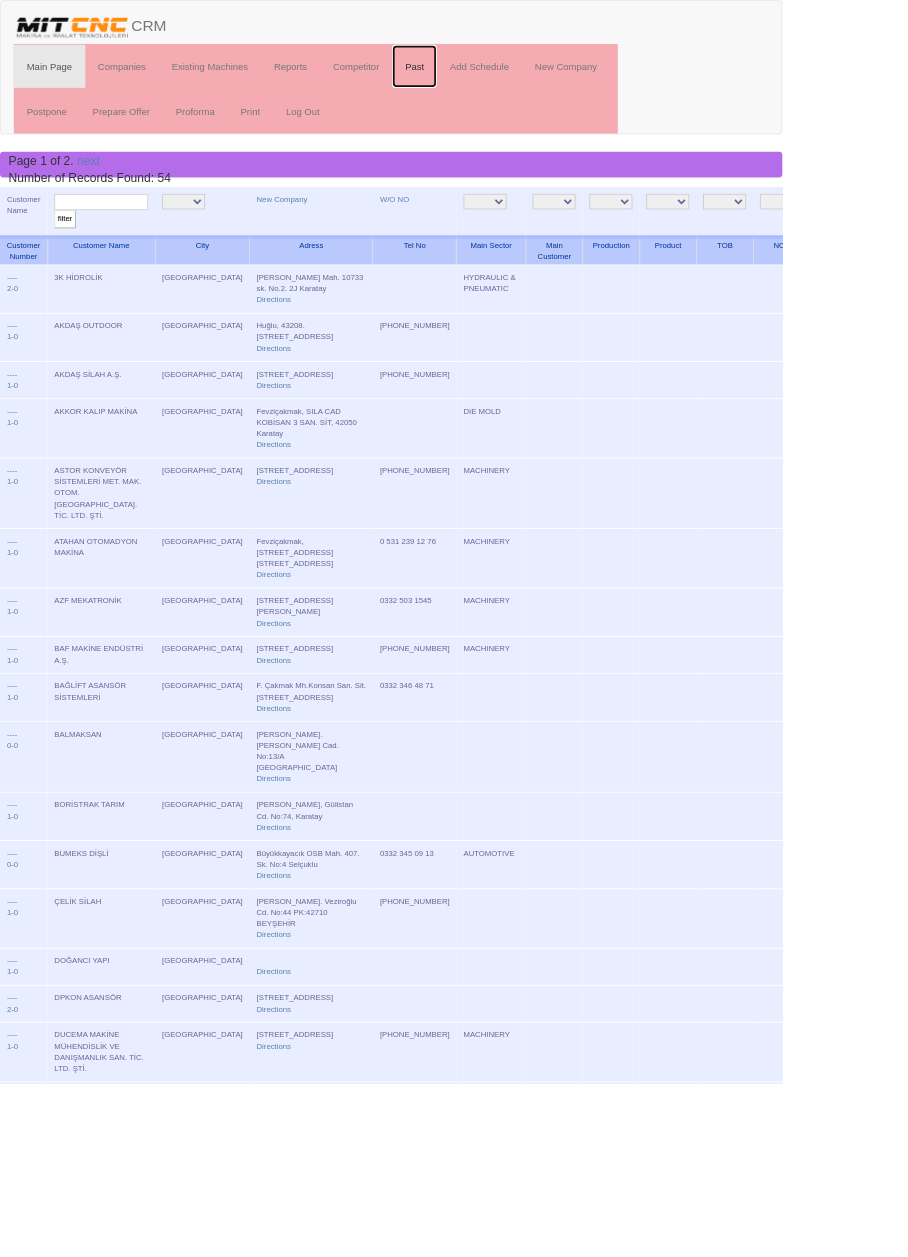click on "Past" at bounding box center (481, 77) 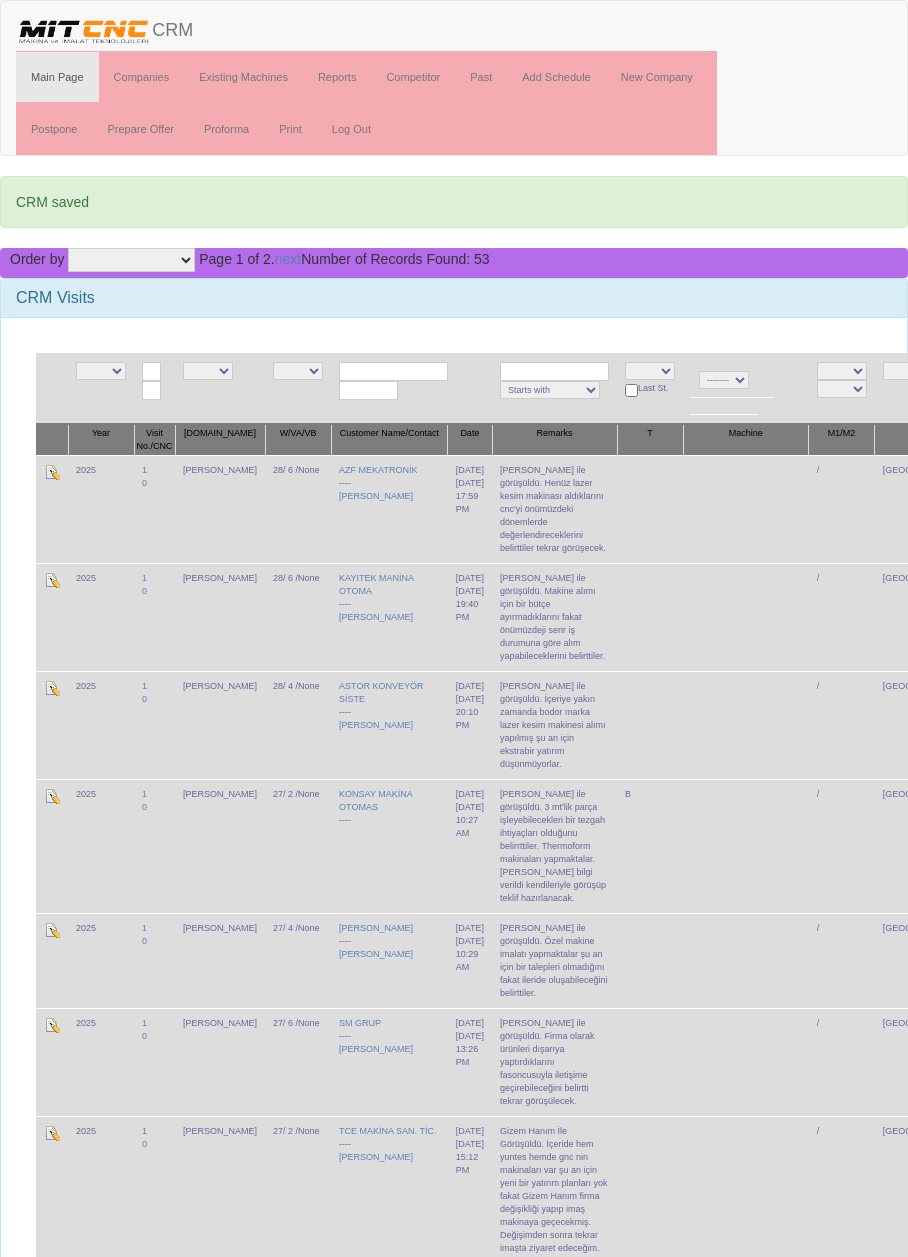 scroll, scrollTop: 0, scrollLeft: 0, axis: both 